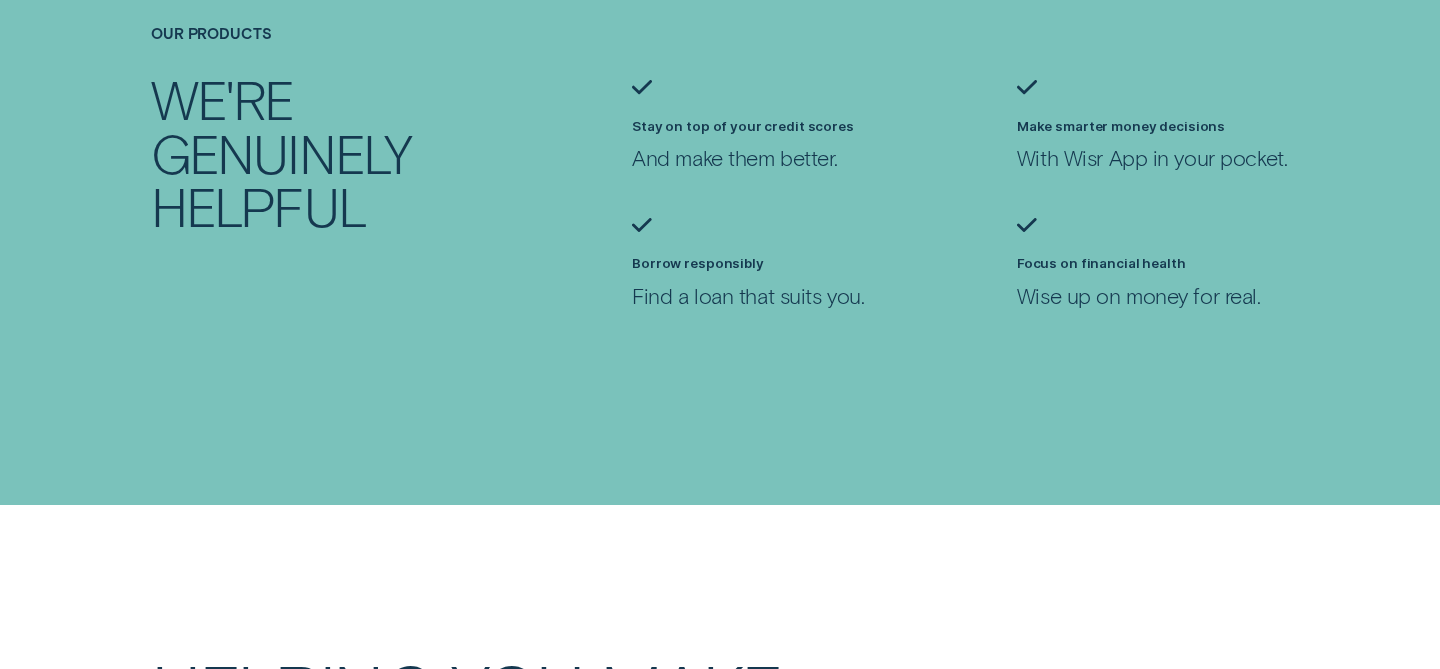 scroll, scrollTop: 1478, scrollLeft: 0, axis: vertical 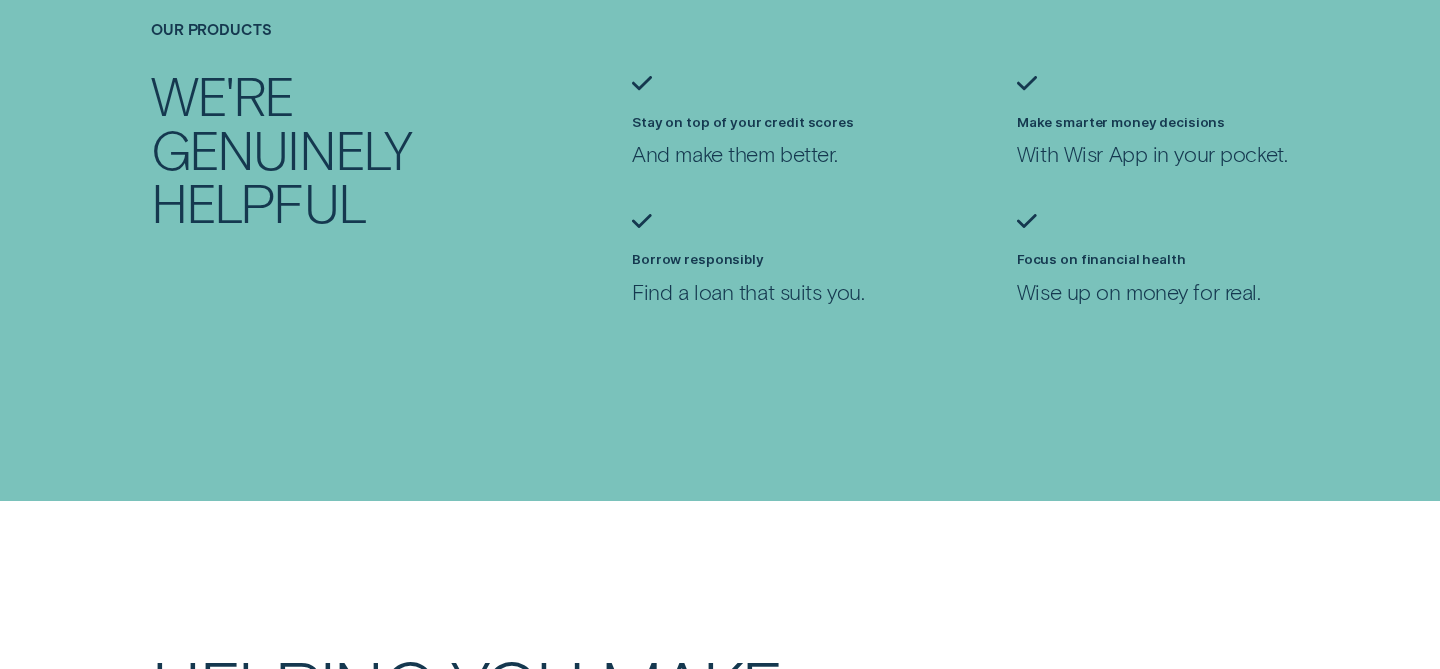 click on "Stay on top of your credit scores" at bounding box center [743, 122] 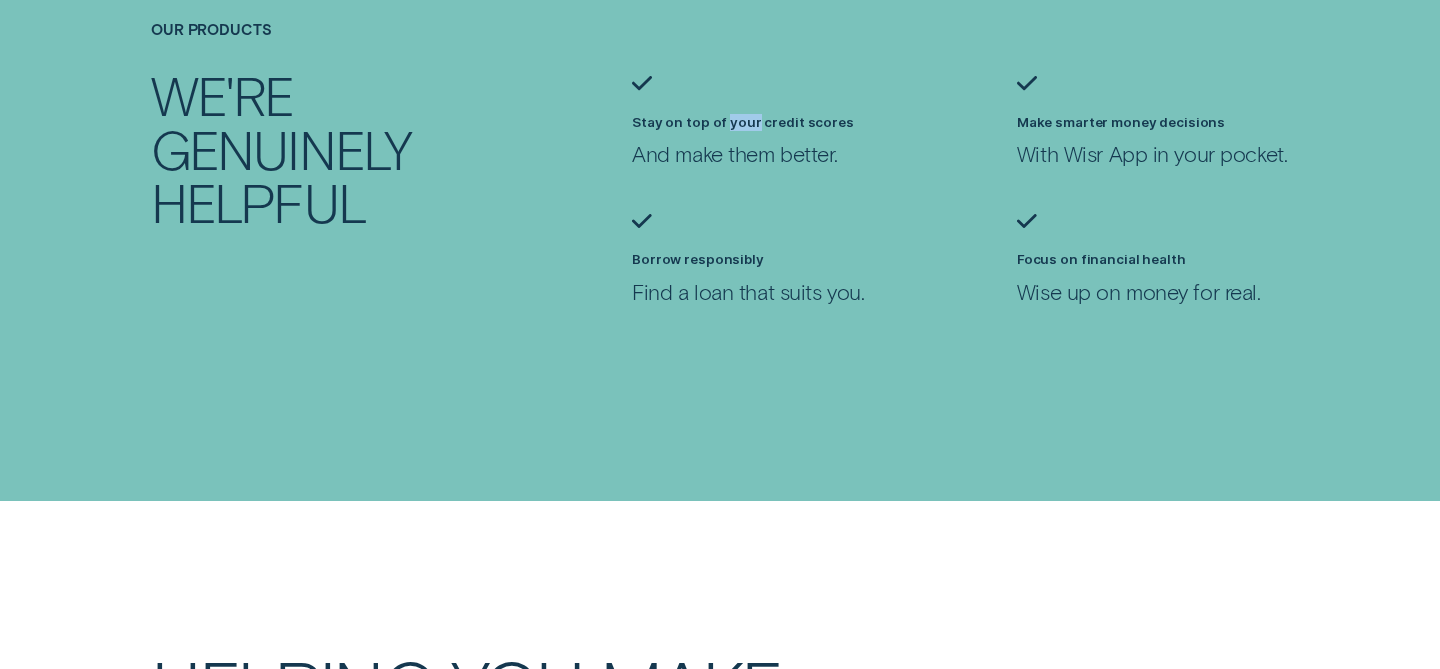 click on "Stay on top of your credit scores" at bounding box center [743, 122] 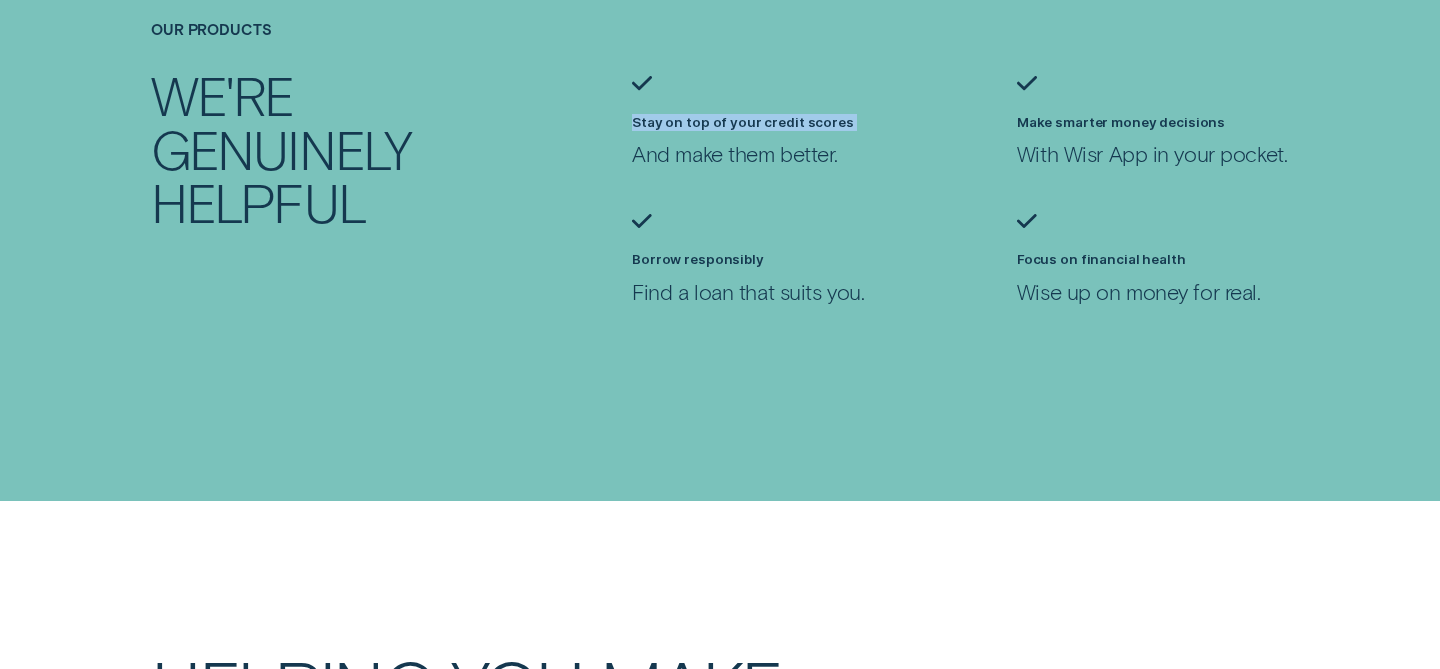 click on "Stay on top of your credit scores" at bounding box center (743, 122) 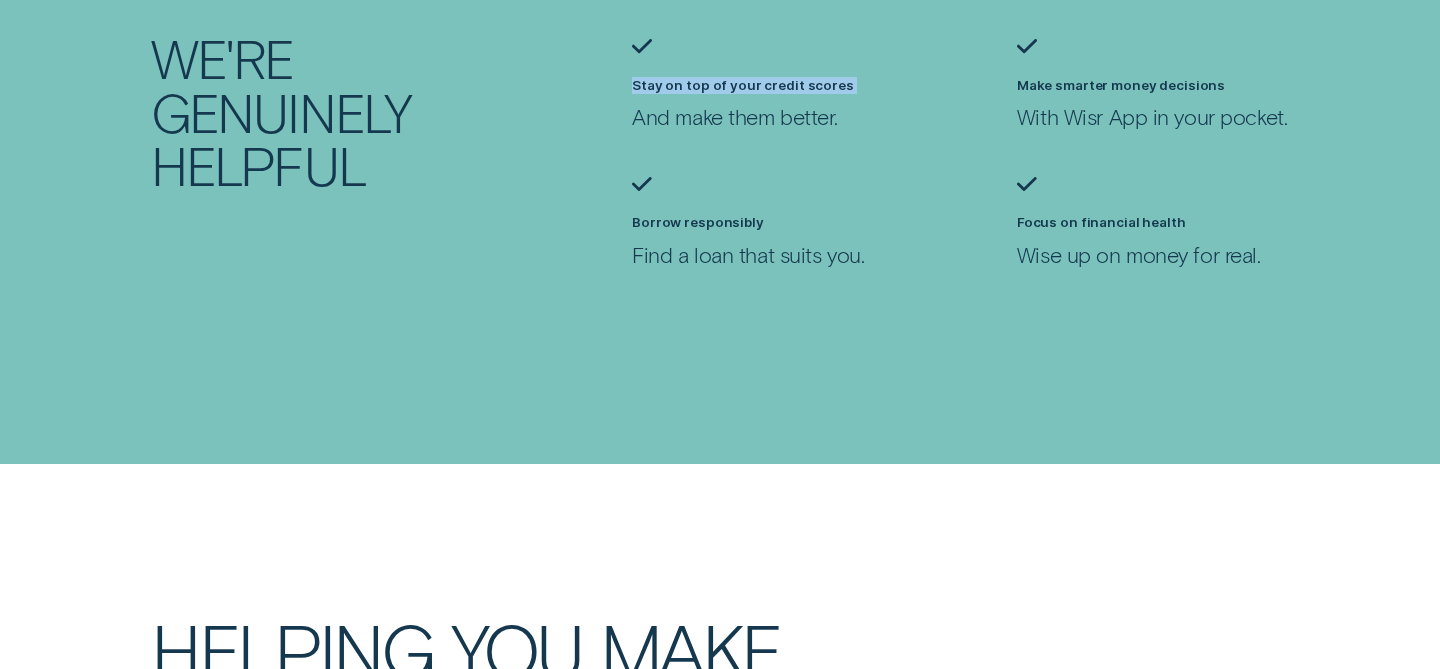 scroll, scrollTop: 1508, scrollLeft: 0, axis: vertical 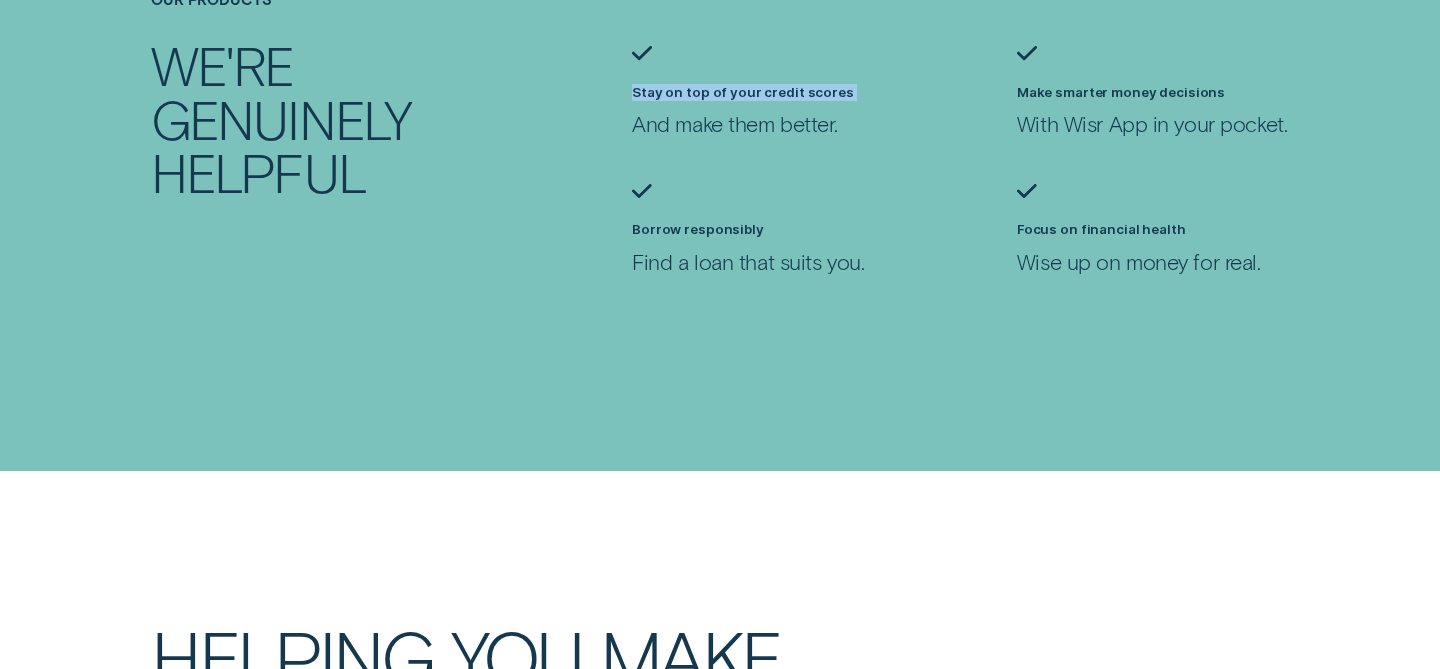 click on "Stay on top of your credit scores" at bounding box center (743, 92) 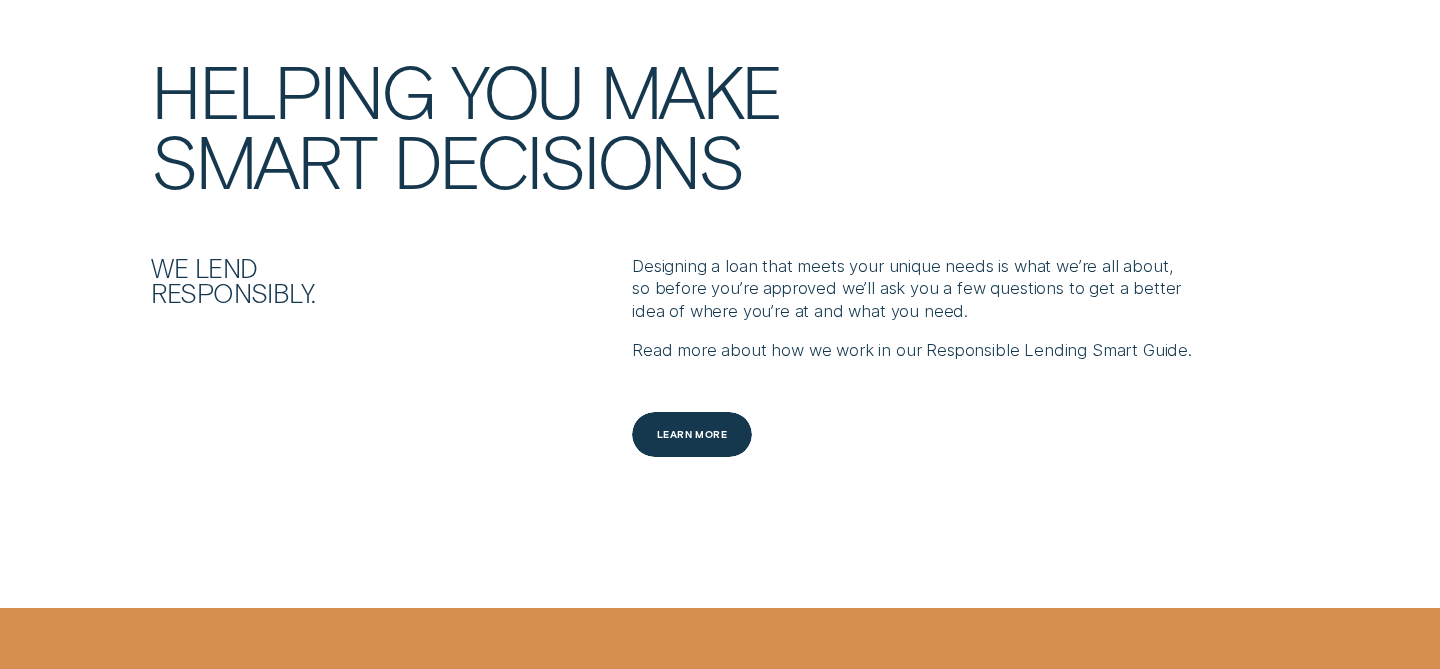 scroll, scrollTop: 2126, scrollLeft: 0, axis: vertical 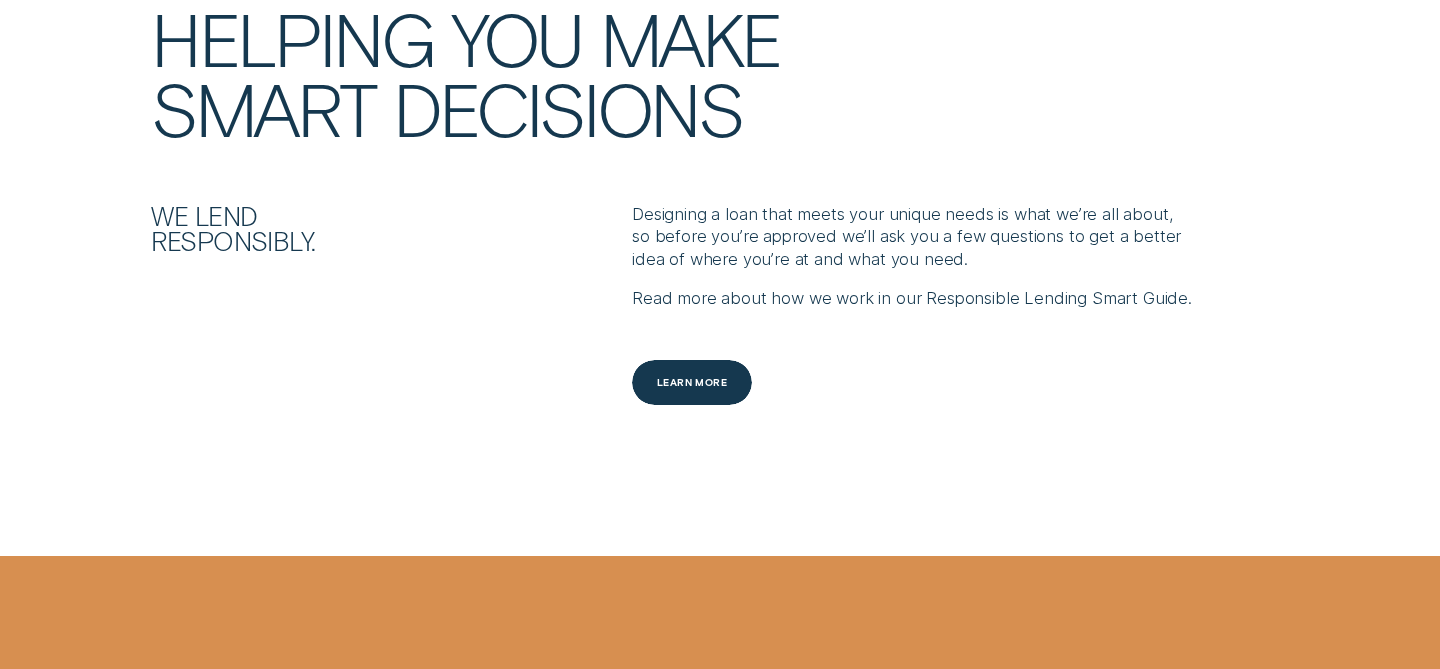 click on "Designing a loan that meets your unique needs is what we’re all about, so before you’re approved we’ll ask you a few questions to get a better idea of where you’re at and what you need." at bounding box center (912, 237) 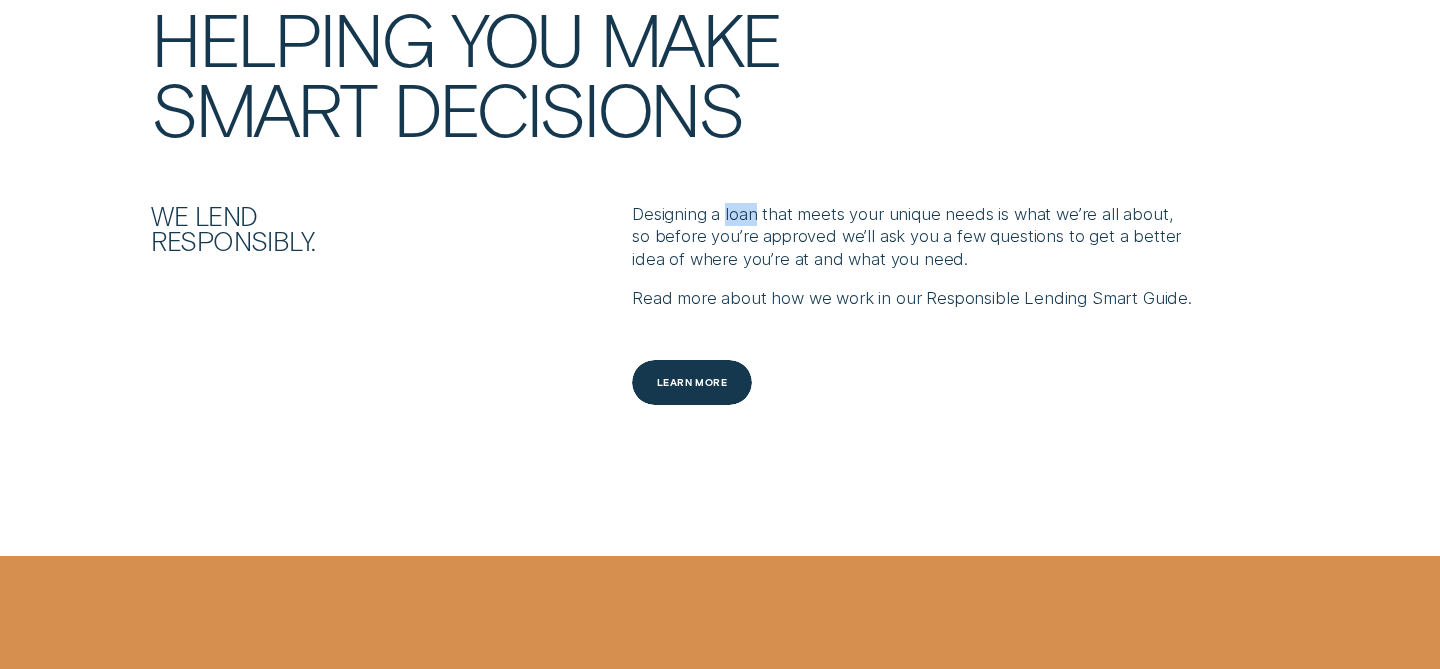 click on "Designing a loan that meets your unique needs is what we’re all about, so before you’re approved we’ll ask you a few questions to get a better idea of where you’re at and what you need." at bounding box center (912, 237) 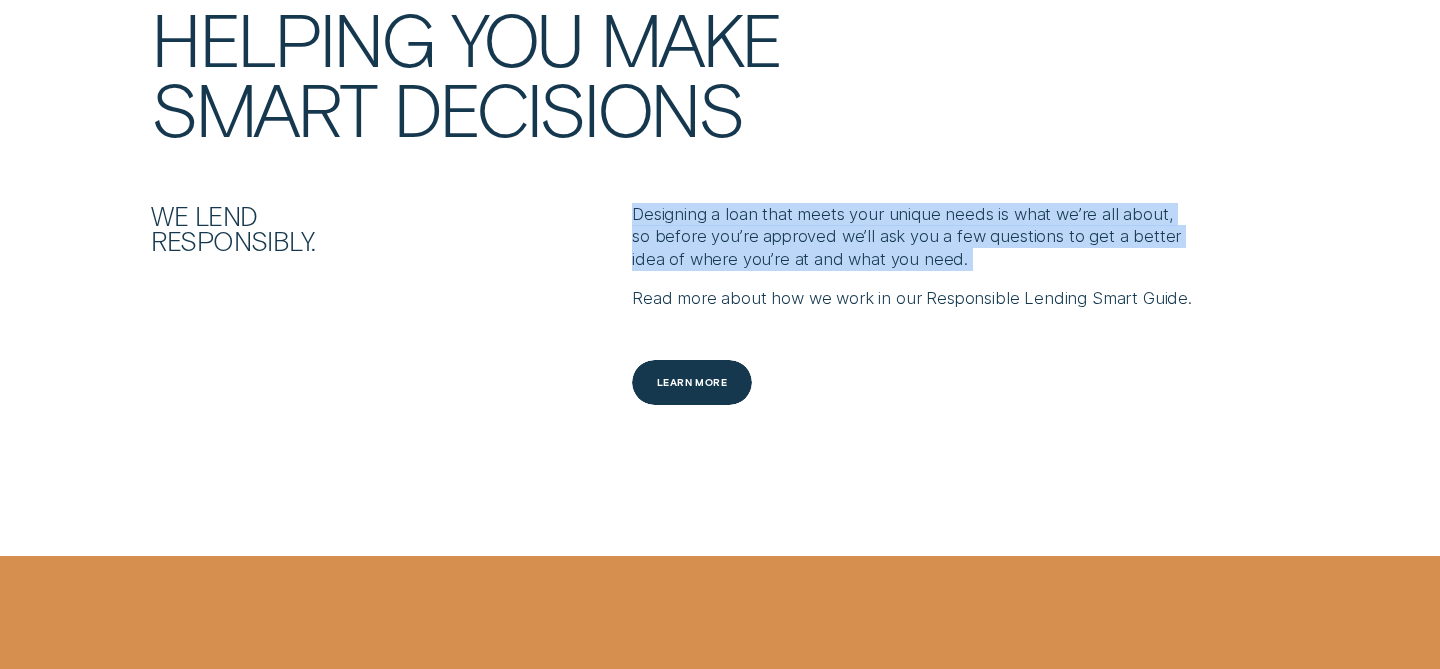 click on "Designing a loan that meets your unique needs is what we’re all about, so before you’re approved we’ll ask you a few questions to get a better idea of where you’re at and what you need." at bounding box center [912, 237] 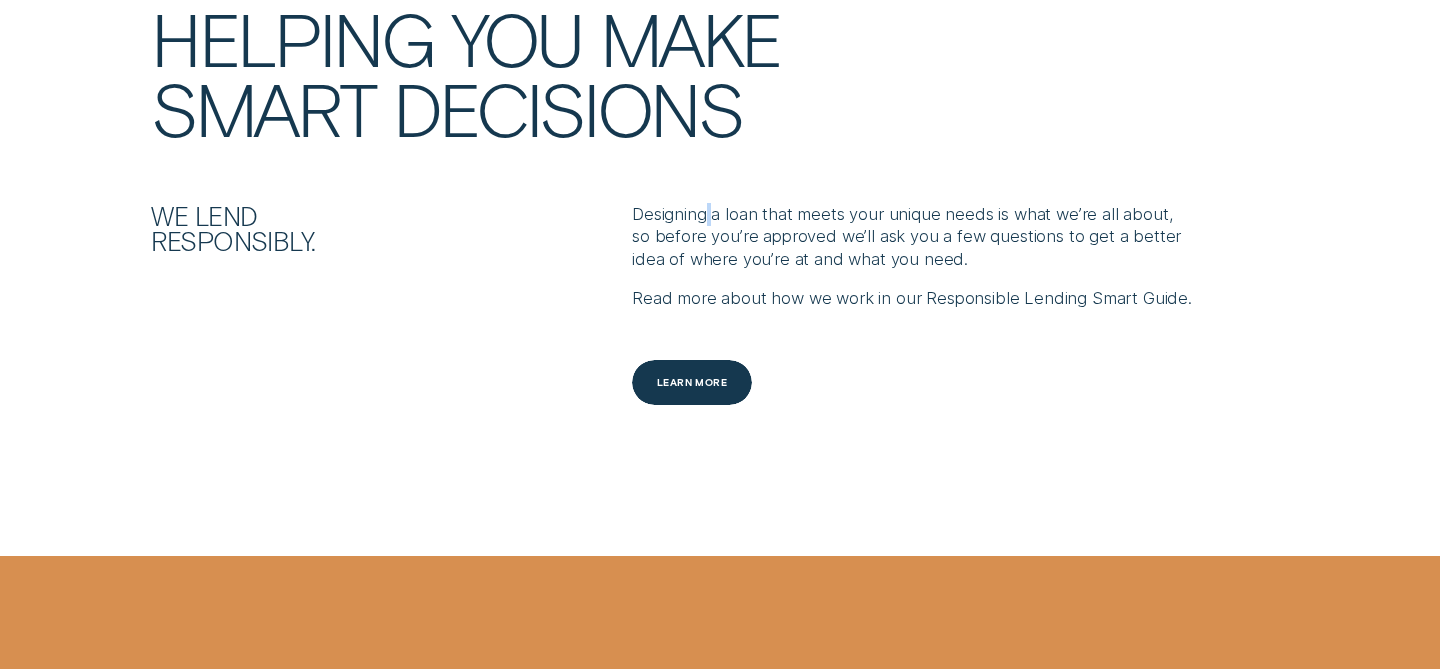 click on "Designing a loan that meets your unique needs is what we’re all about, so before you’re approved we’ll ask you a few questions to get a better idea of where you’re at and what you need." at bounding box center [912, 237] 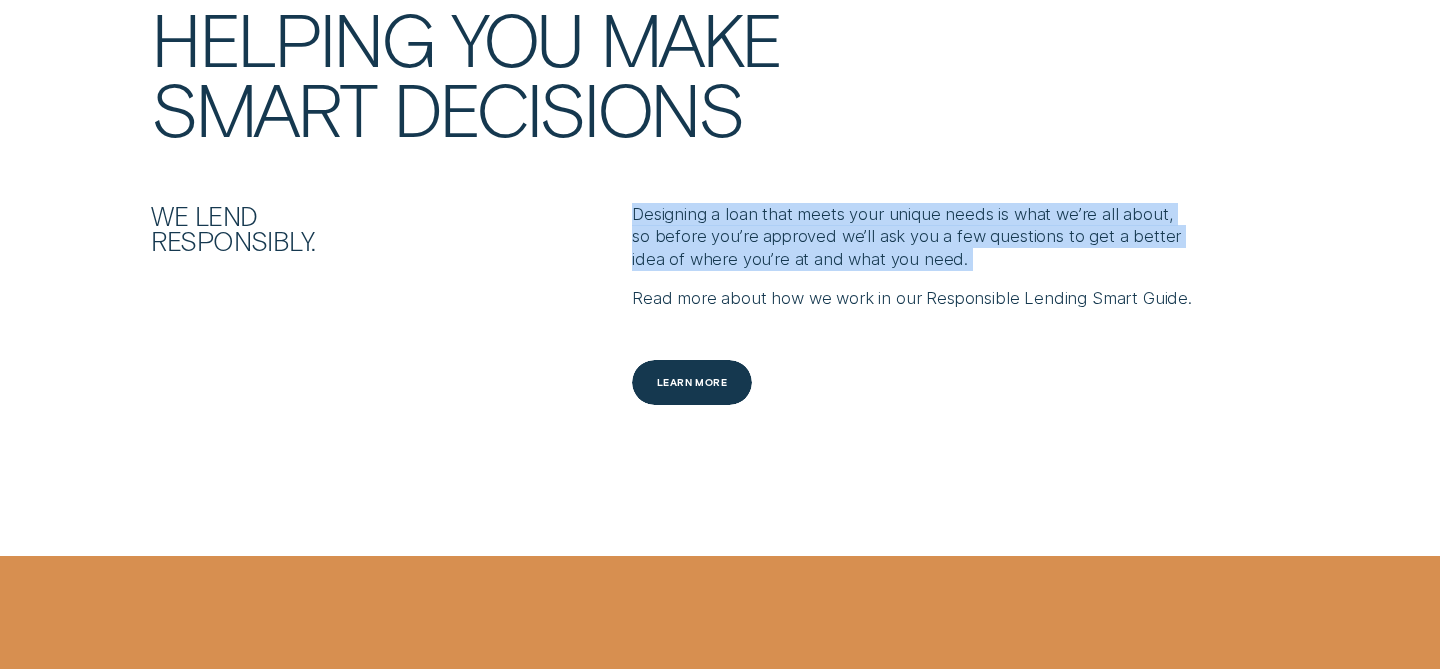 click on "Designing a loan that meets your unique needs is what we’re all about, so before you’re approved we’ll ask you a few questions to get a better idea of where you’re at and what you need." at bounding box center [912, 237] 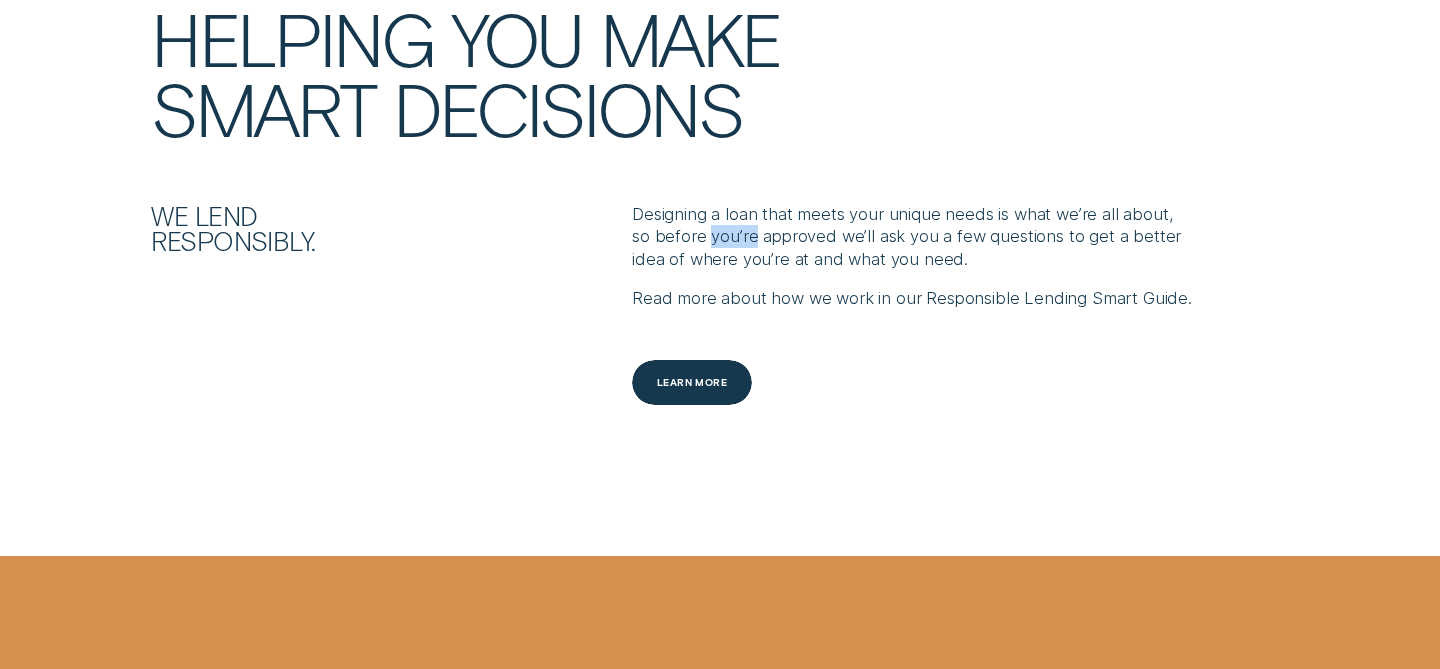click on "Designing a loan that meets your unique needs is what we’re all about, so before you’re approved we’ll ask you a few questions to get a better idea of where you’re at and what you need." at bounding box center [912, 237] 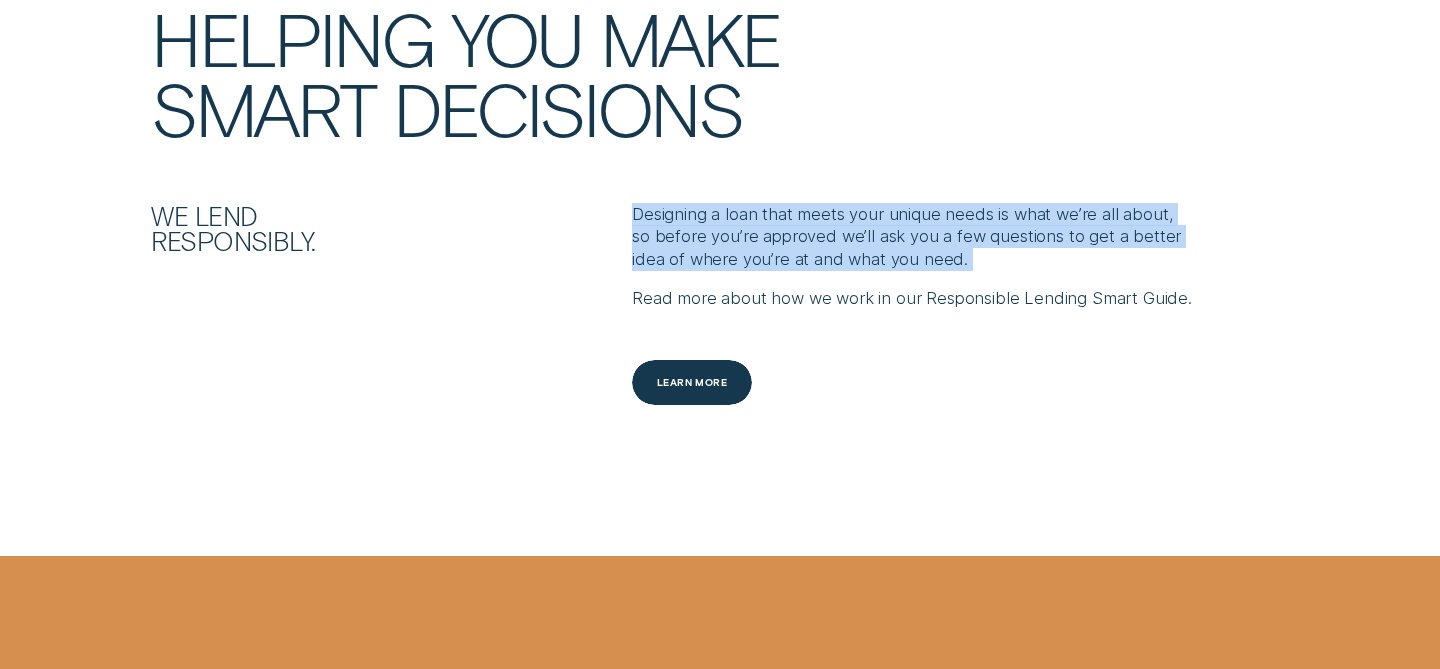 click on "Designing a loan that meets your unique needs is what we’re all about, so before you’re approved we’ll ask you a few questions to get a better idea of where you’re at and what you need." at bounding box center [912, 237] 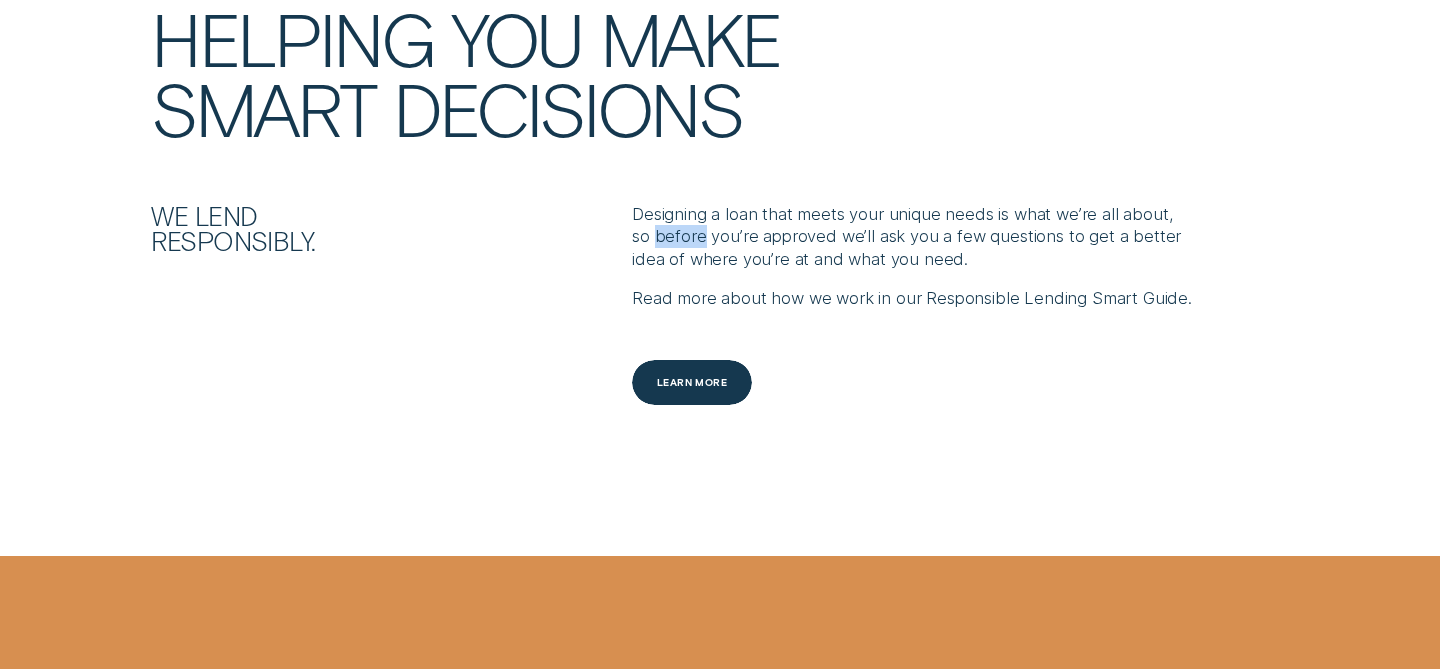 click on "Designing a loan that meets your unique needs is what we’re all about, so before you’re approved we’ll ask you a few questions to get a better idea of where you’re at and what you need." at bounding box center [912, 237] 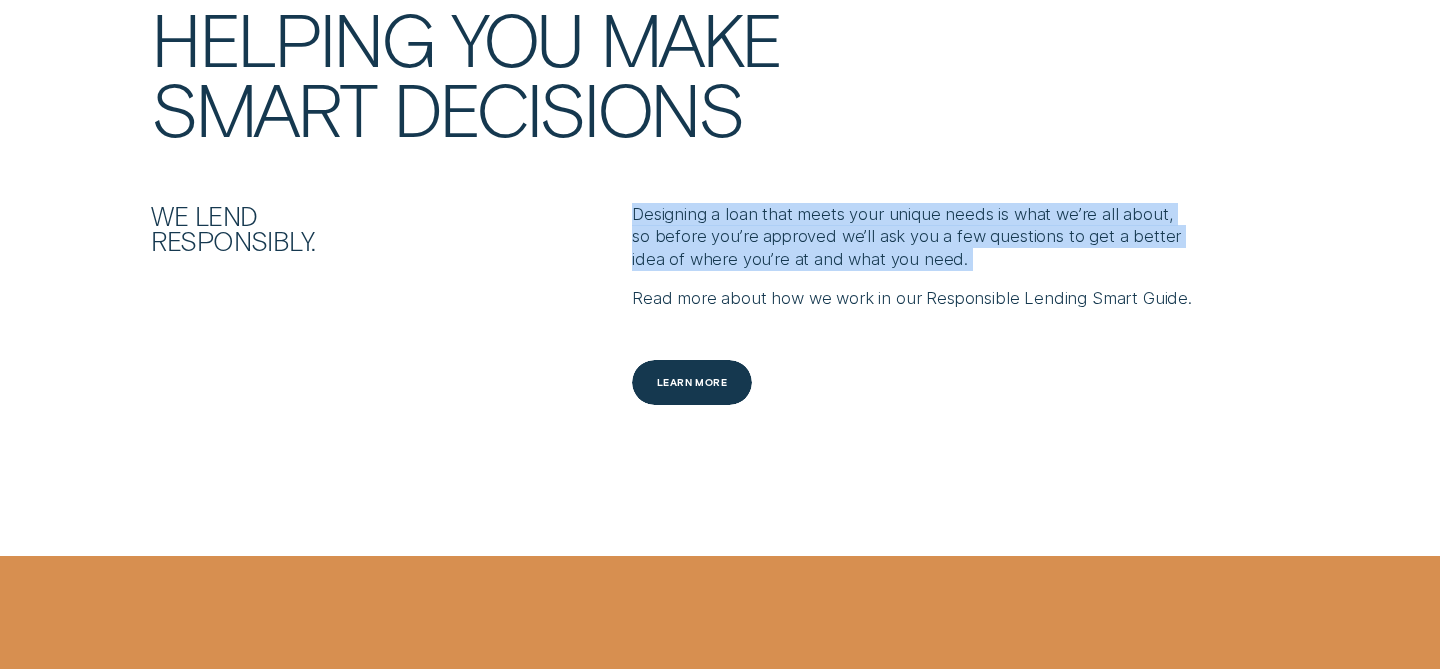 click on "Designing a loan that meets your unique needs is what we’re all about, so before you’re approved we’ll ask you a few questions to get a better idea of where you’re at and what you need." at bounding box center (912, 237) 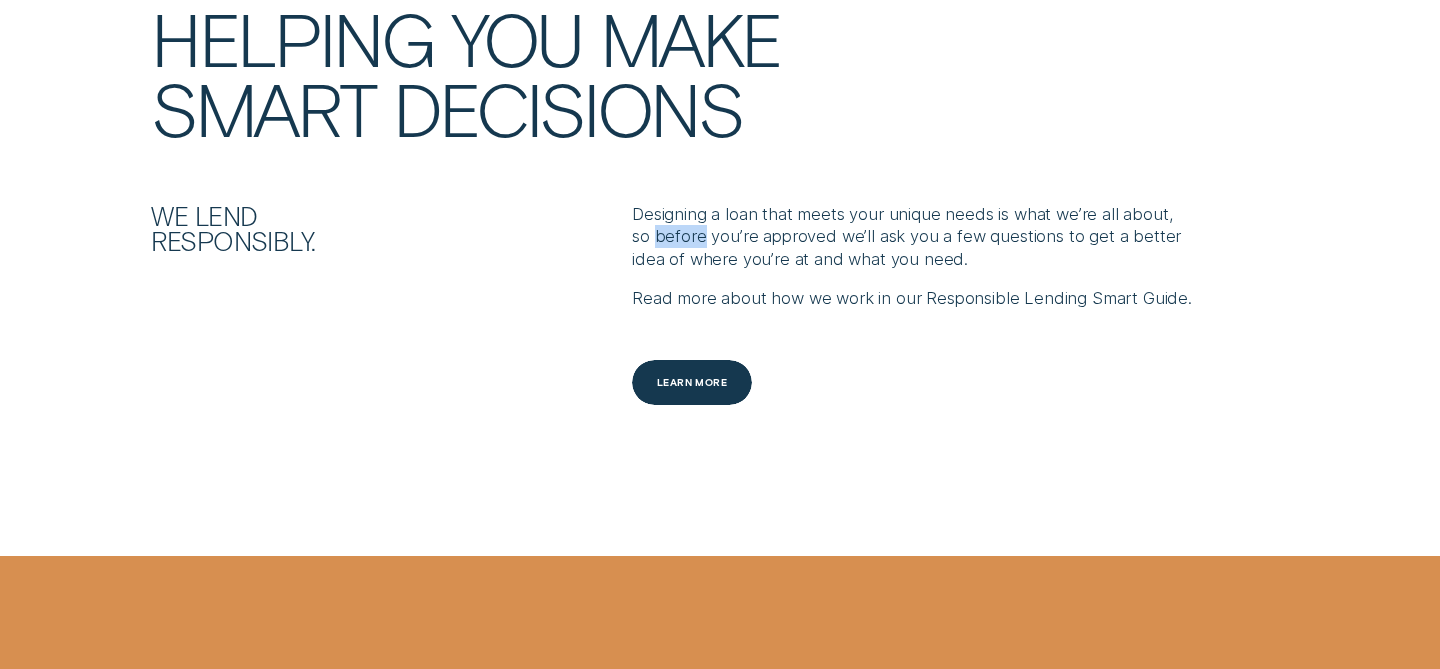 click on "Designing a loan that meets your unique needs is what we’re all about, so before you’re approved we’ll ask you a few questions to get a better idea of where you’re at and what you need." at bounding box center [912, 237] 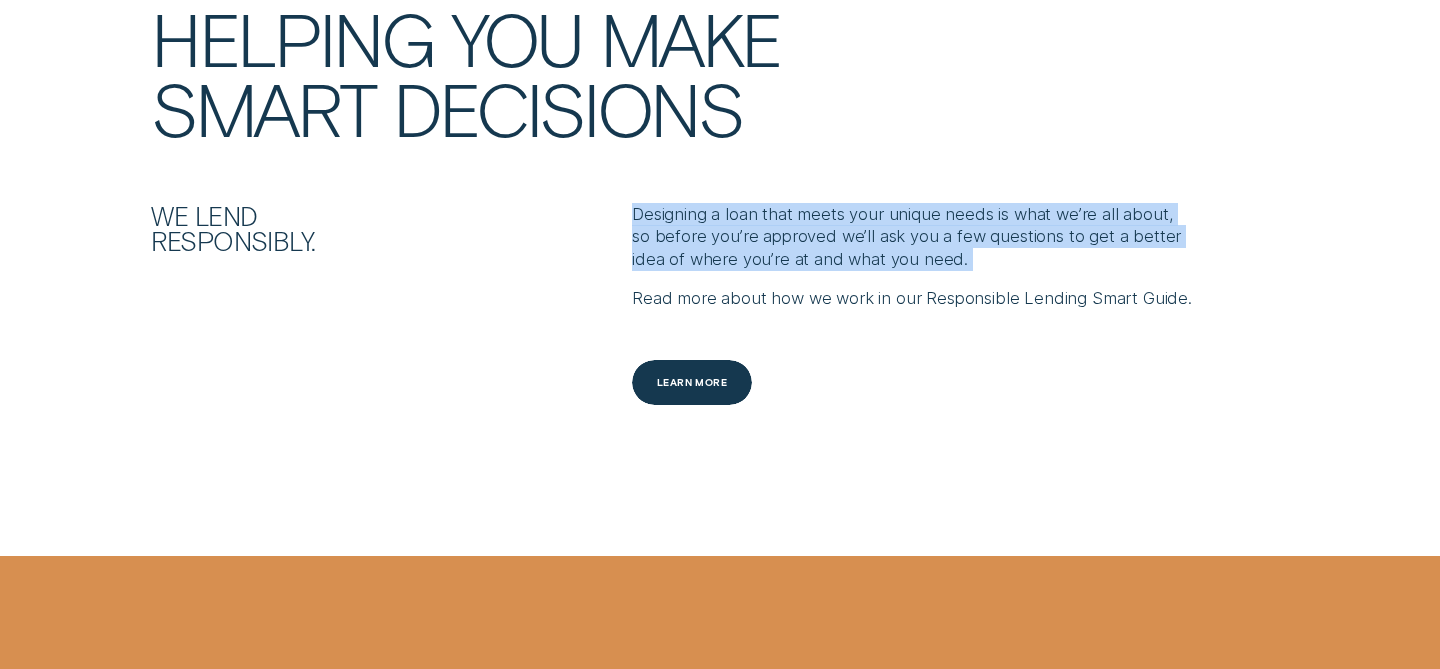 click on "Designing a loan that meets your unique needs is what we’re all about, so before you’re approved we’ll ask you a few questions to get a better idea of where you’re at and what you need." at bounding box center [912, 237] 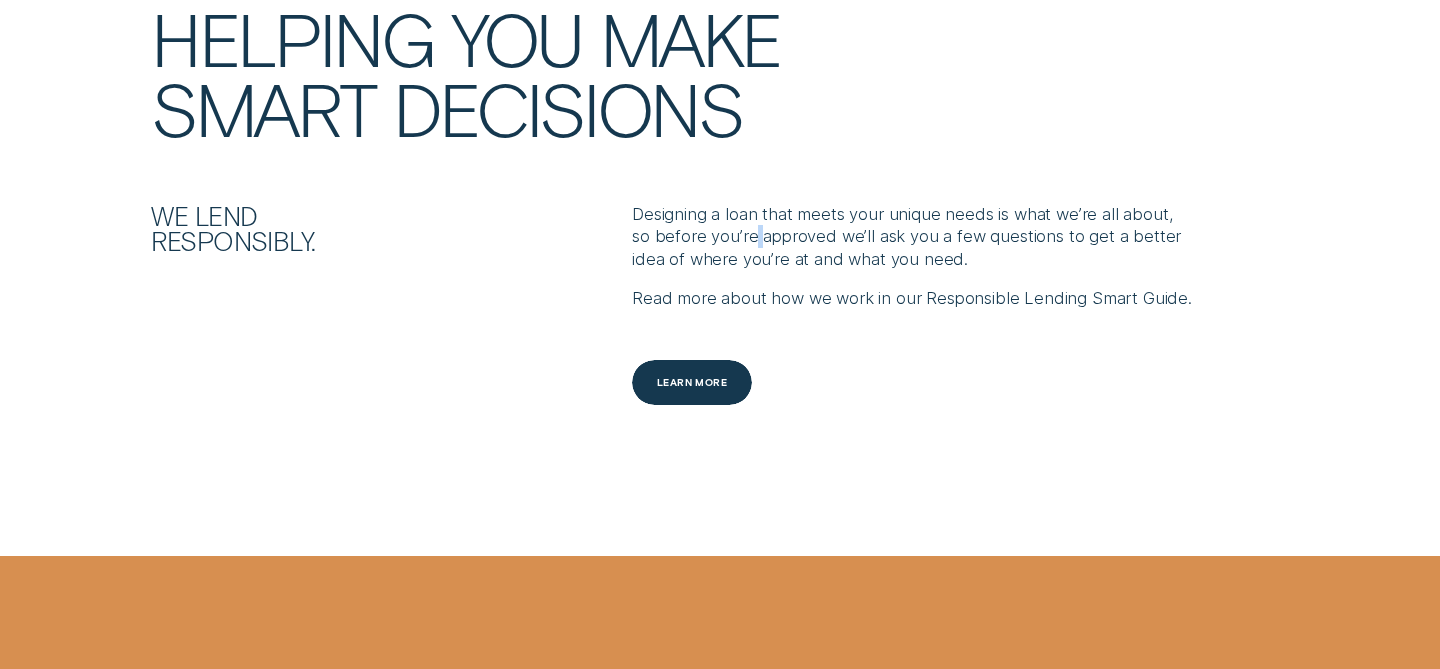 click on "Designing a loan that meets your unique needs is what we’re all about, so before you’re approved we’ll ask you a few questions to get a better idea of where you’re at and what you need." at bounding box center (912, 237) 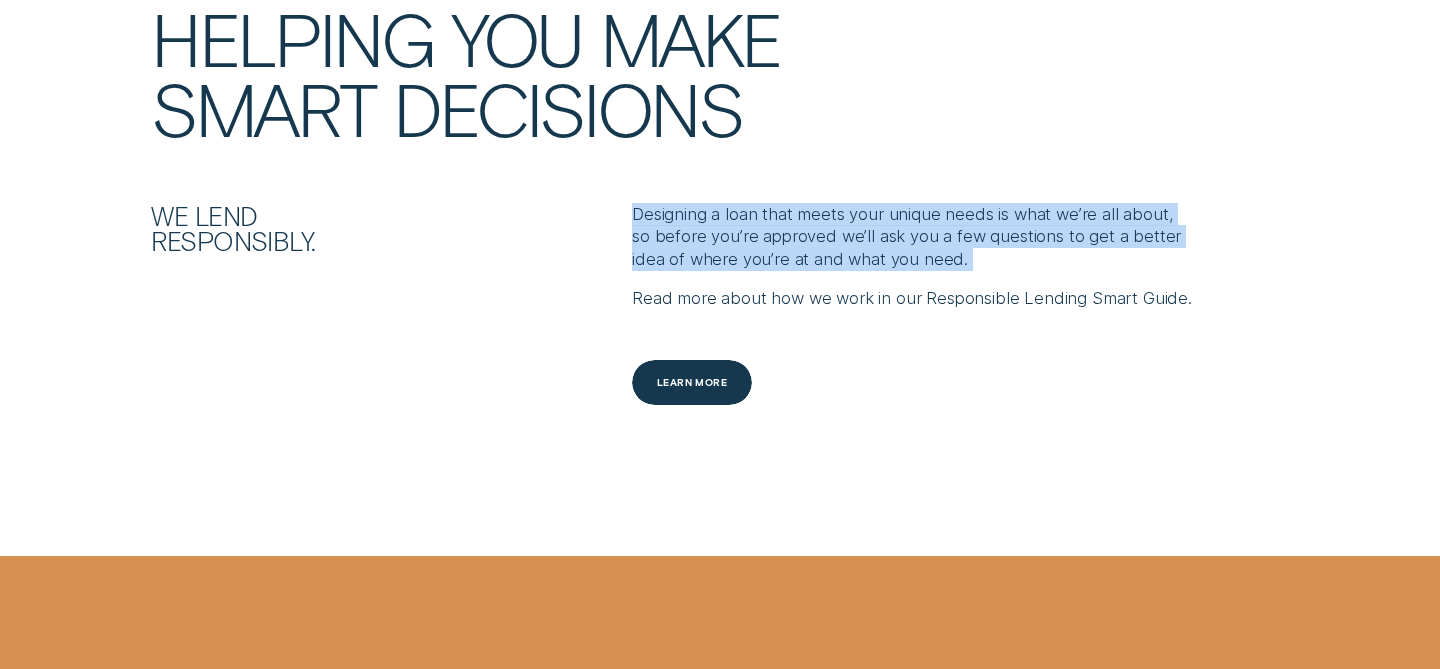 click on "Designing a loan that meets your unique needs is what we’re all about, so before you’re approved we’ll ask you a few questions to get a better idea of where you’re at and what you need." at bounding box center (912, 237) 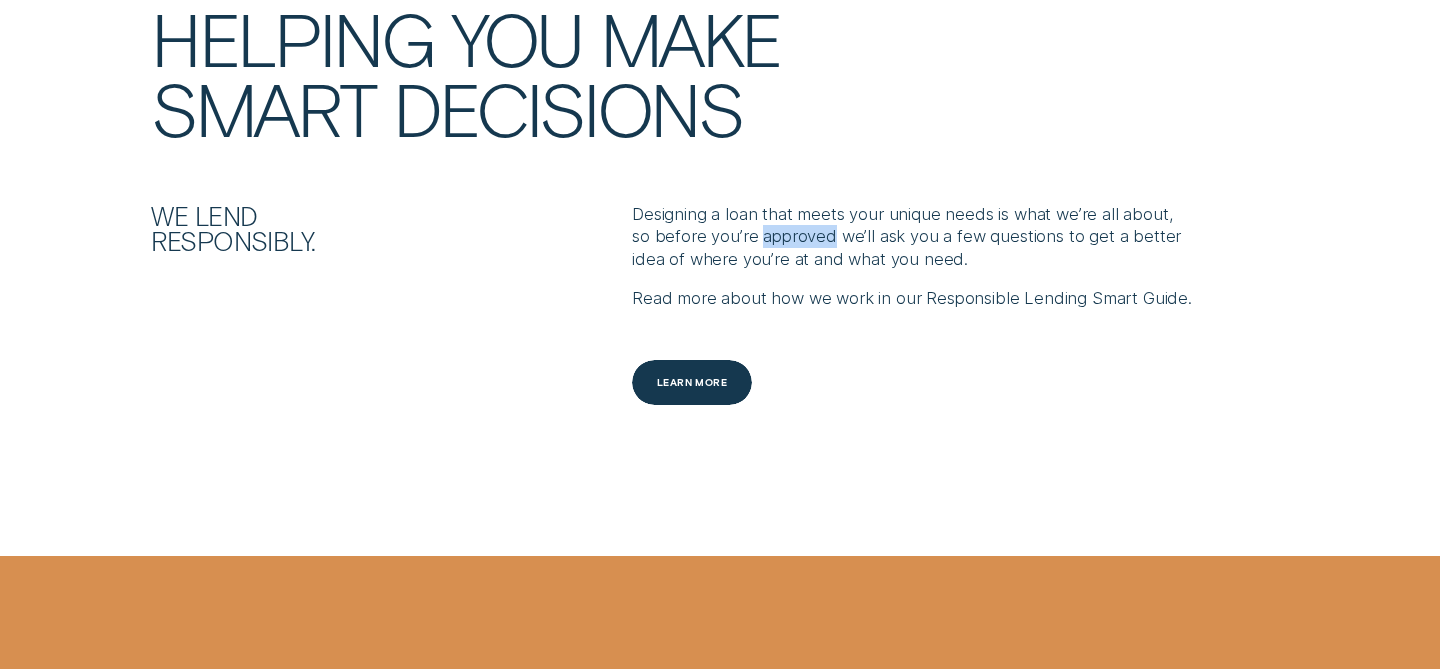 click on "Designing a loan that meets your unique needs is what we’re all about, so before you’re approved we’ll ask you a few questions to get a better idea of where you’re at and what you need." at bounding box center (912, 237) 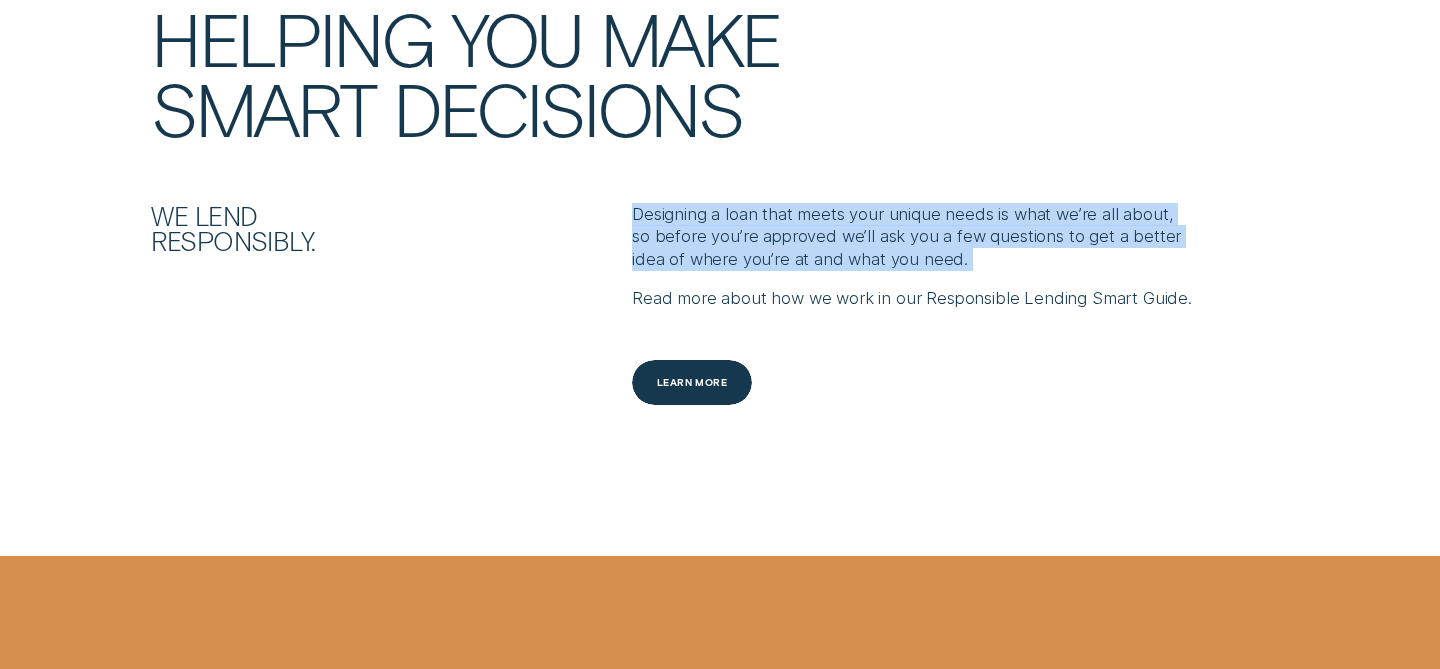 click on "Designing a loan that meets your unique needs is what we’re all about, so before you’re approved we’ll ask you a few questions to get a better idea of where you’re at and what you need." at bounding box center (912, 237) 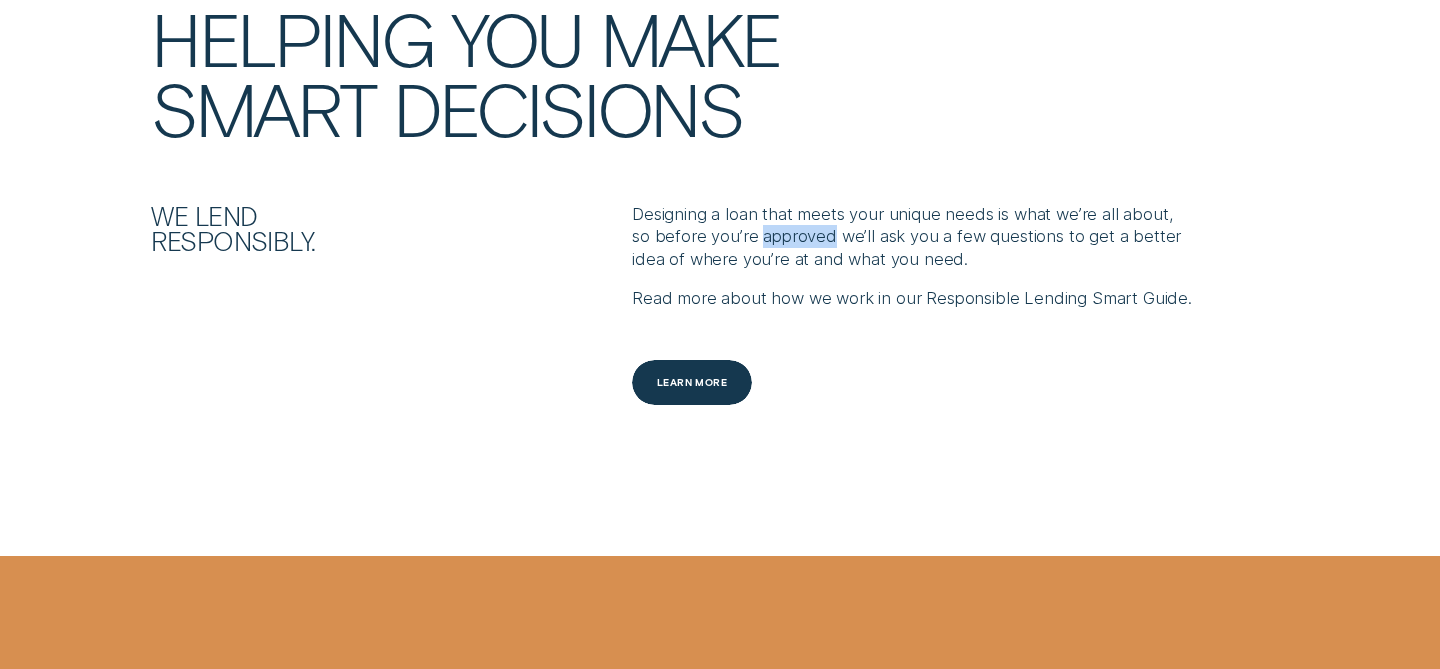 click on "Designing a loan that meets your unique needs is what we’re all about, so before you’re approved we’ll ask you a few questions to get a better idea of where you’re at and what you need." at bounding box center [912, 237] 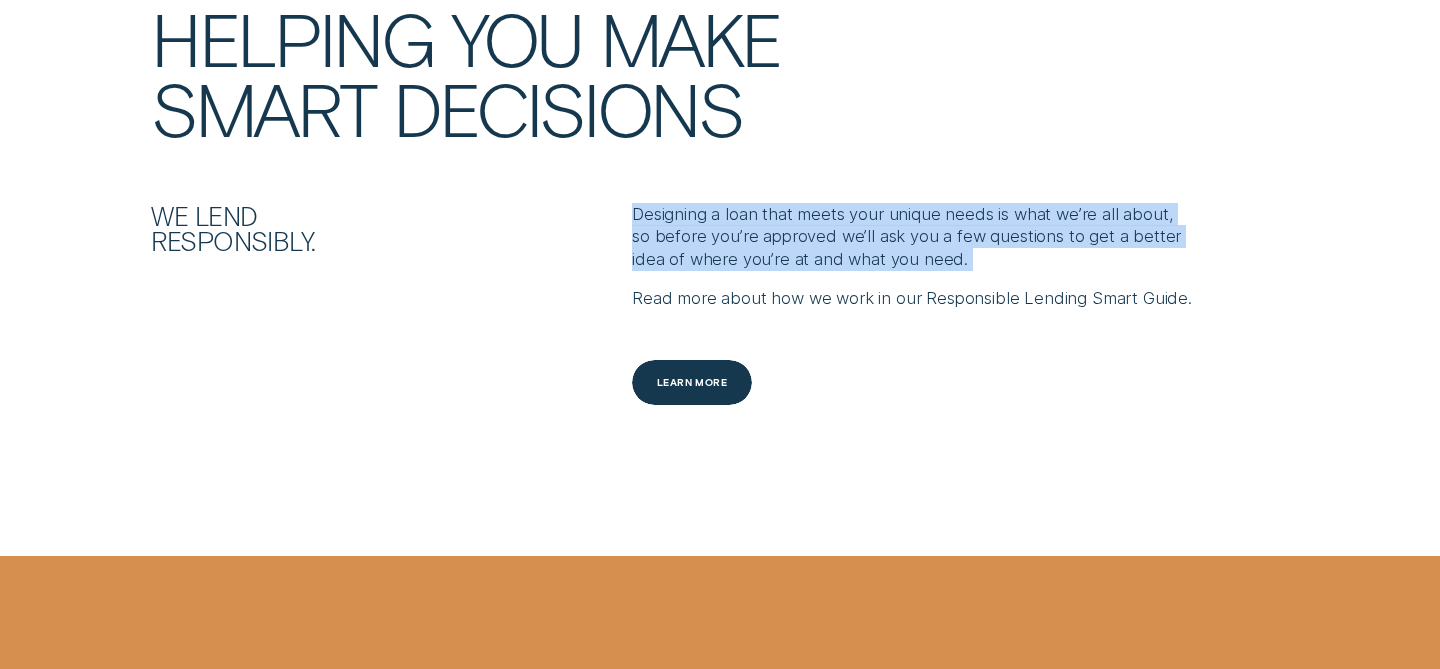 click on "Designing a loan that meets your unique needs is what we’re all about, so before you’re approved we’ll ask you a few questions to get a better idea of where you’re at and what you need." at bounding box center (912, 237) 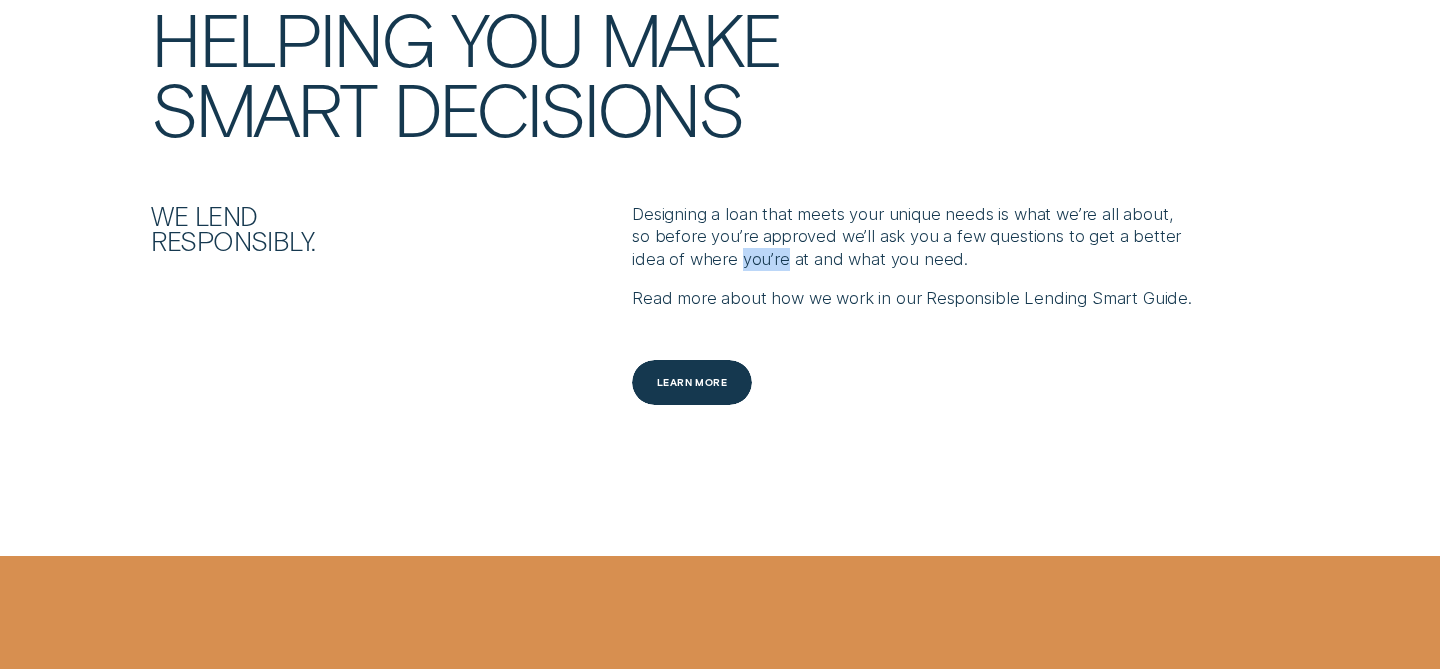 click on "Designing a loan that meets your unique needs is what we’re all about, so before you’re approved we’ll ask you a few questions to get a better idea of where you’re at and what you need." at bounding box center [912, 237] 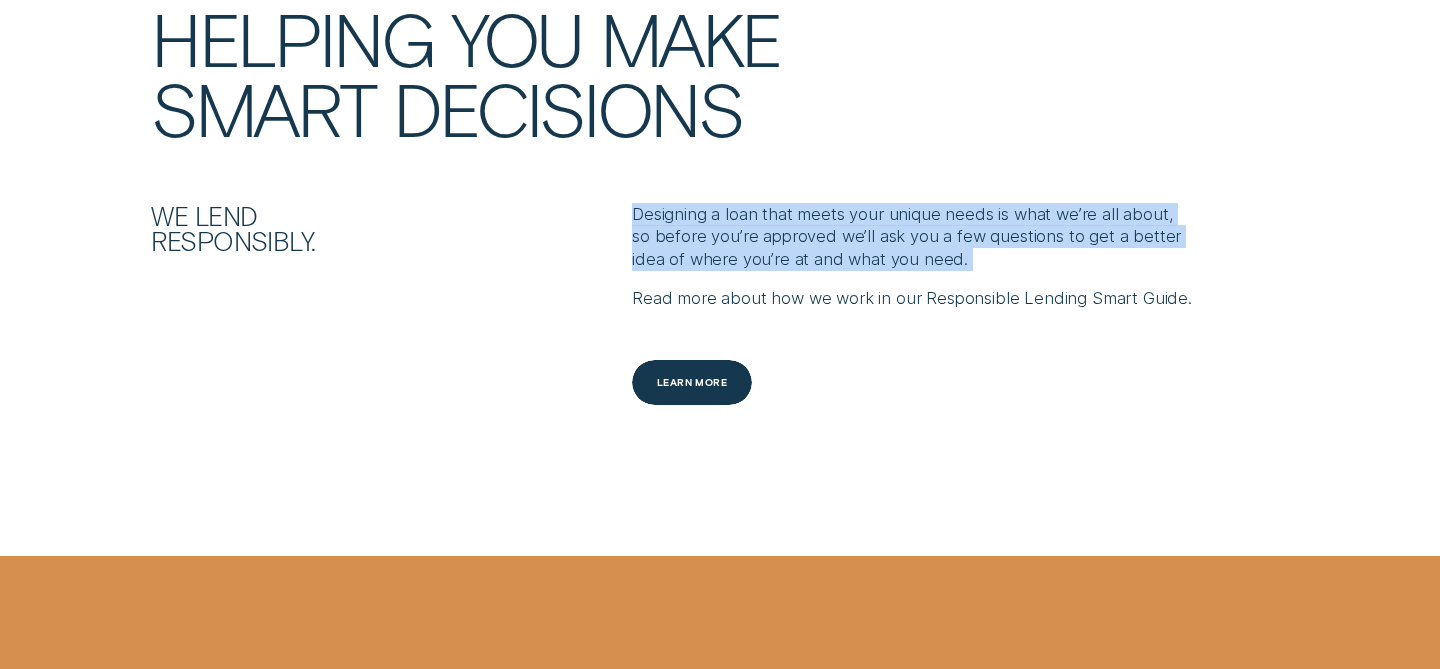 click on "Designing a loan that meets your unique needs is what we’re all about, so before you’re approved we’ll ask you a few questions to get a better idea of where you’re at and what you need." at bounding box center [912, 237] 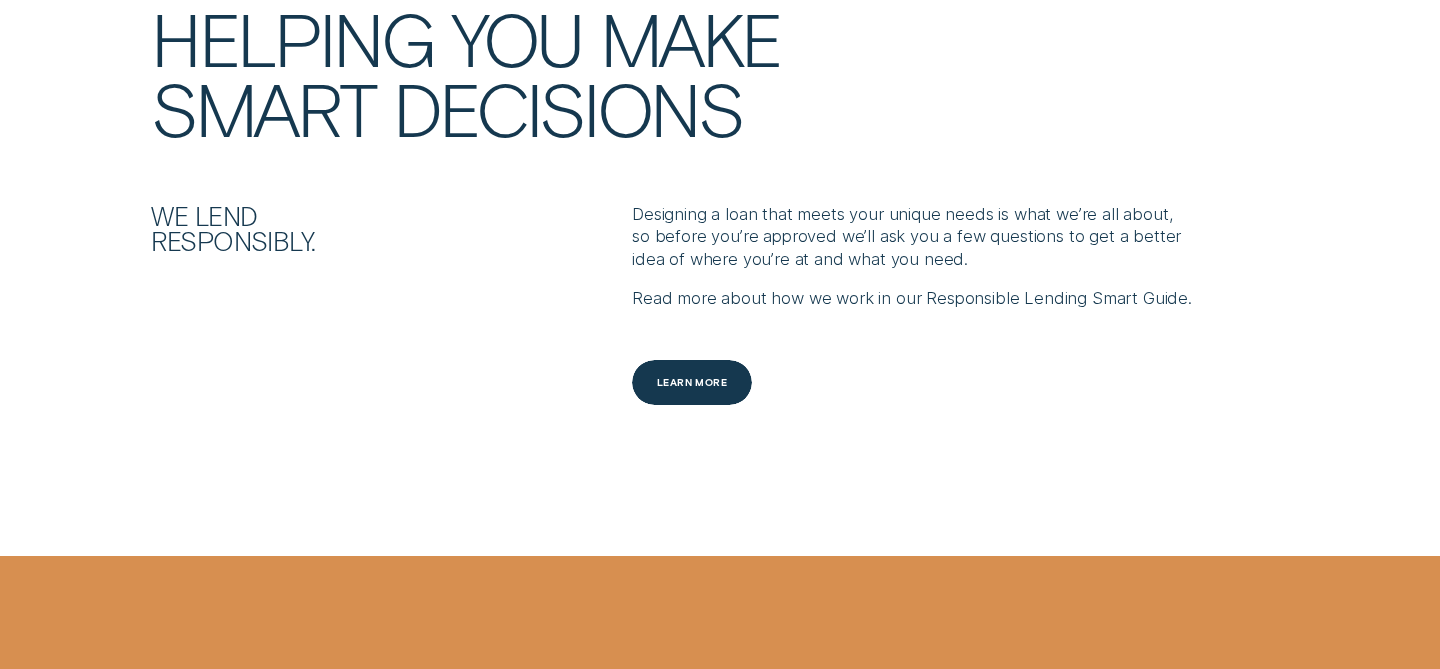 click on "Read more about how we work in our Responsible Lending Smart Guide." at bounding box center [912, 298] 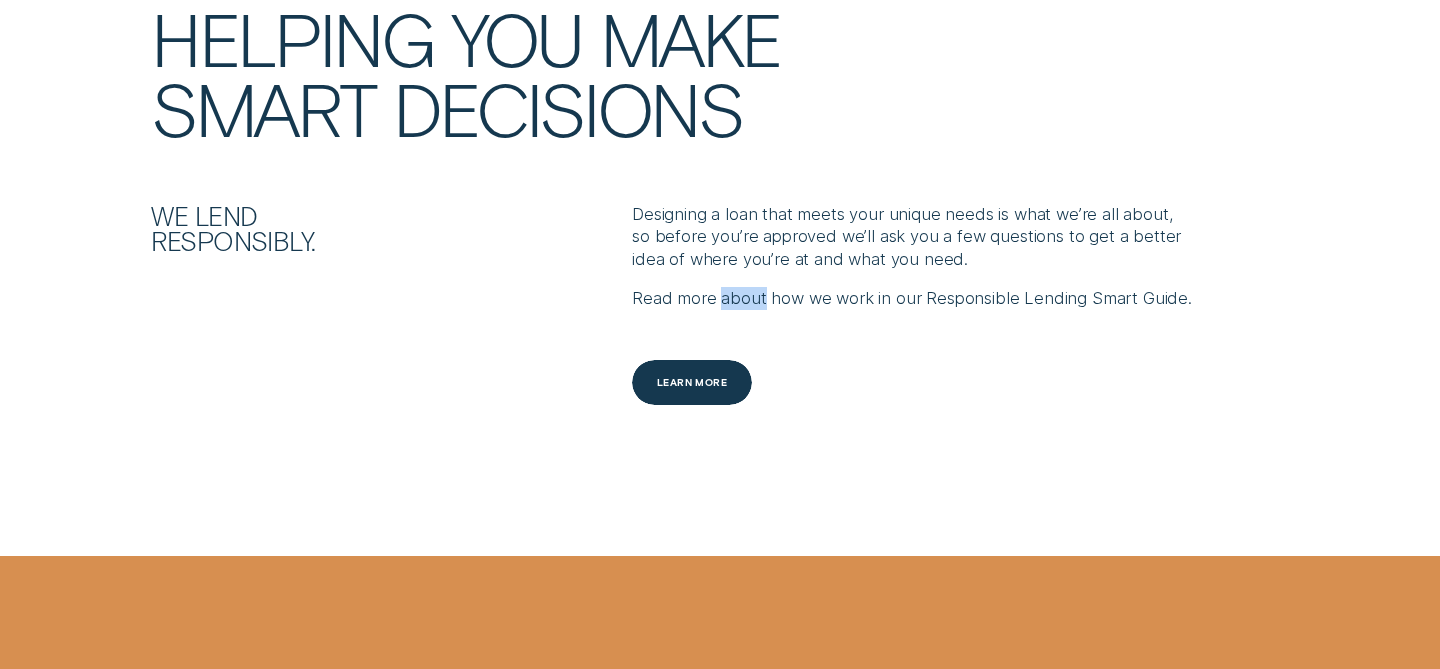 click on "Read more about how we work in our Responsible Lending Smart Guide." at bounding box center (912, 298) 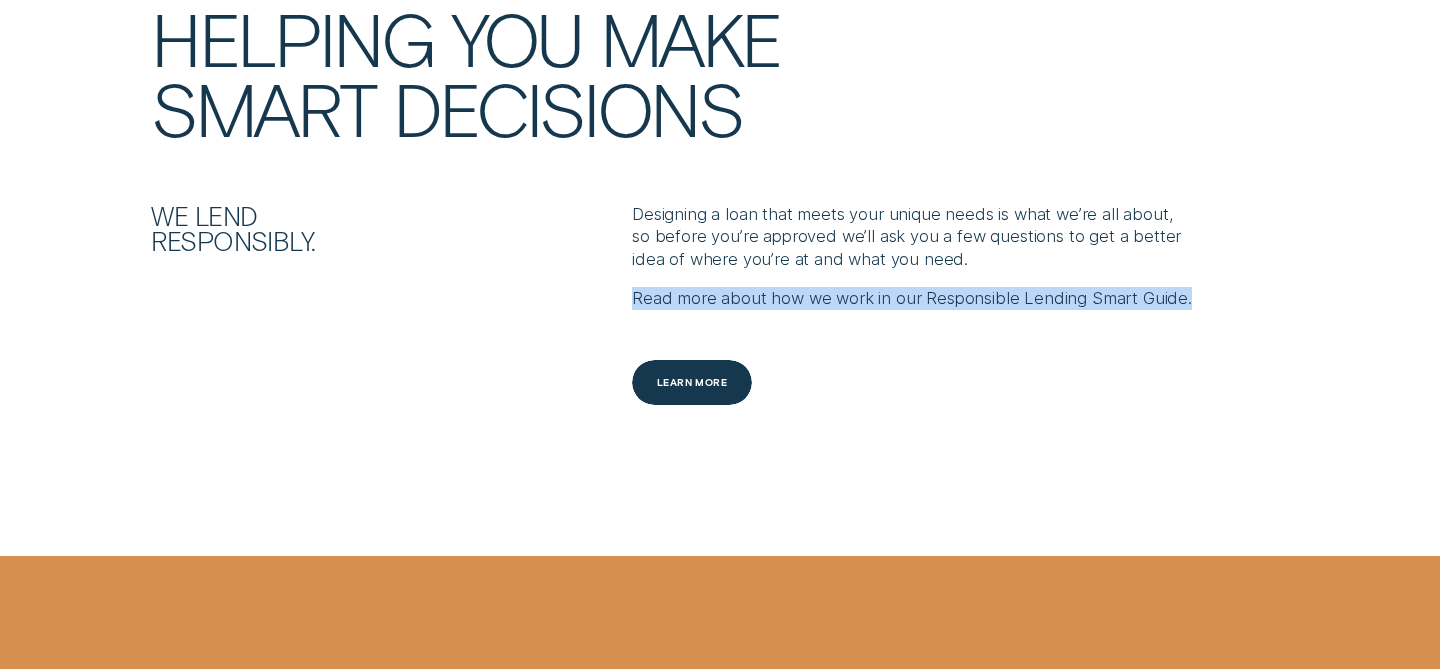 click on "Read more about how we work in our Responsible Lending Smart Guide." at bounding box center (912, 298) 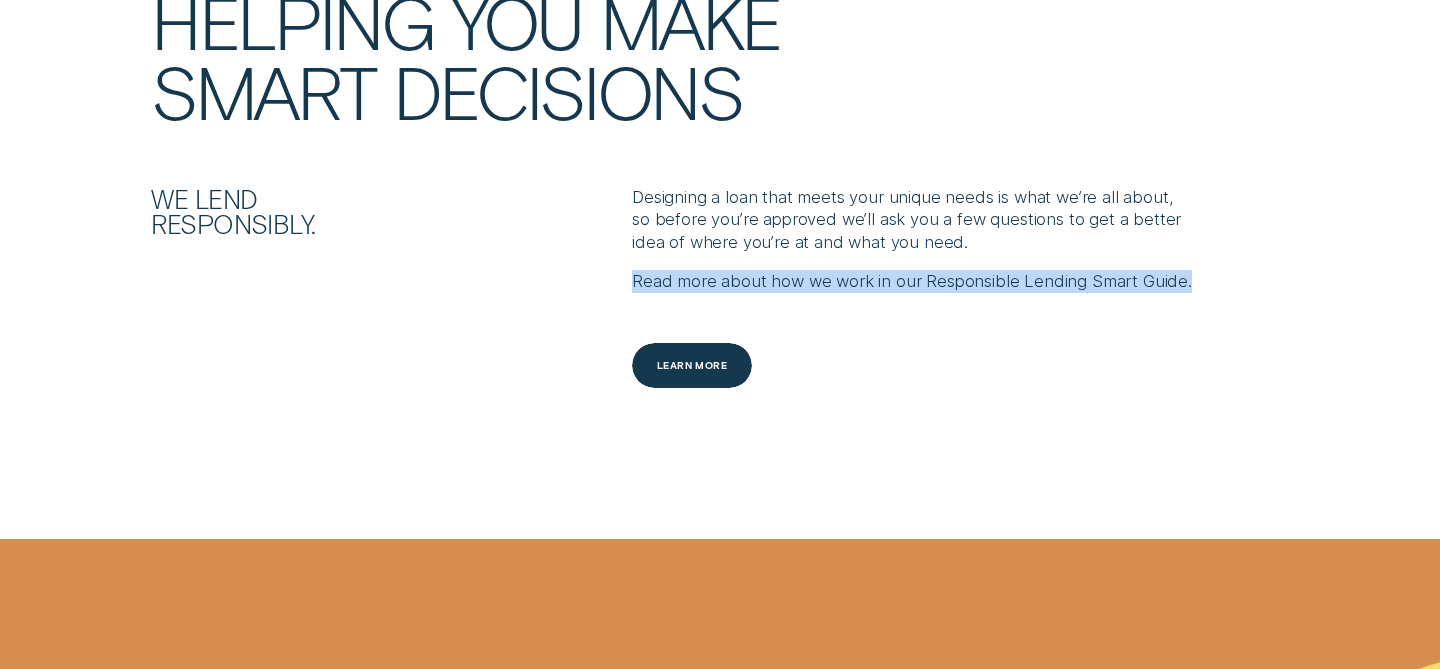 click on "Read more about how we work in our Responsible Lending Smart Guide." at bounding box center (912, 281) 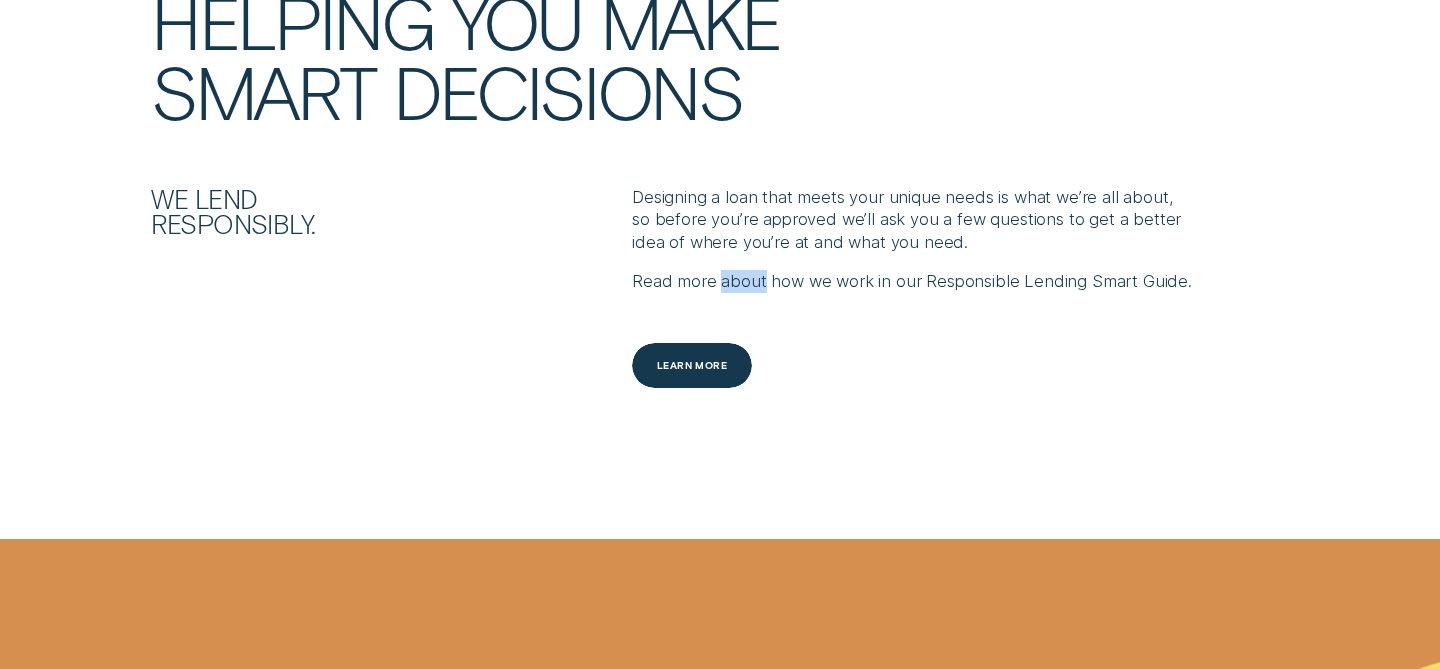 click on "Read more about how we work in our Responsible Lending Smart Guide." at bounding box center [912, 281] 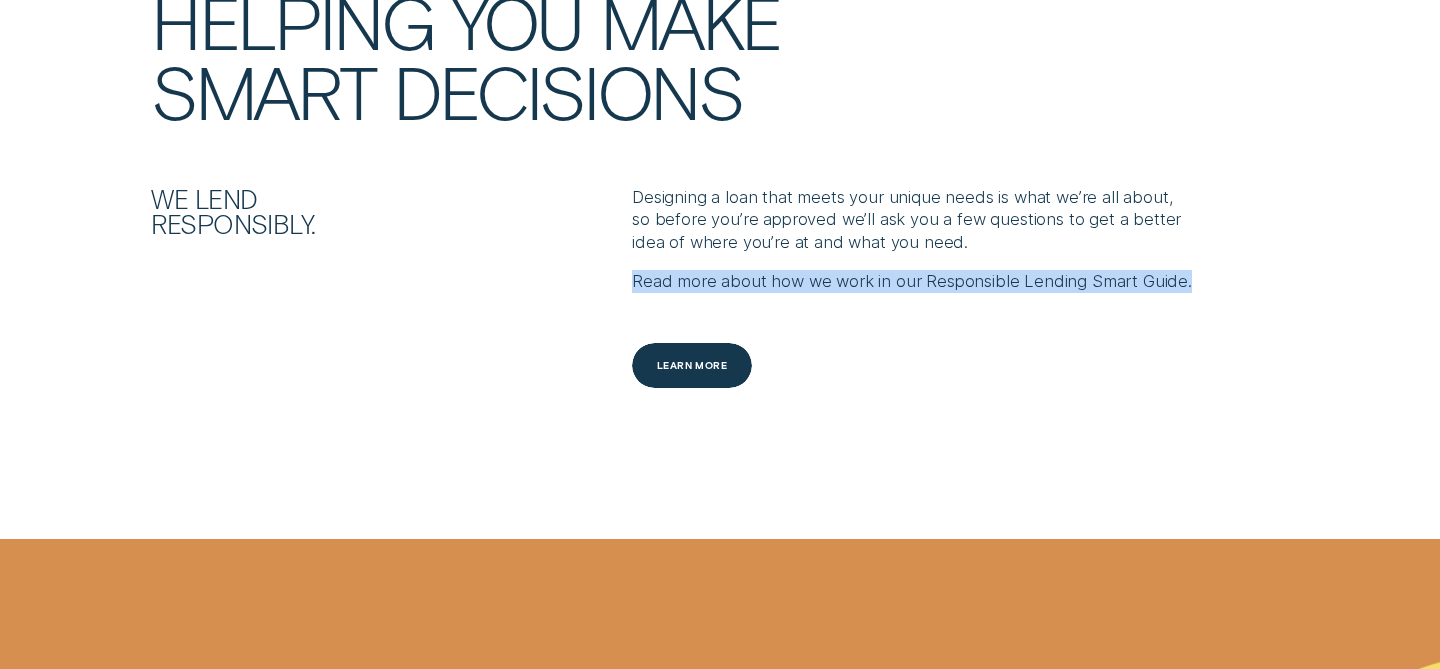 click on "Read more about how we work in our Responsible Lending Smart Guide." at bounding box center (912, 281) 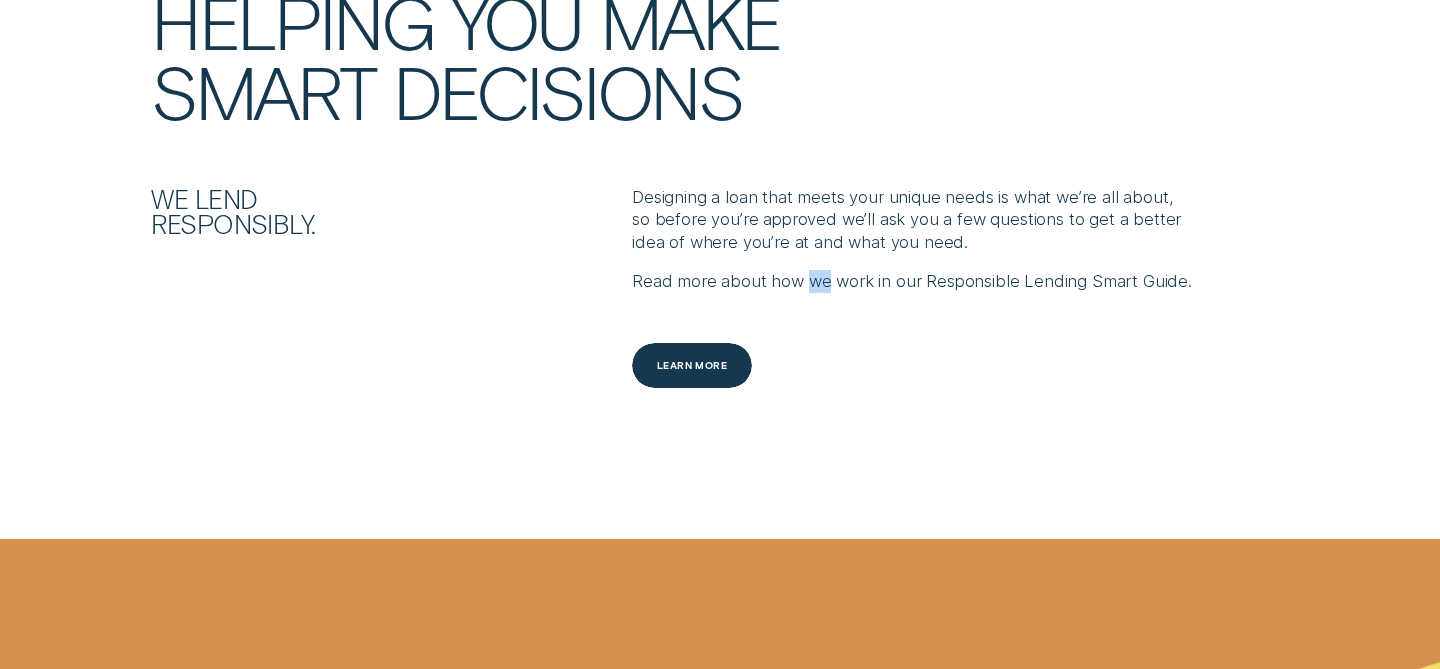click on "Read more about how we work in our Responsible Lending Smart Guide." at bounding box center (912, 281) 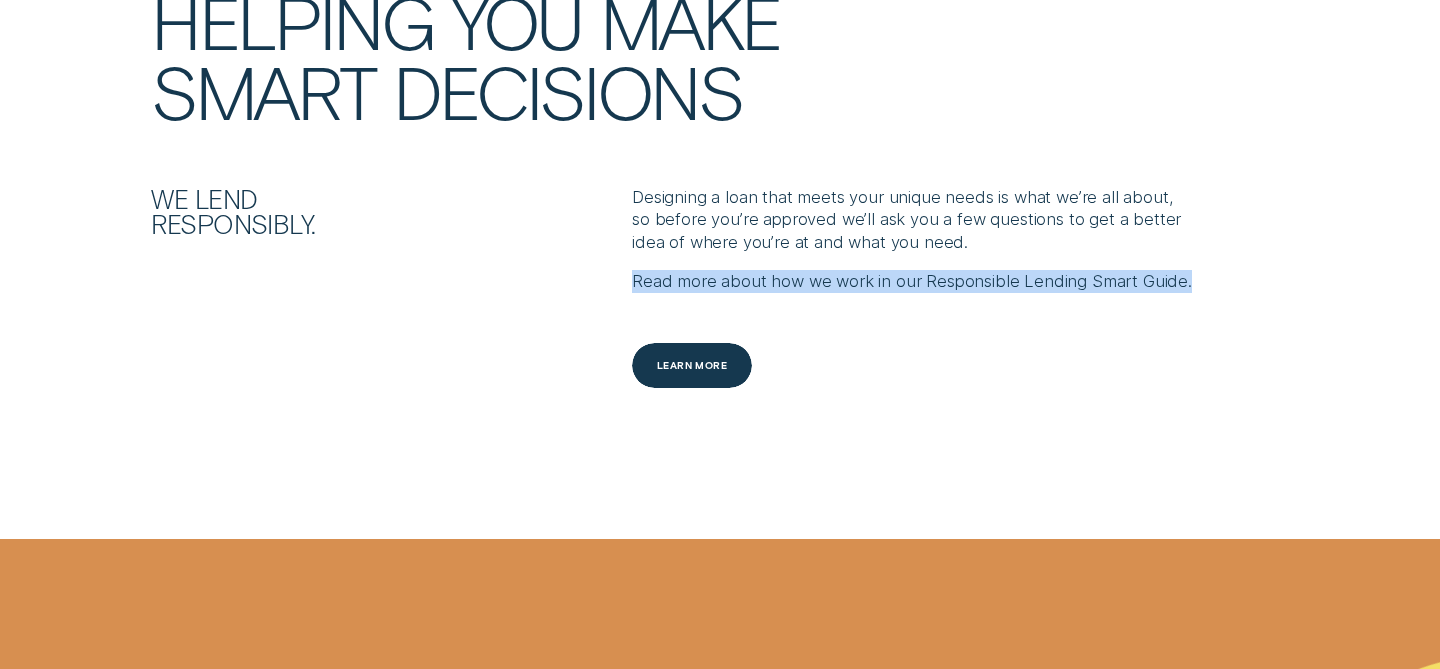 click on "Read more about how we work in our Responsible Lending Smart Guide." at bounding box center (912, 281) 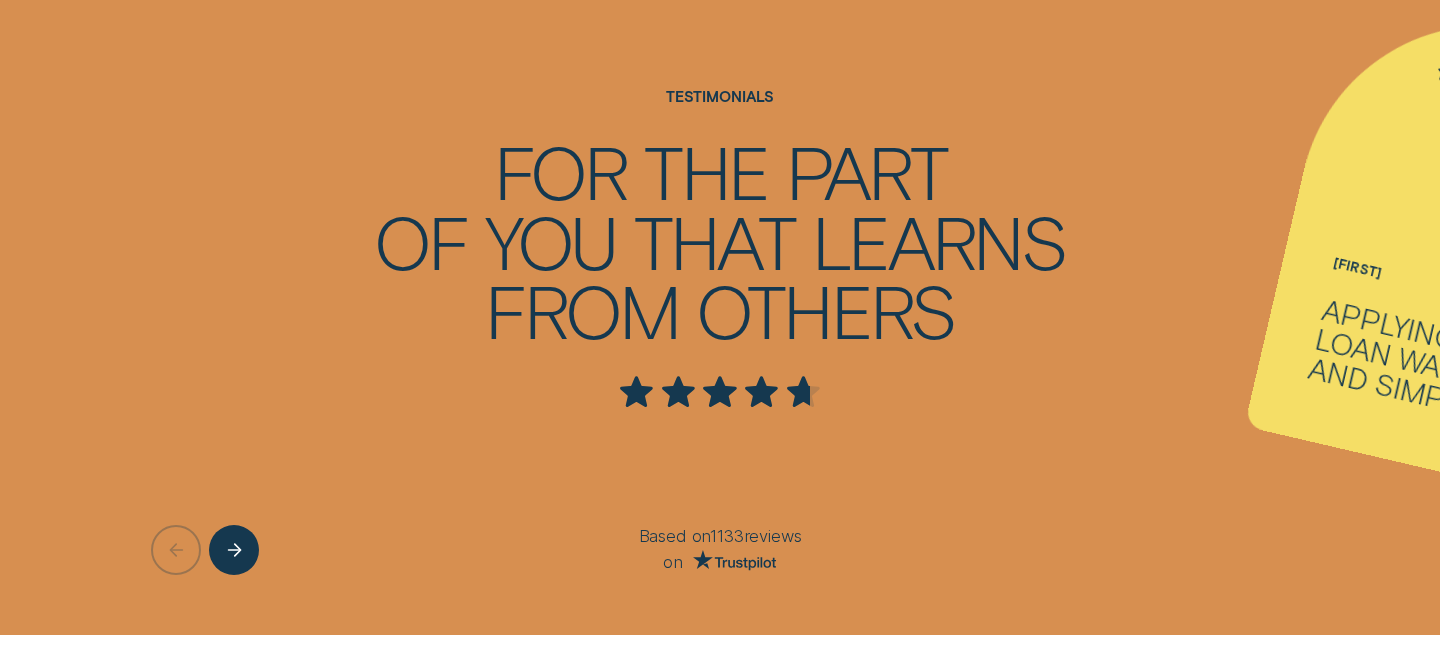 scroll, scrollTop: 2797, scrollLeft: 0, axis: vertical 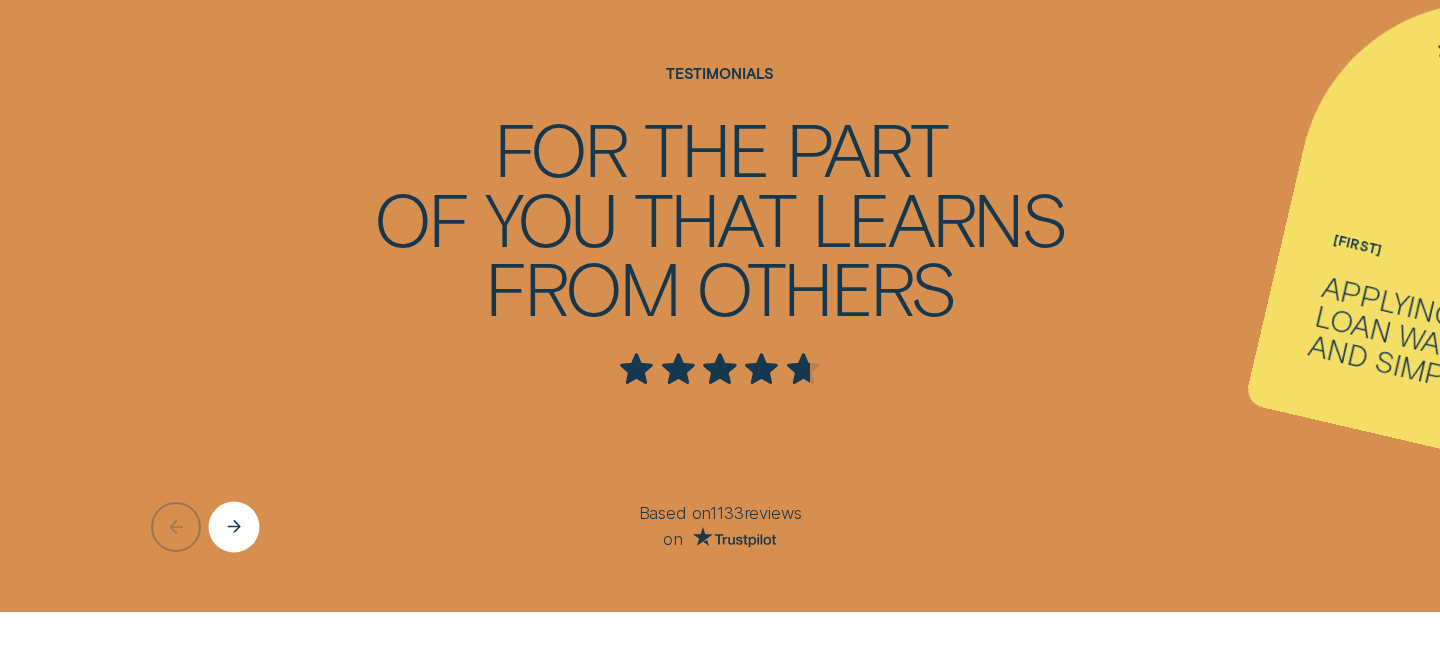 click 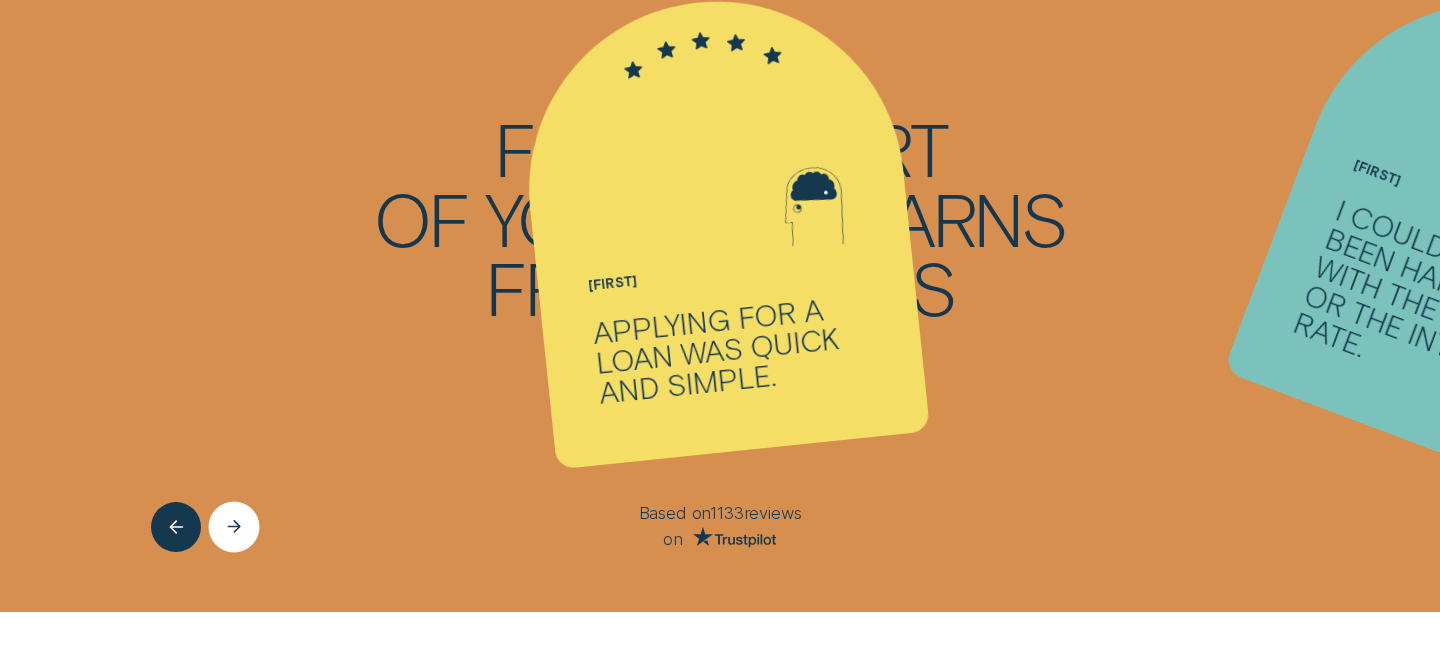 click 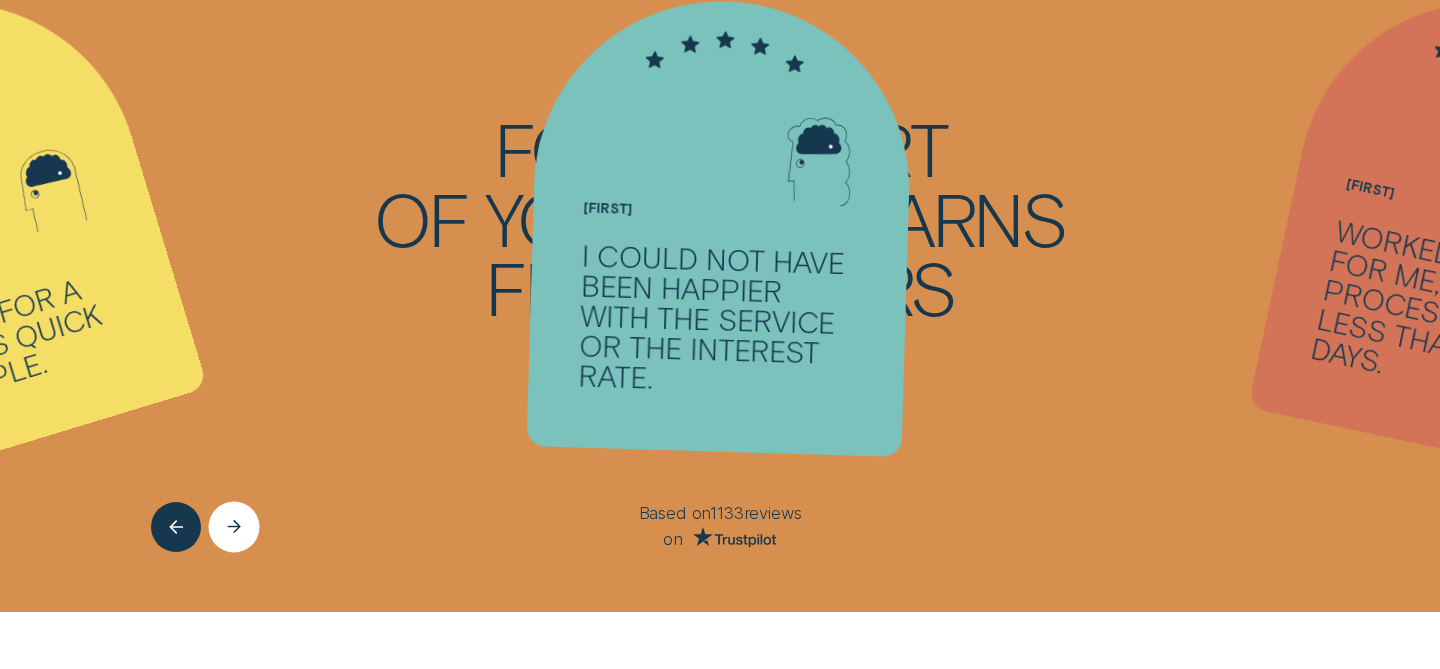 click 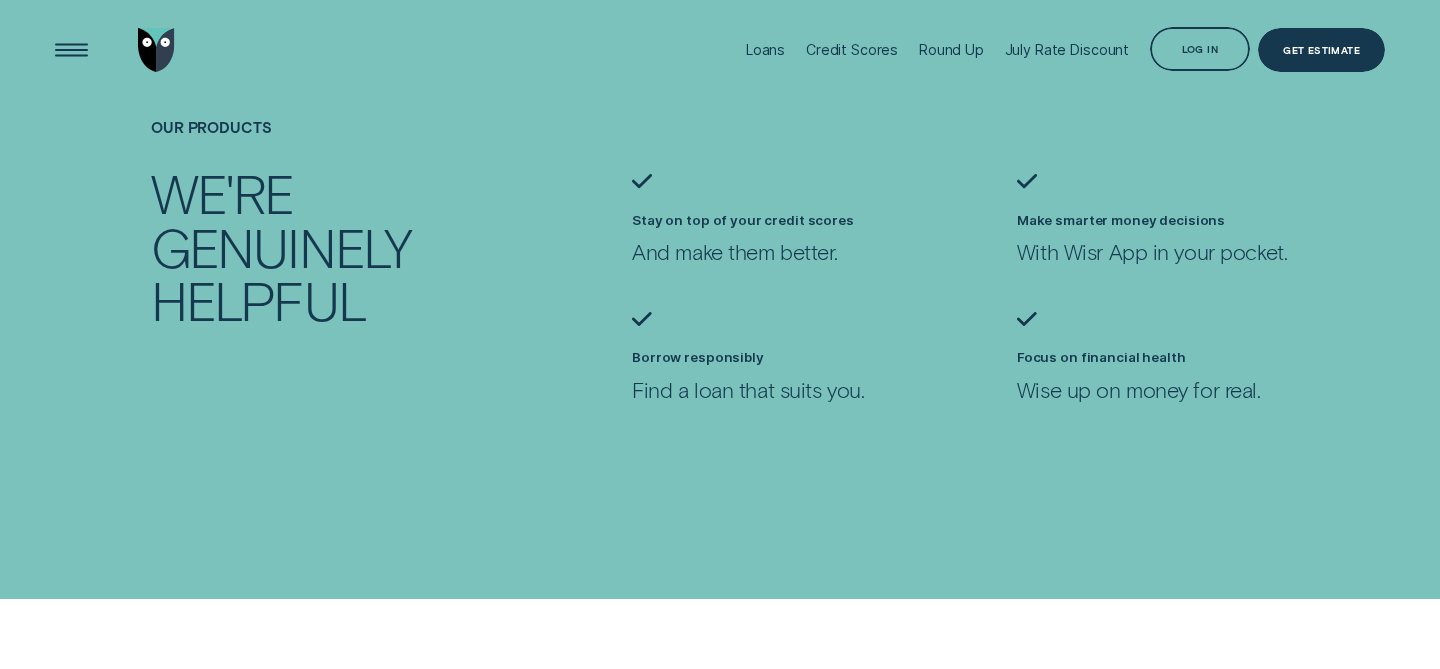 scroll, scrollTop: 1096, scrollLeft: 0, axis: vertical 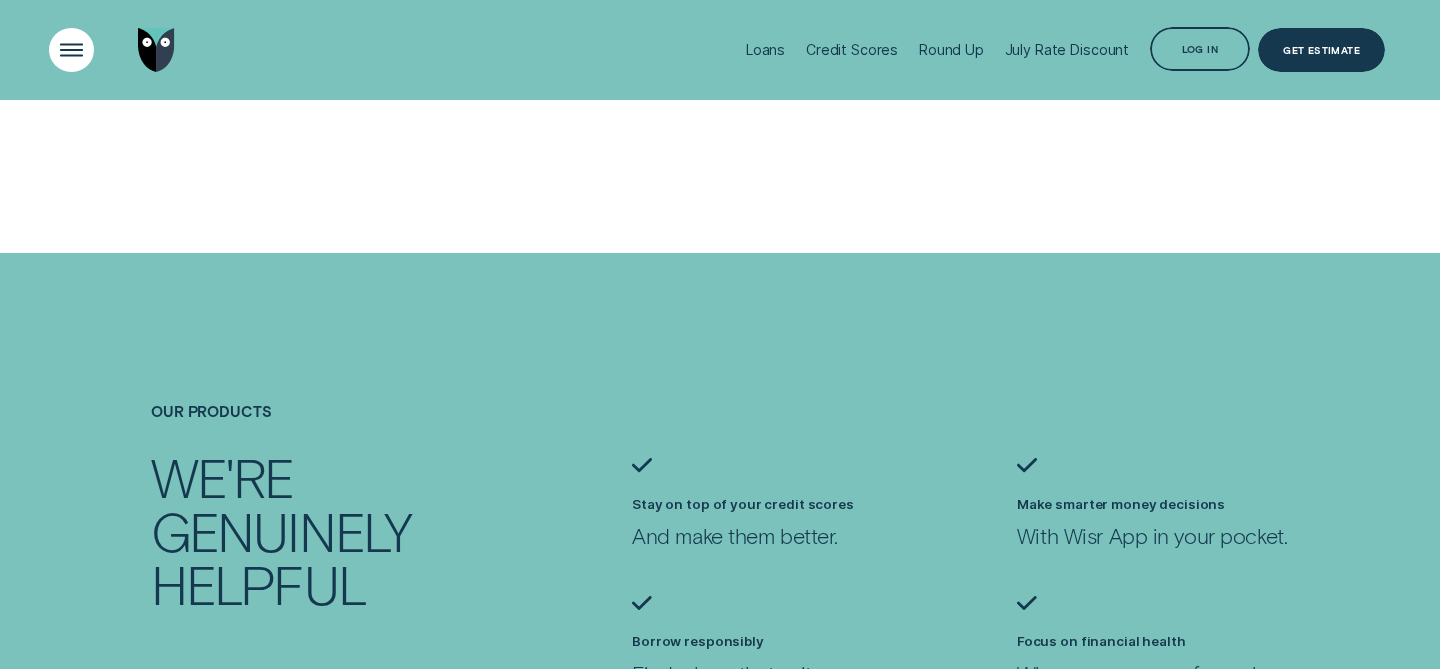 click at bounding box center [72, 50] 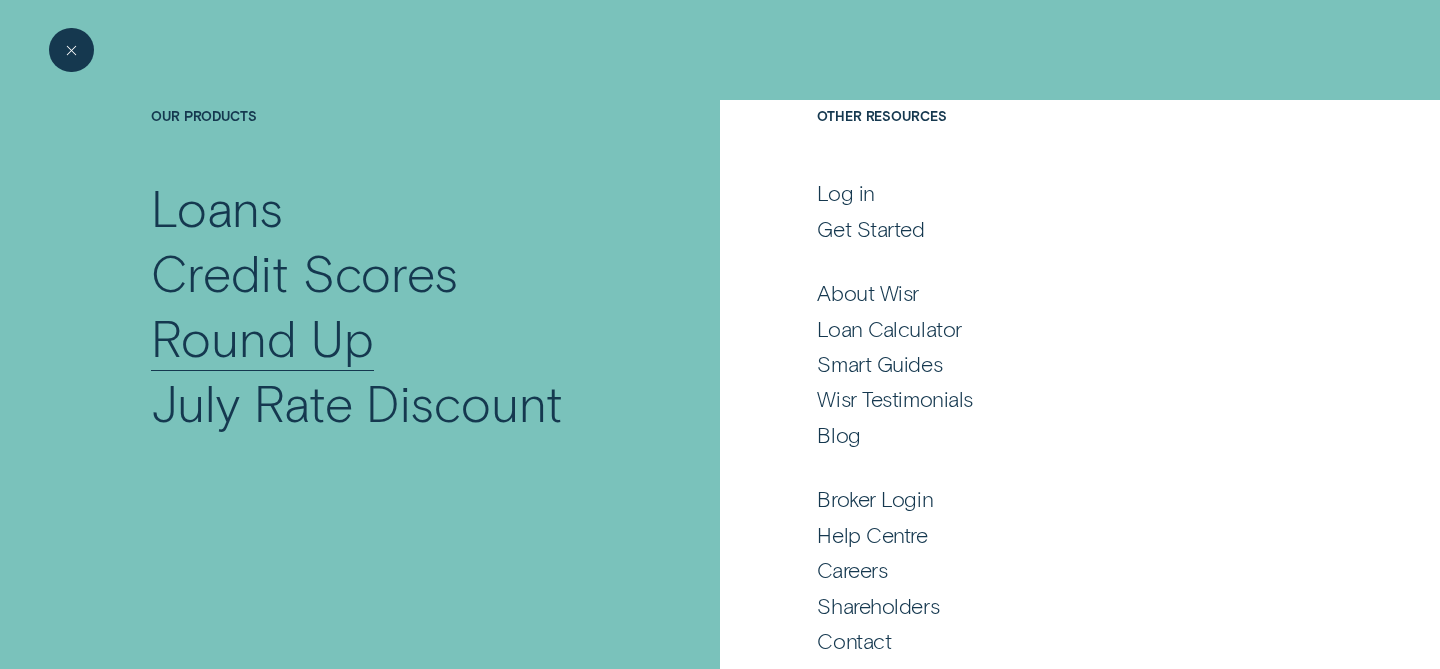 scroll, scrollTop: 113, scrollLeft: 0, axis: vertical 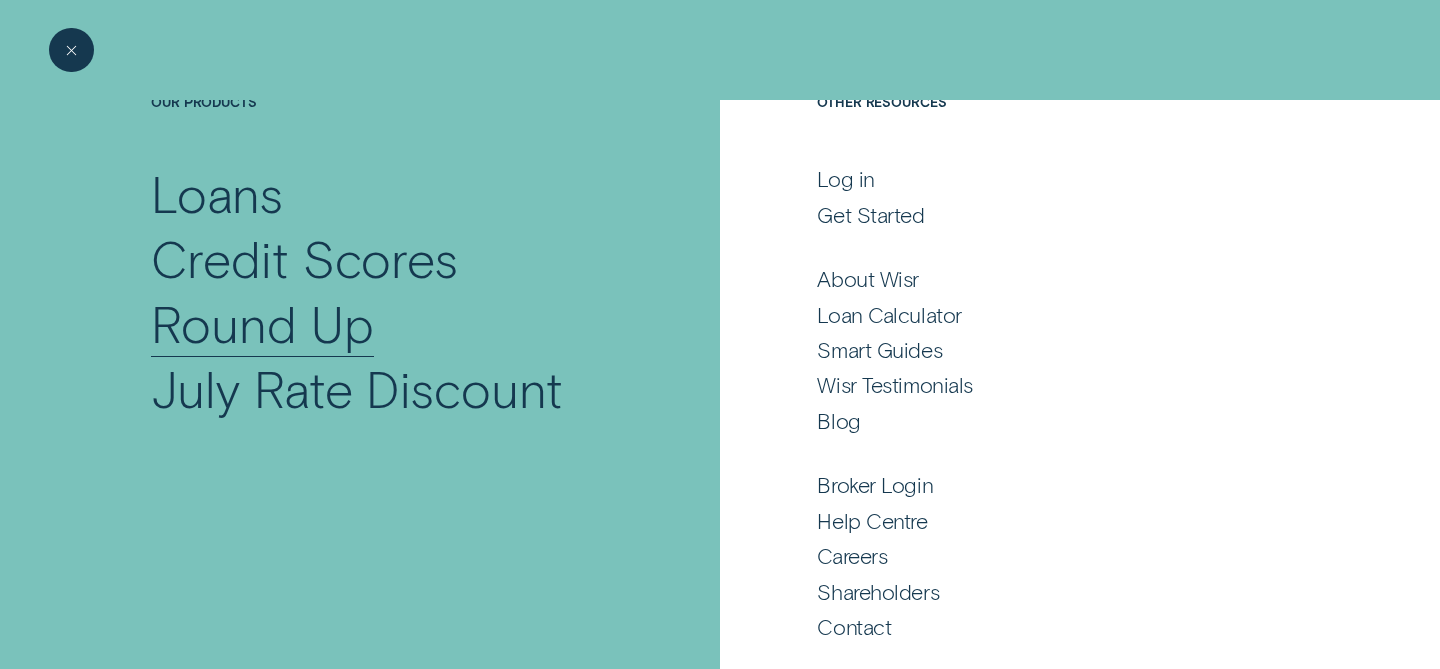 click on "Round Up" at bounding box center (262, 323) 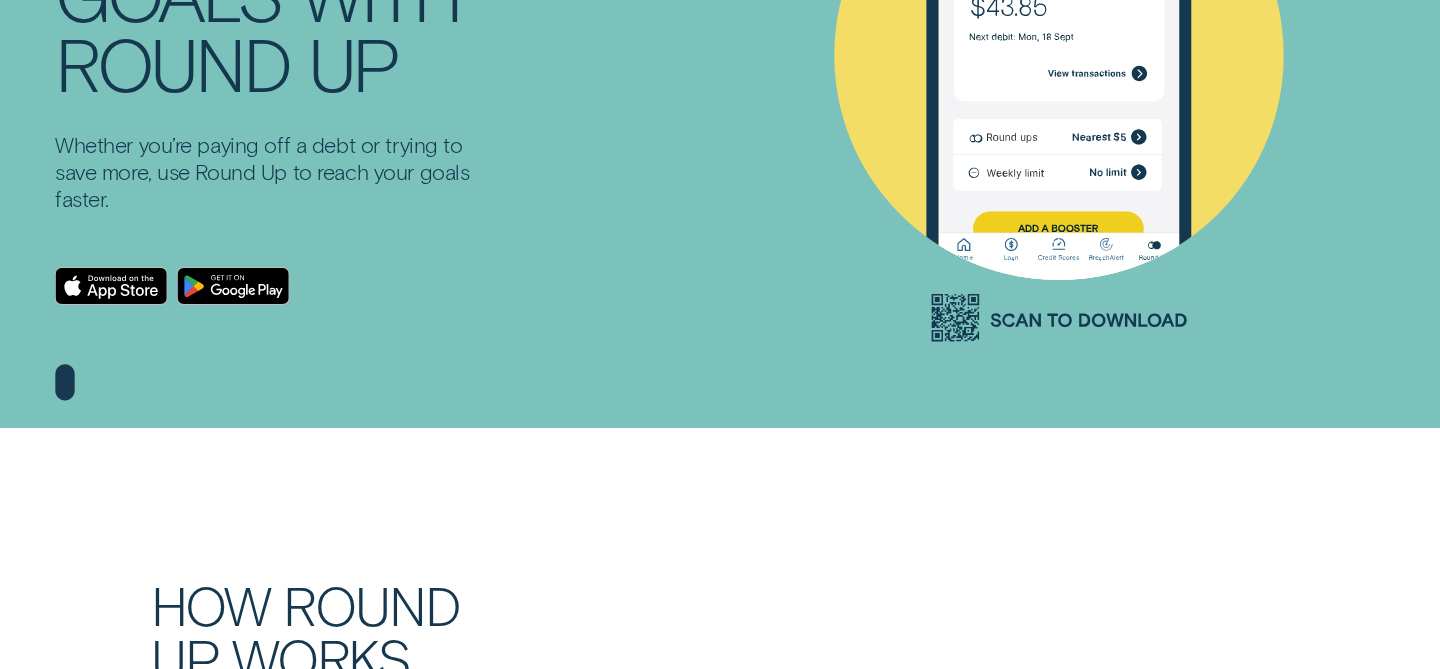 scroll, scrollTop: 0, scrollLeft: 0, axis: both 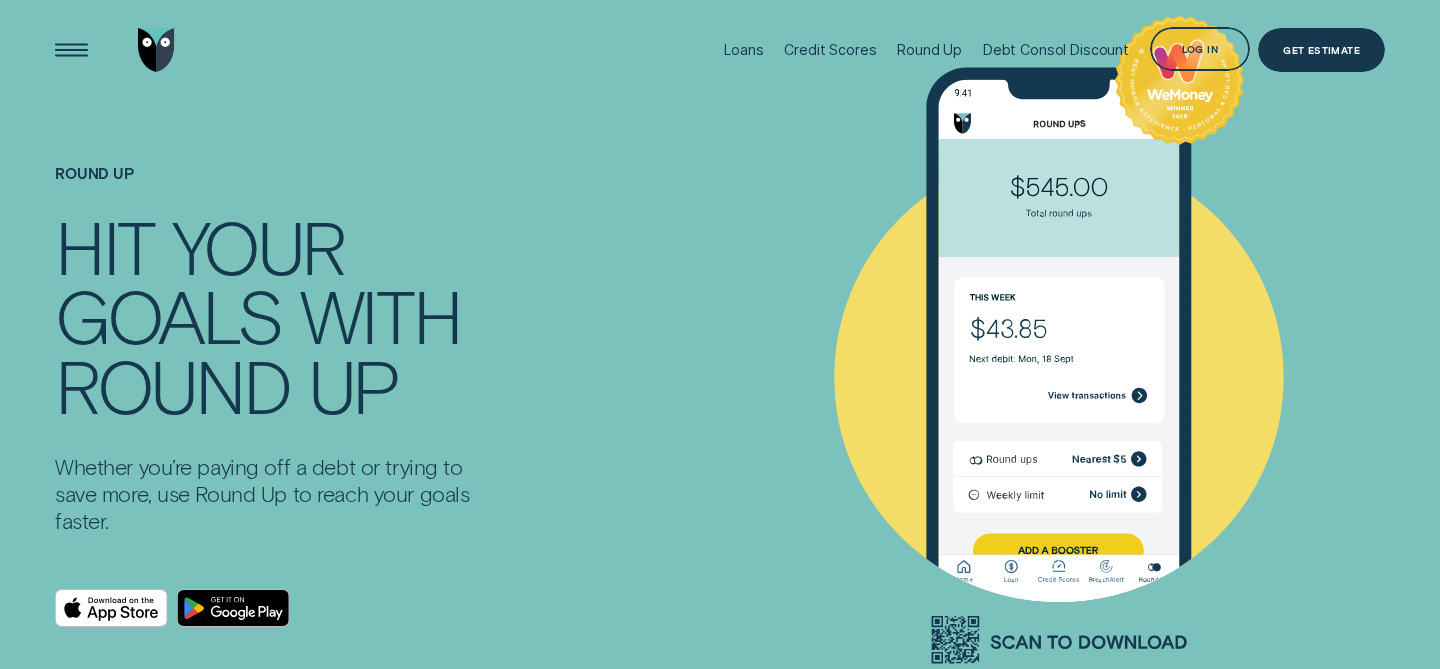 click 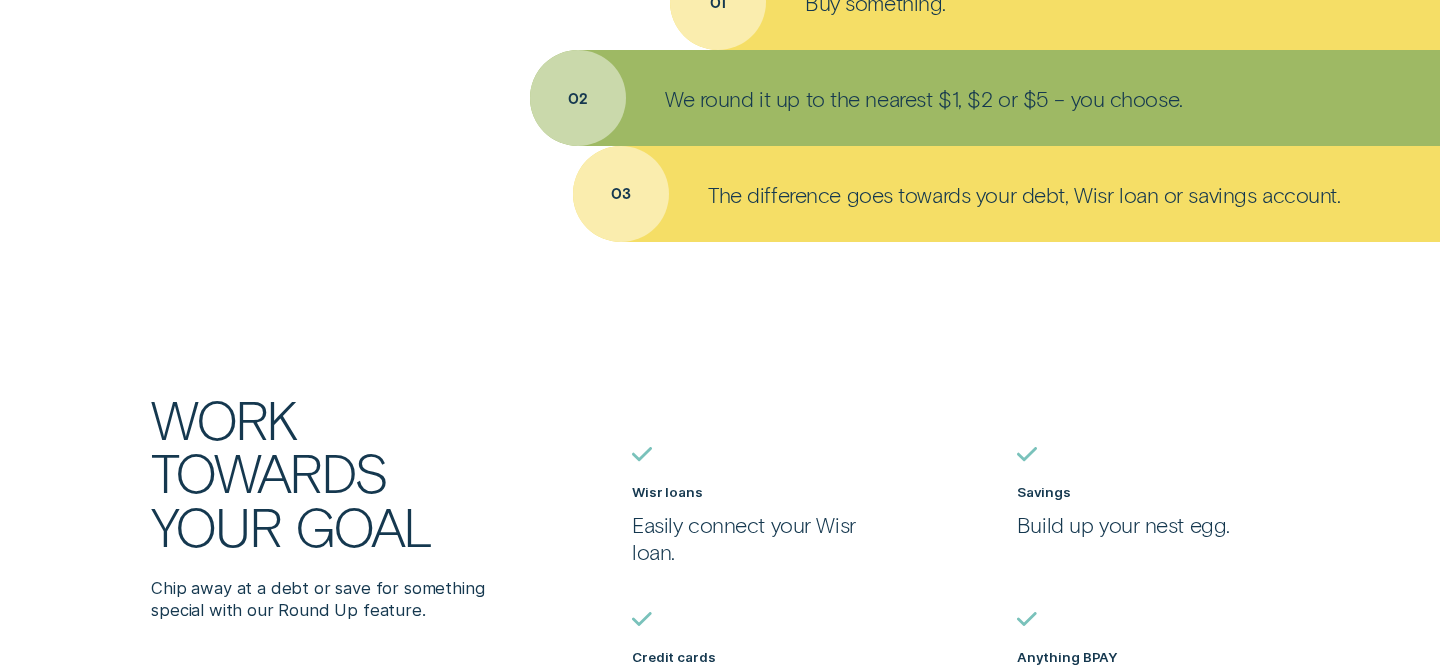 scroll, scrollTop: 1159, scrollLeft: 0, axis: vertical 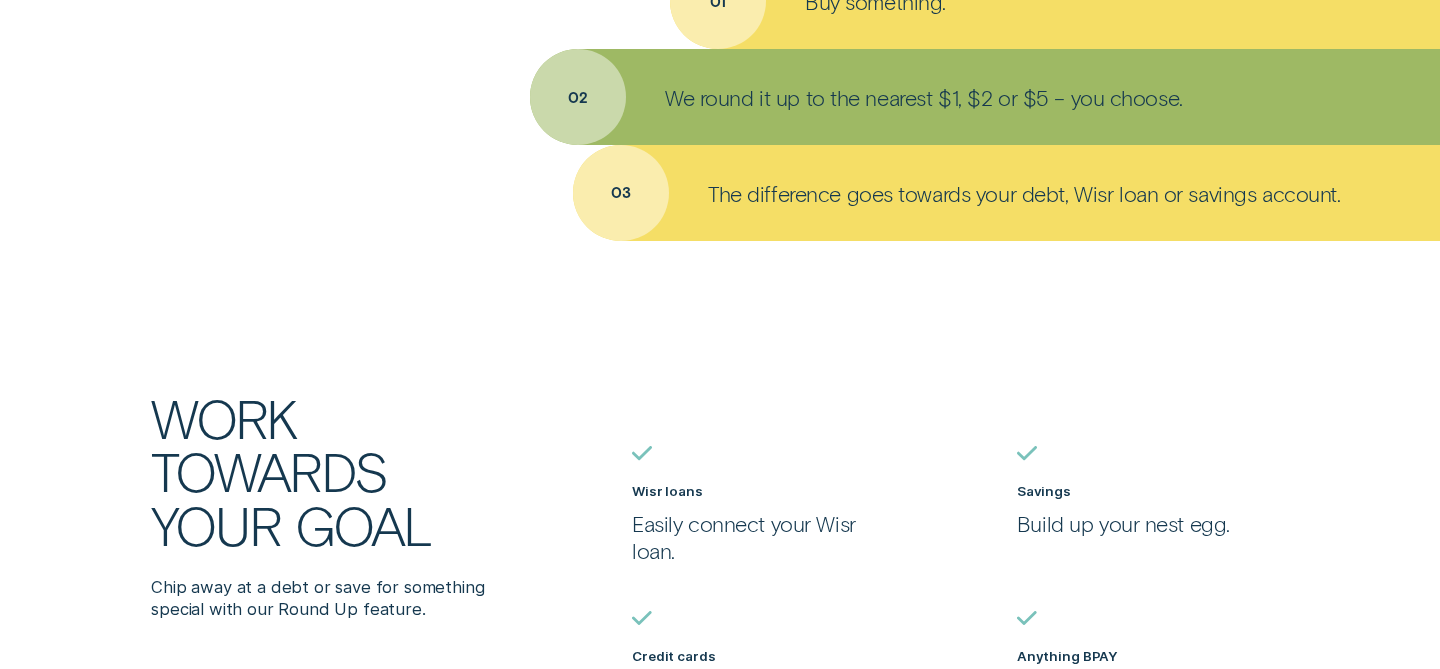 click on "The difference goes towards your debt, Wisr loan or savings account." at bounding box center [1024, 193] 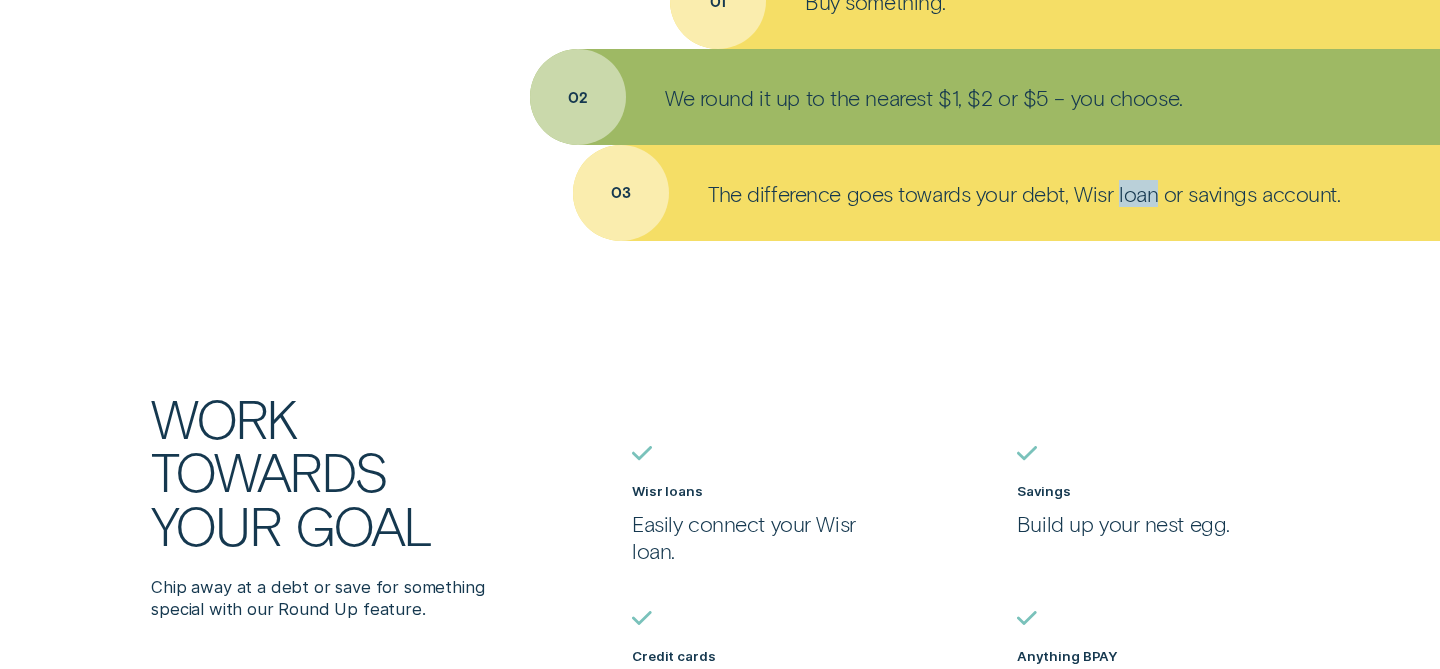 click on "The difference goes towards your debt, Wisr loan or savings account." at bounding box center [1024, 193] 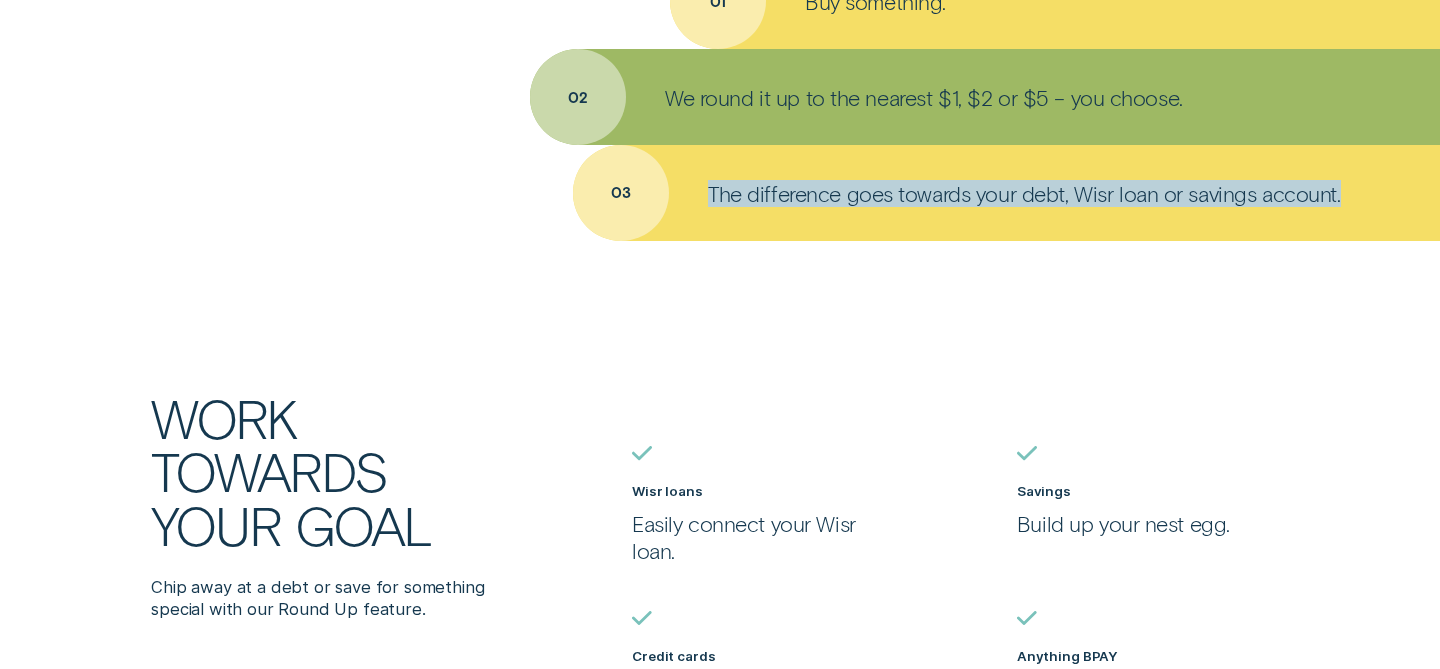 click on "The difference goes towards your debt, Wisr loan or savings account." at bounding box center [1024, 193] 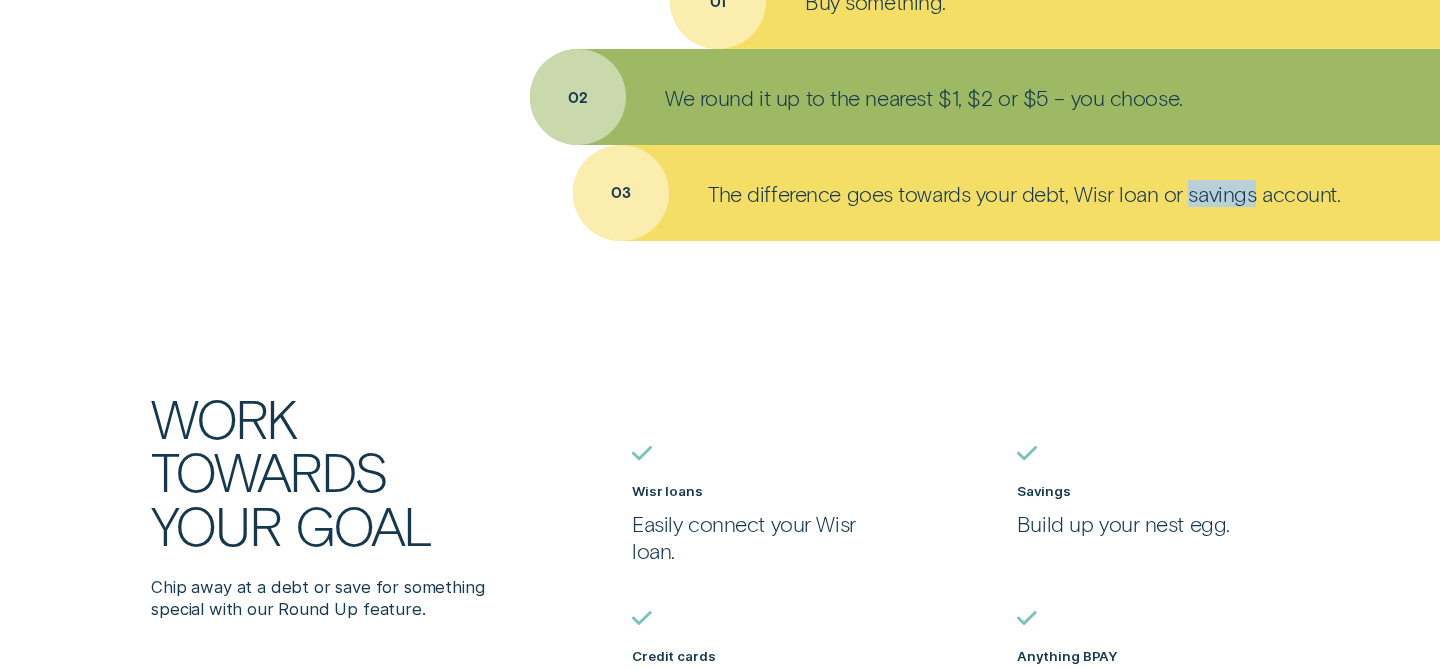click on "The difference goes towards your debt, Wisr loan or savings account." at bounding box center [1024, 193] 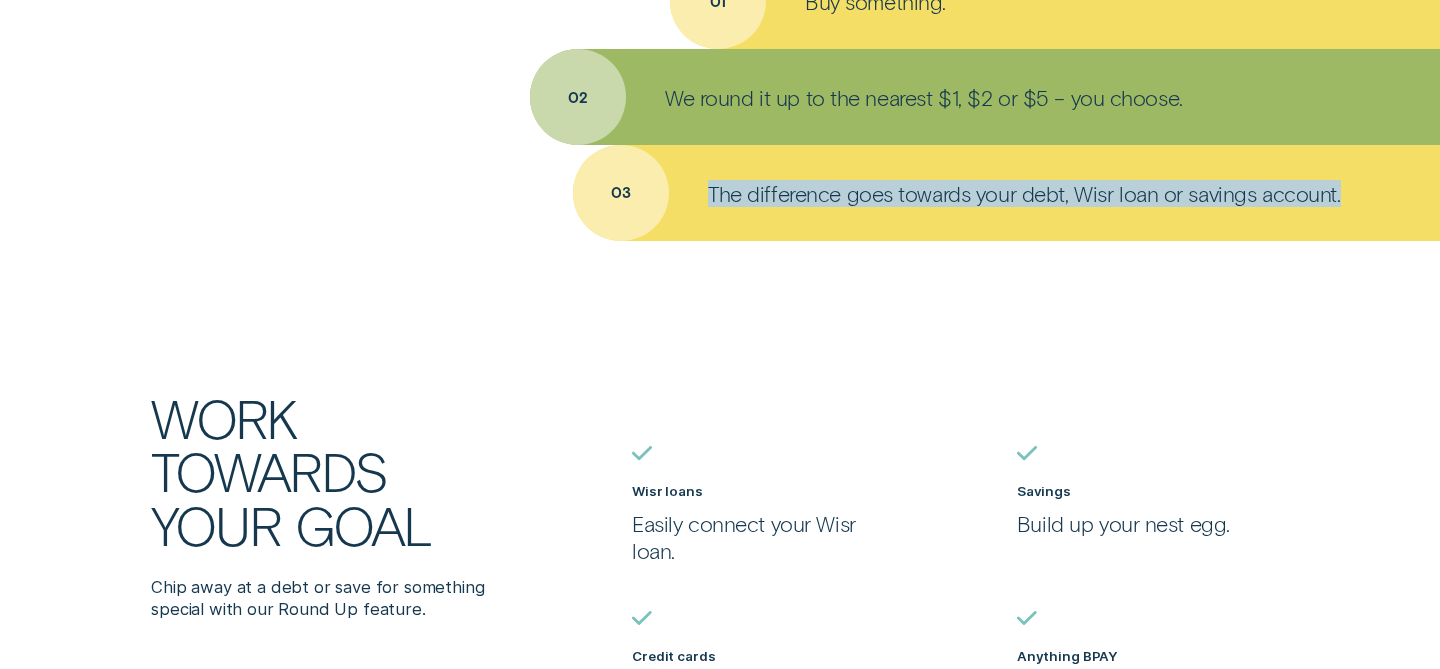 click on "The difference goes towards your debt, Wisr loan or savings account." at bounding box center [1024, 193] 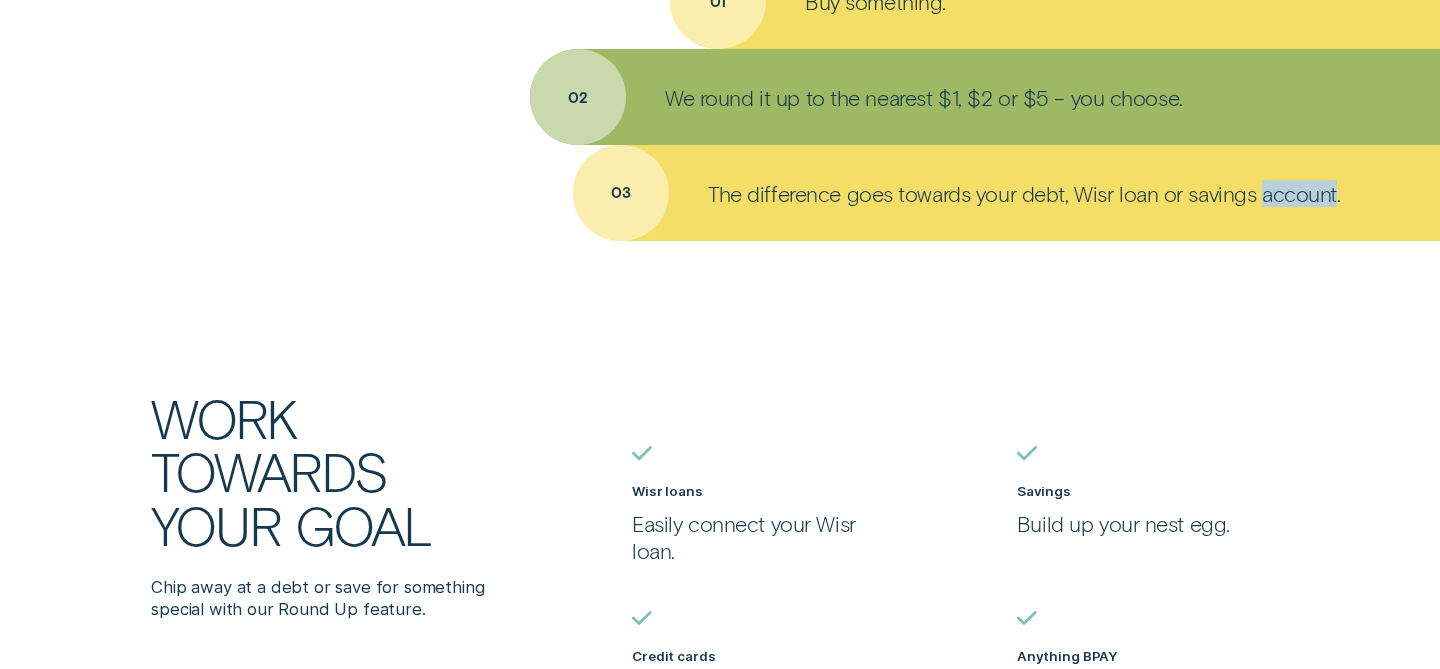 click on "The difference goes towards your debt, Wisr loan or savings account." at bounding box center (1024, 193) 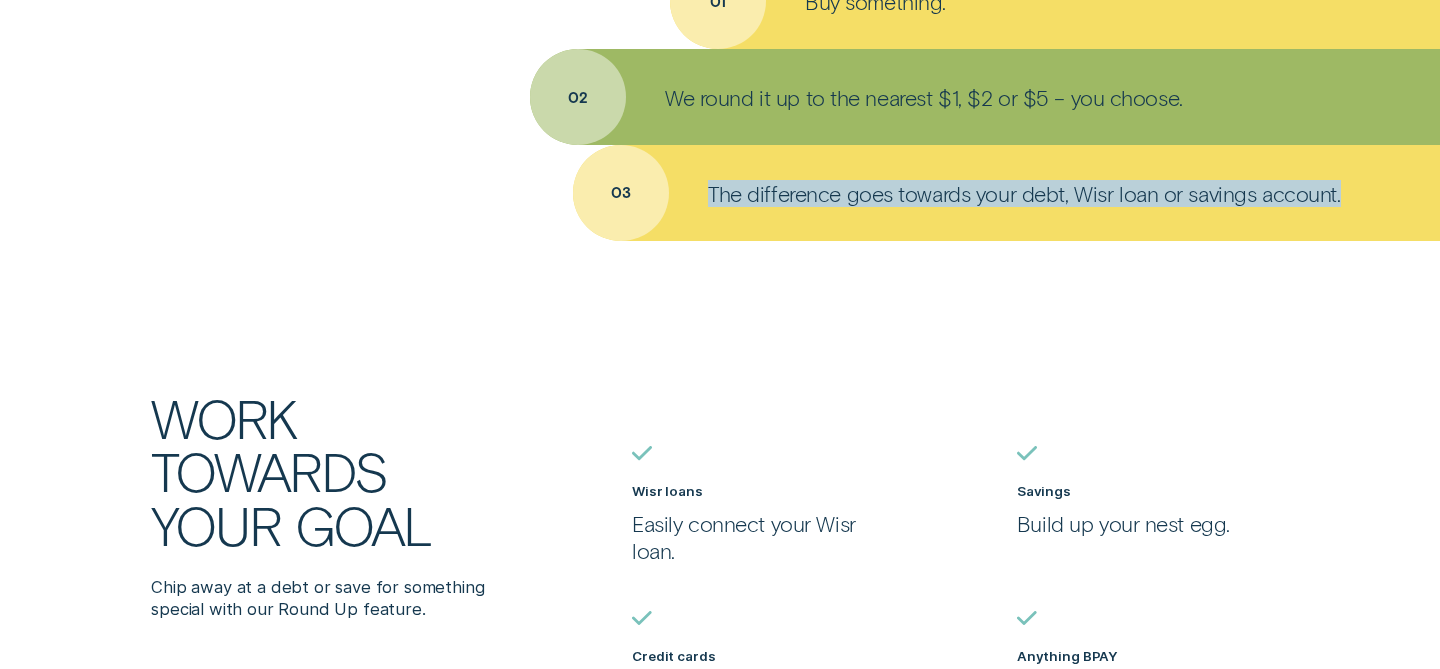 click on "The difference goes towards your debt, Wisr loan or savings account." at bounding box center (1024, 193) 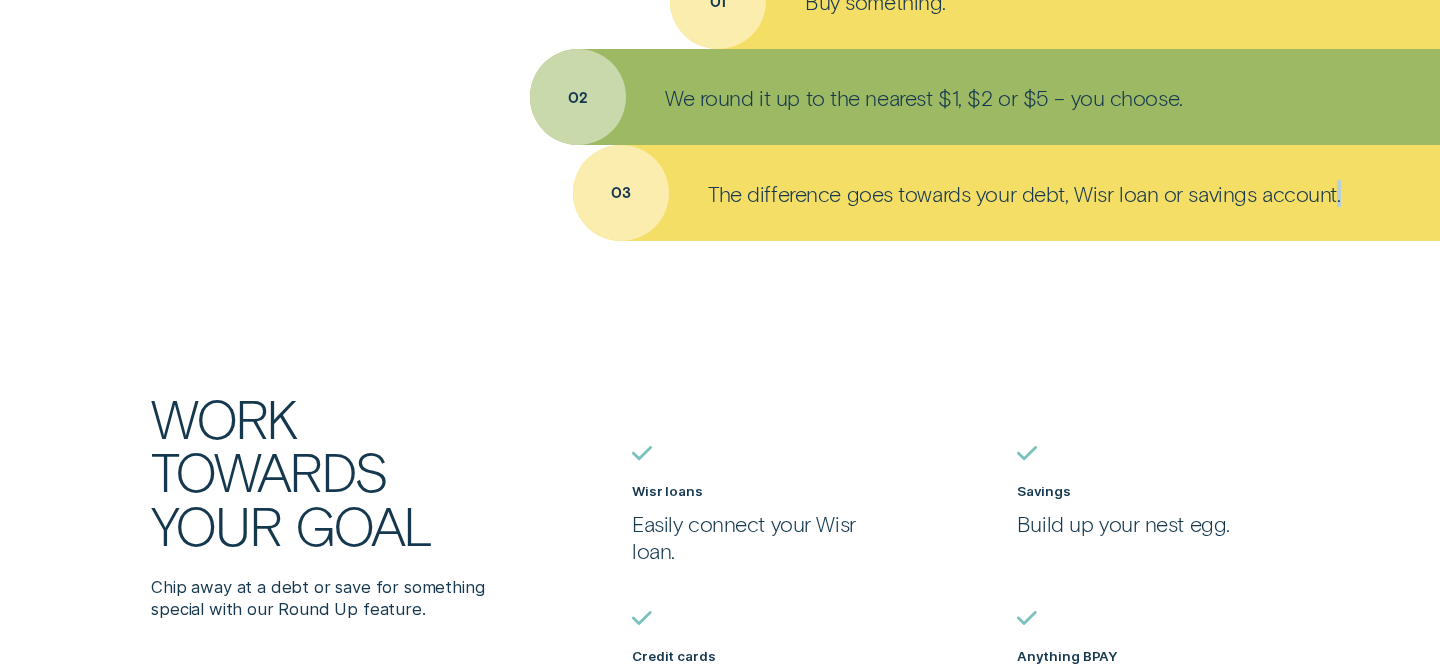 click on "The difference goes towards your debt, Wisr loan or savings account." at bounding box center [1024, 193] 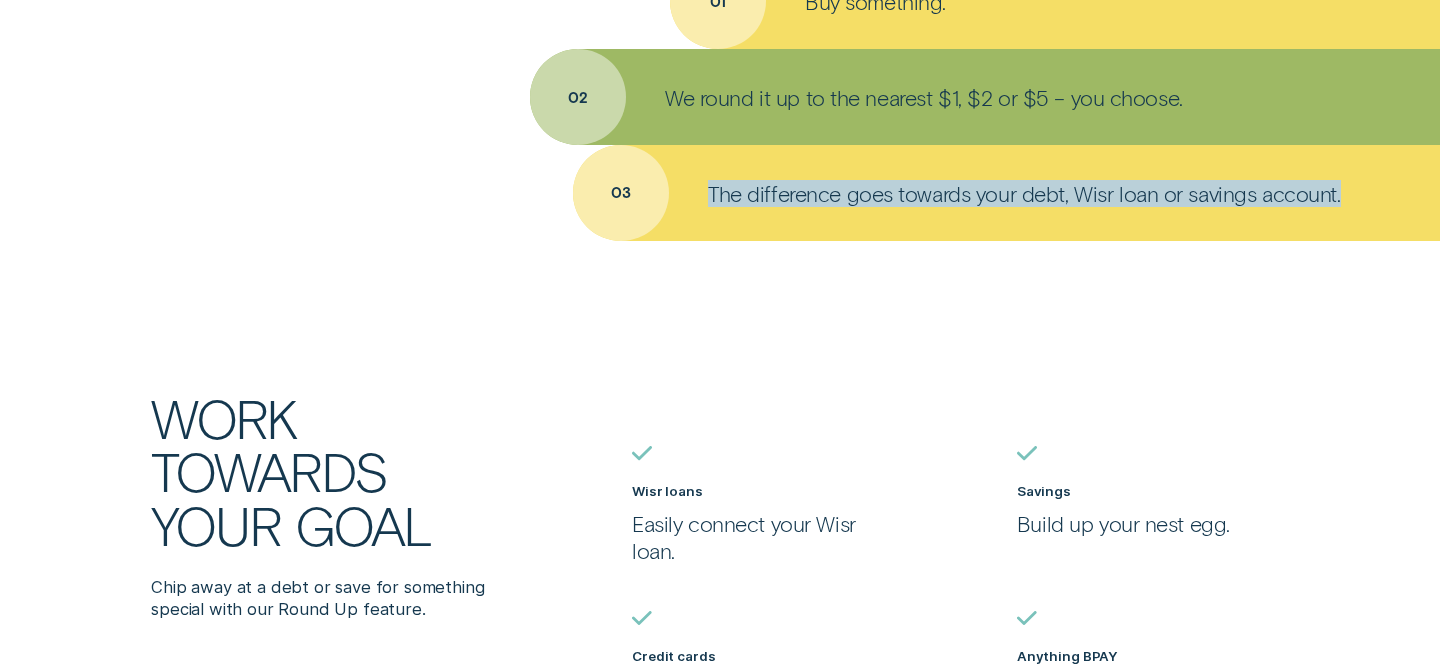 click on "The difference goes towards your debt, Wisr loan or savings account." at bounding box center [1024, 193] 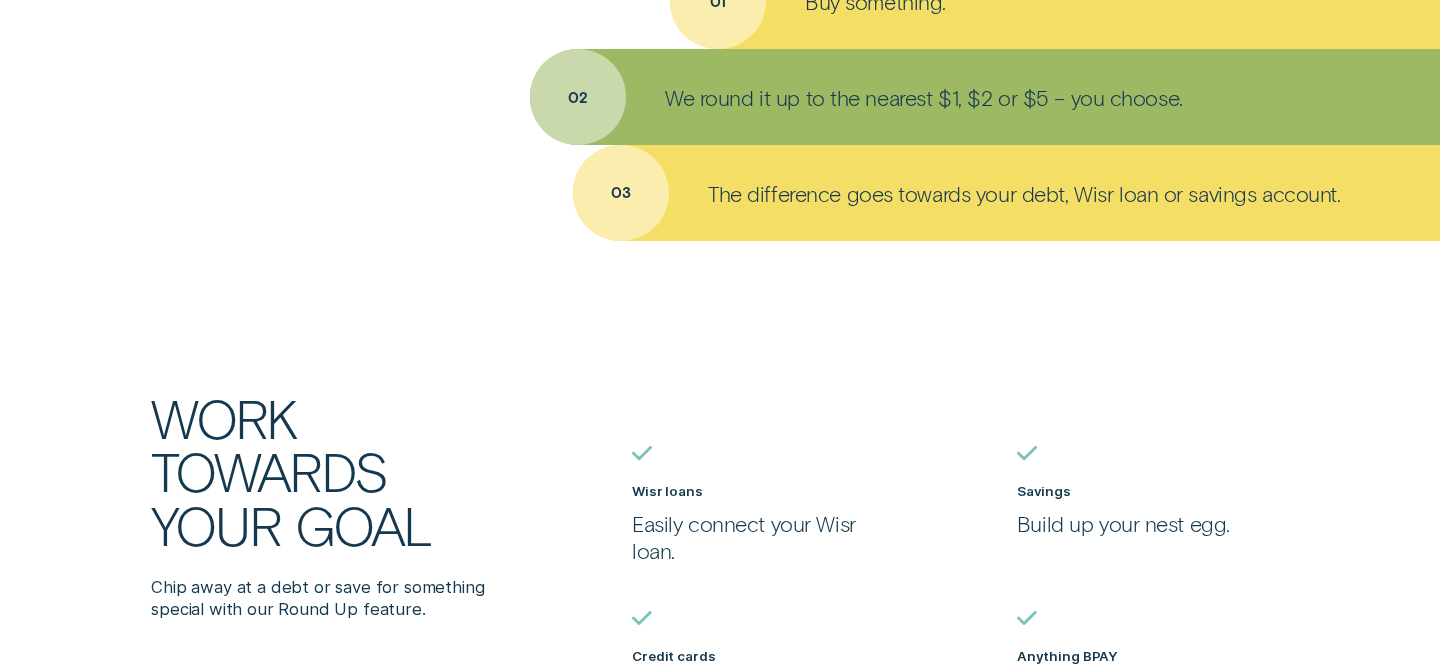 click on "The difference goes towards your debt, Wisr loan or savings account." at bounding box center [1006, 193] 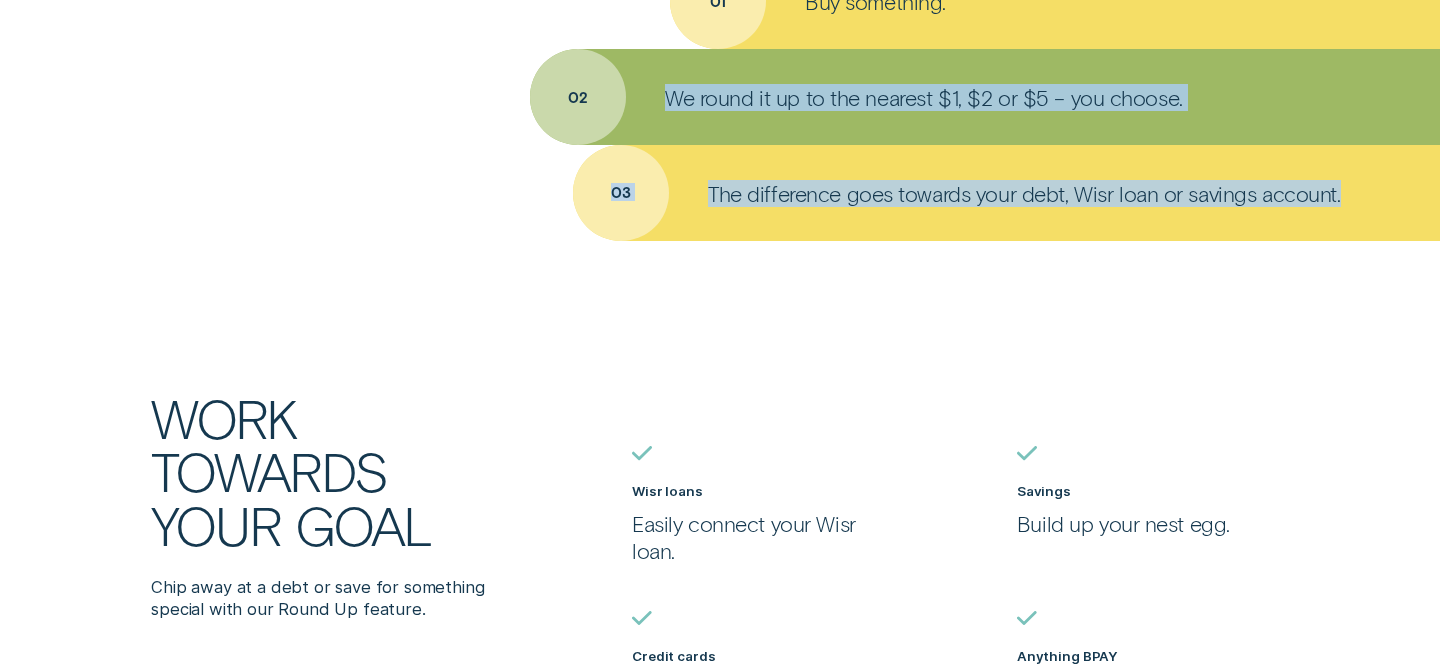 drag, startPoint x: 1366, startPoint y: 195, endPoint x: 1313, endPoint y: 126, distance: 87.005745 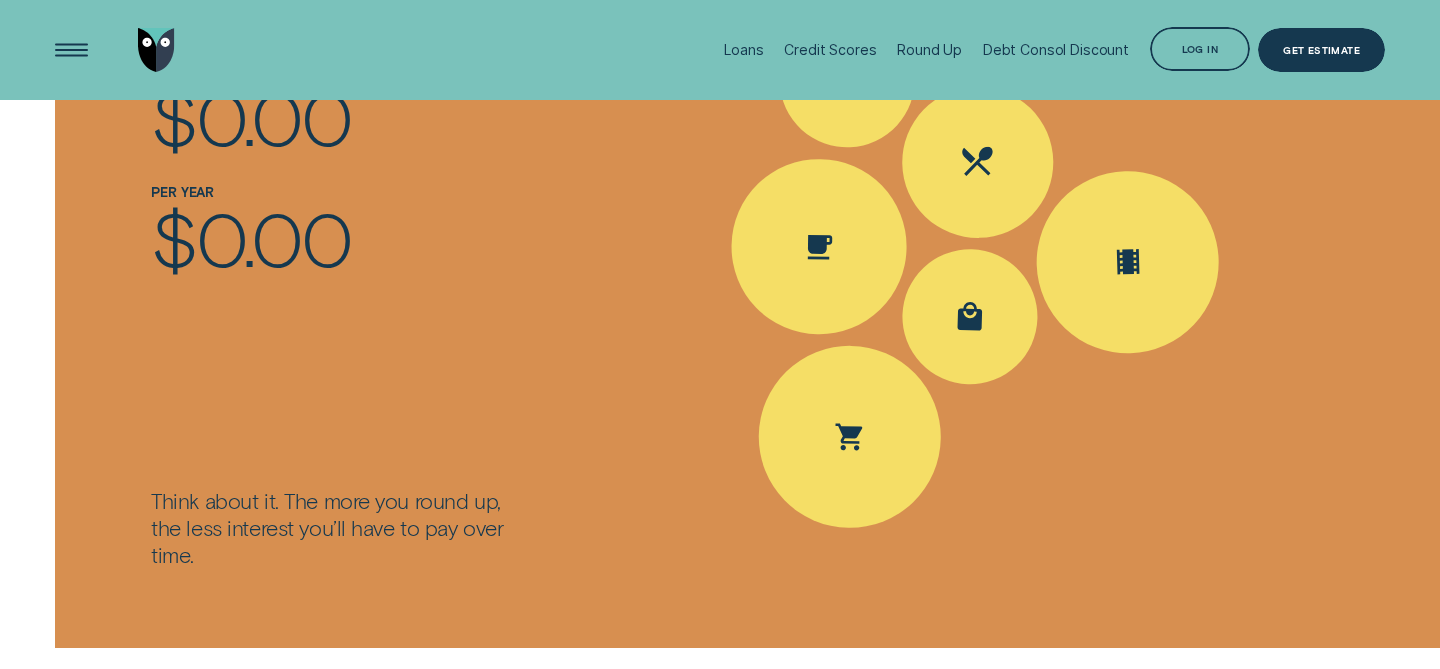 scroll, scrollTop: 2277, scrollLeft: 0, axis: vertical 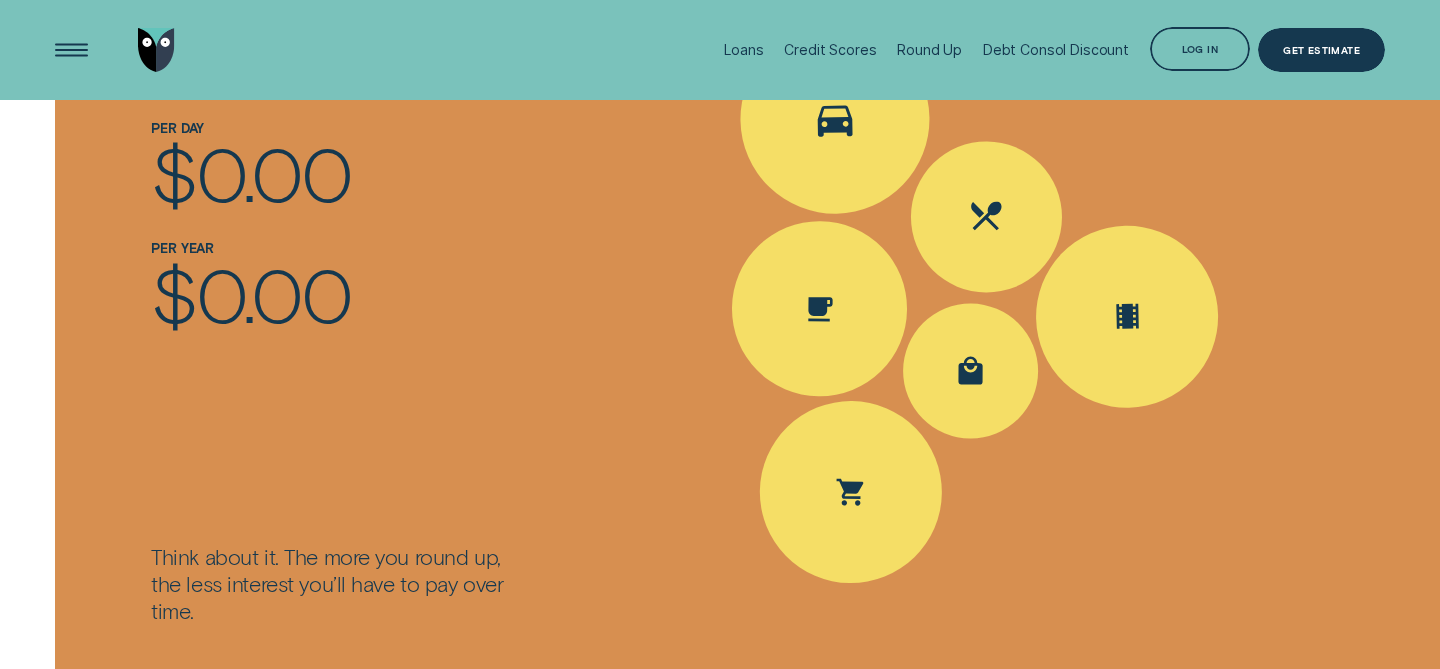 click at bounding box center (835, 119) 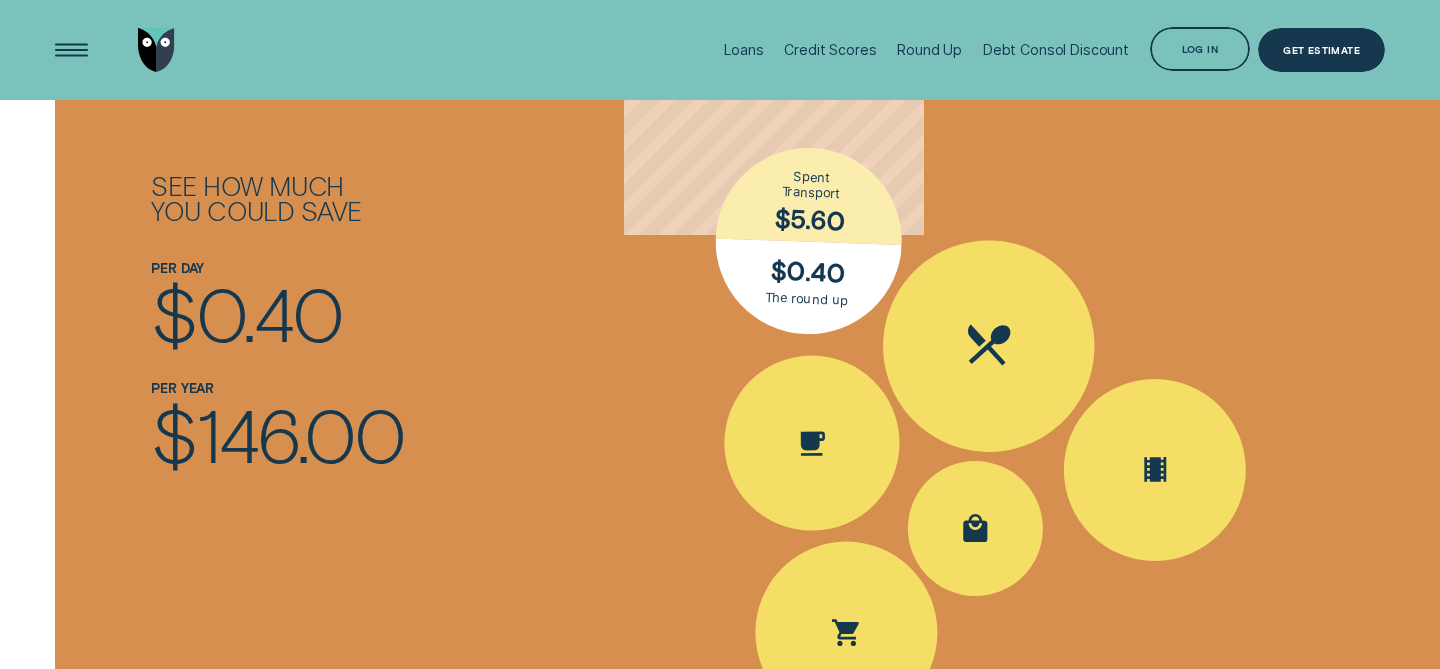 scroll, scrollTop: 2131, scrollLeft: 0, axis: vertical 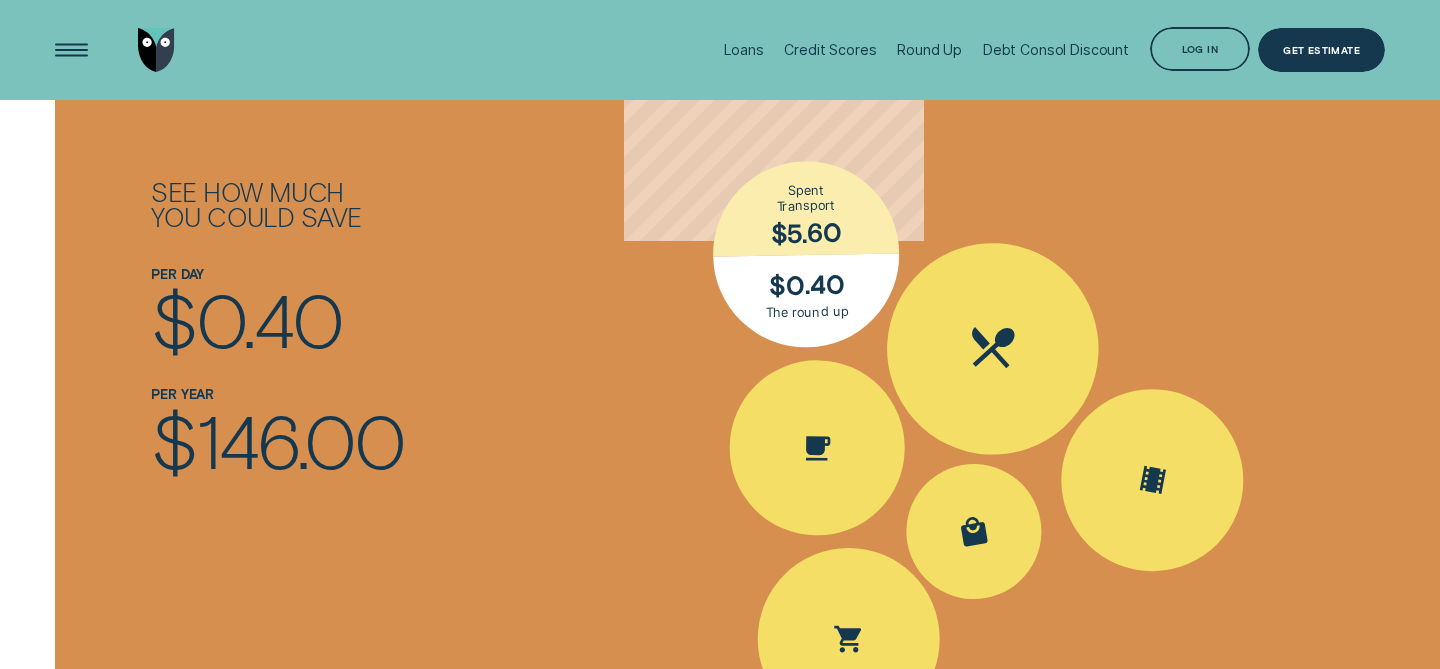 click at bounding box center [992, 349] 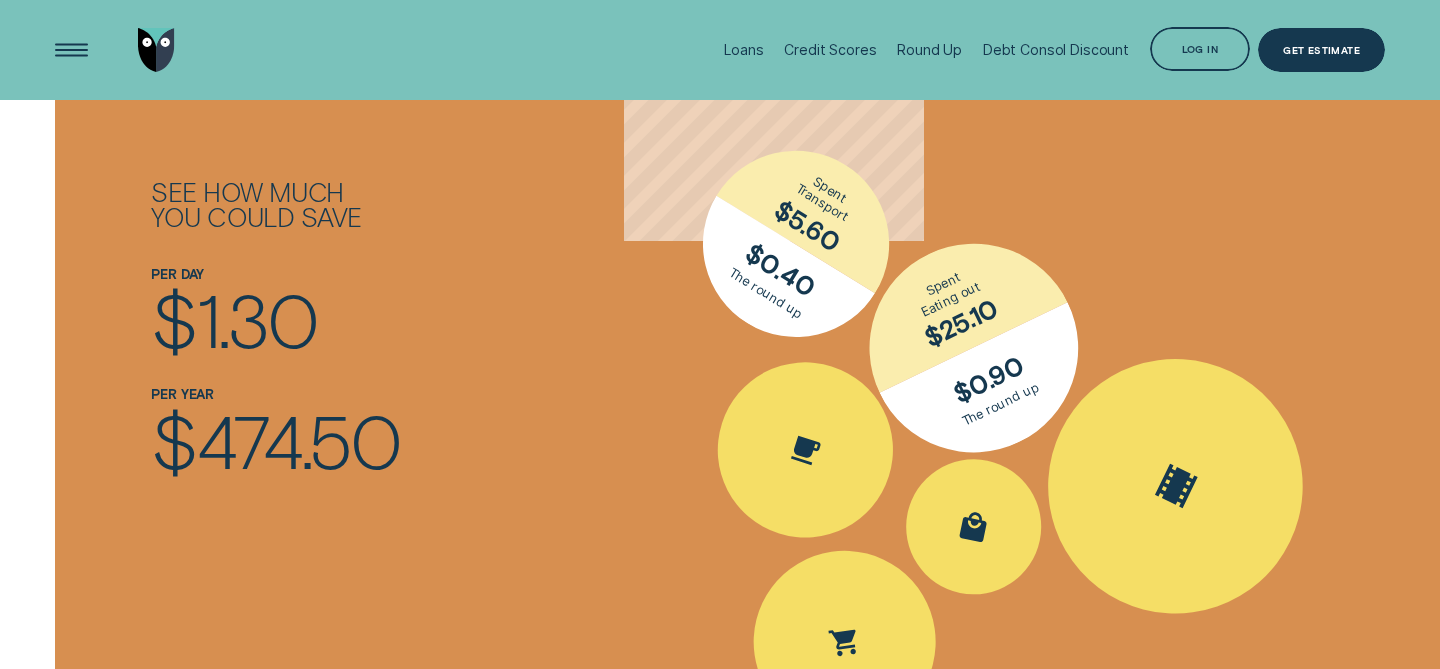 click at bounding box center [1175, 486] 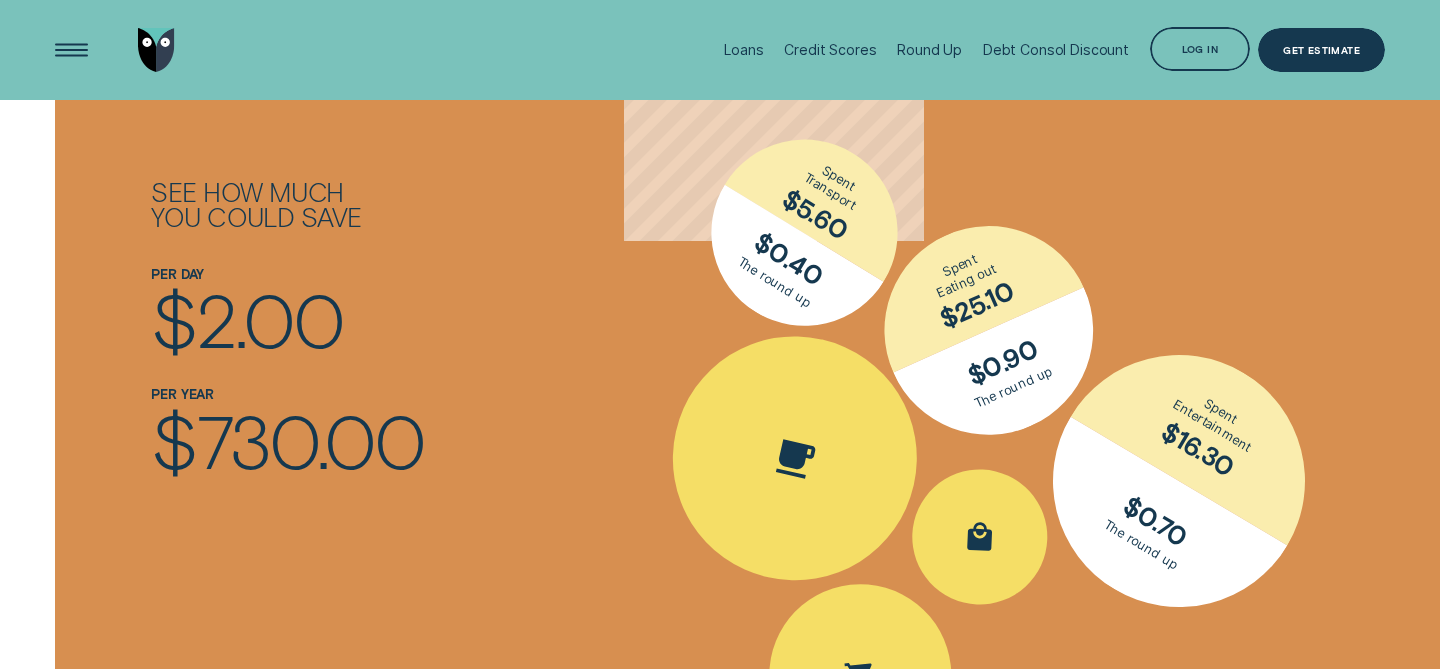 click at bounding box center [794, 458] 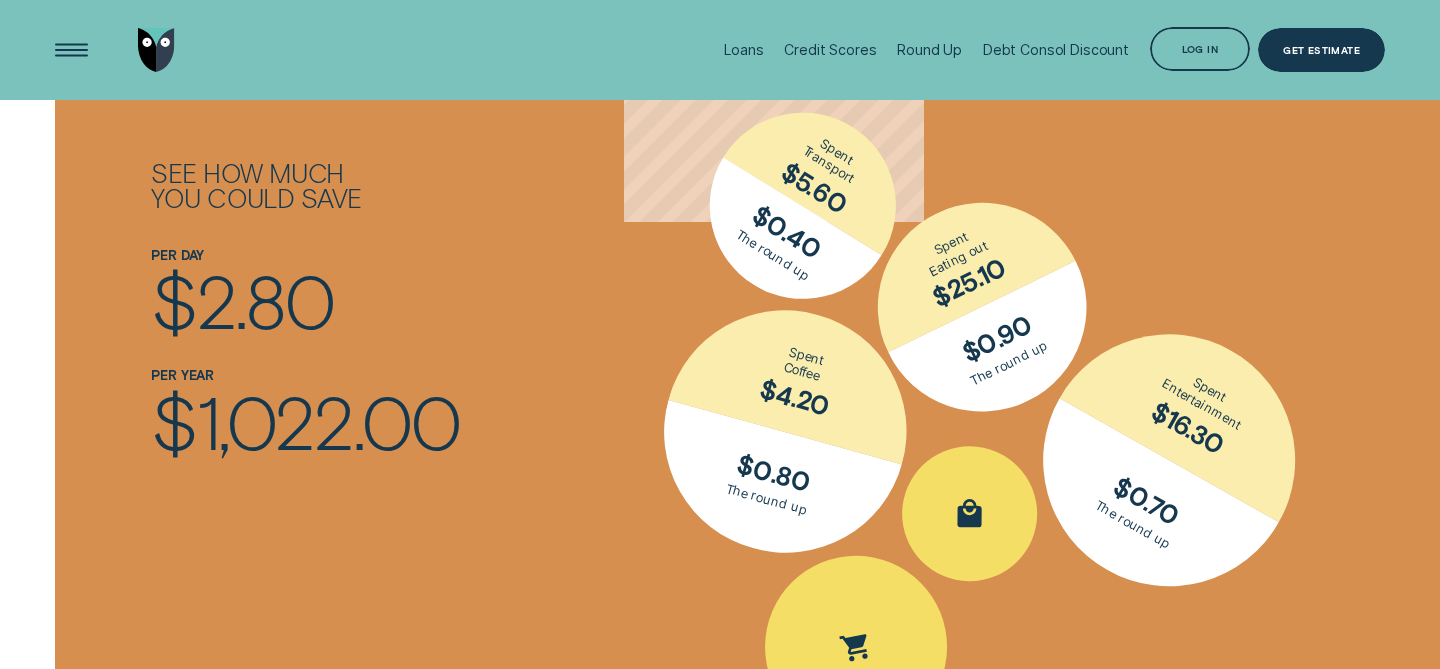scroll, scrollTop: 2151, scrollLeft: 0, axis: vertical 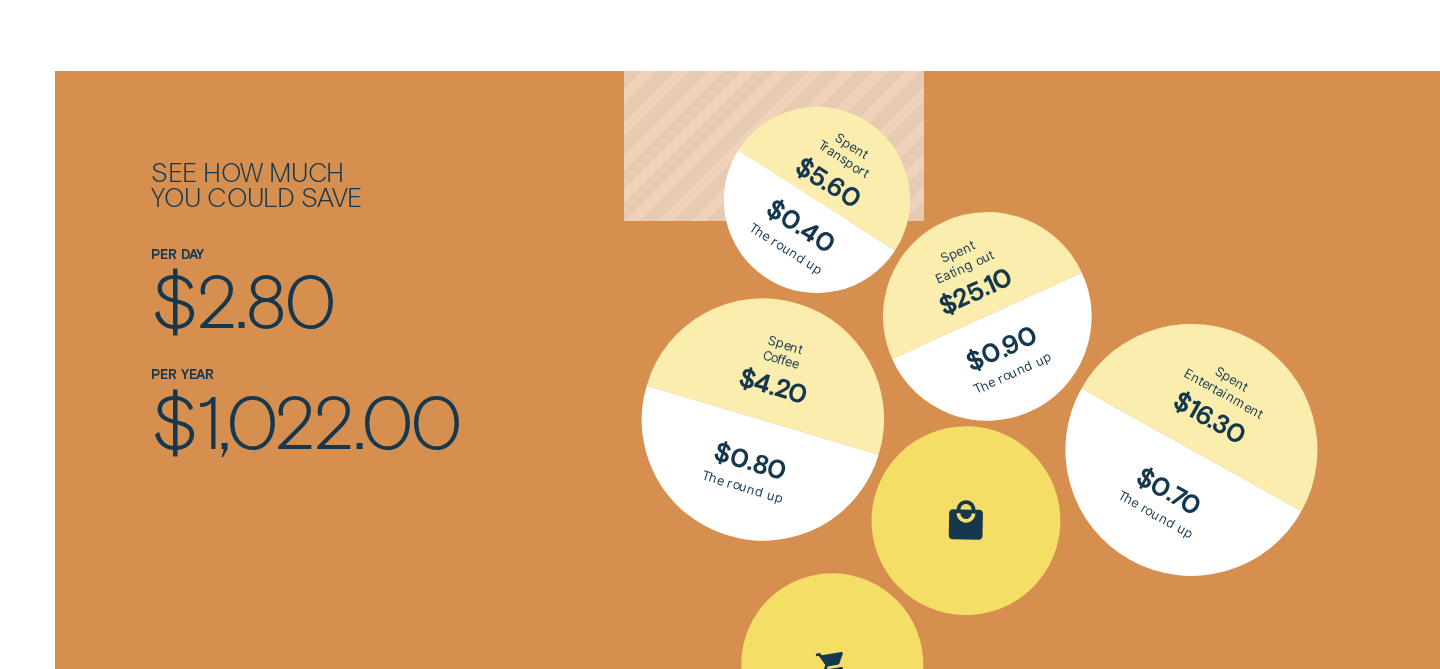 click at bounding box center [966, 521] 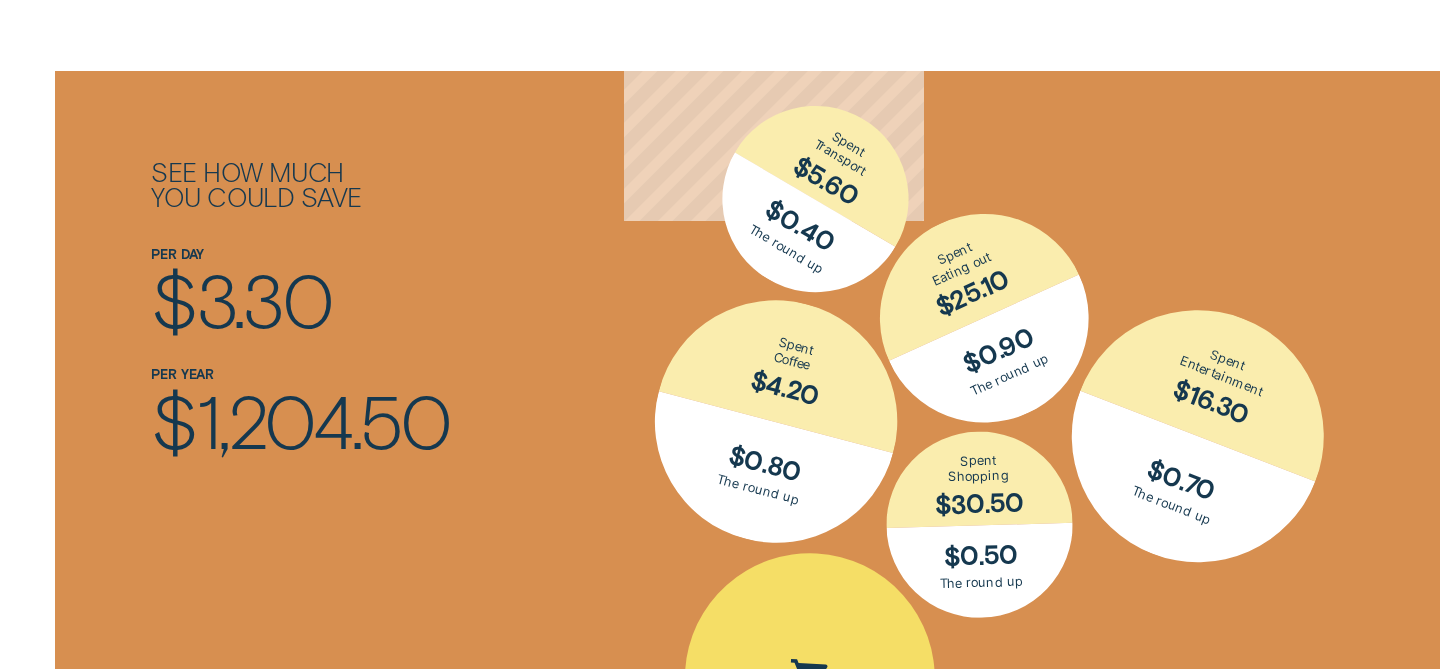 click at bounding box center [809, 678] 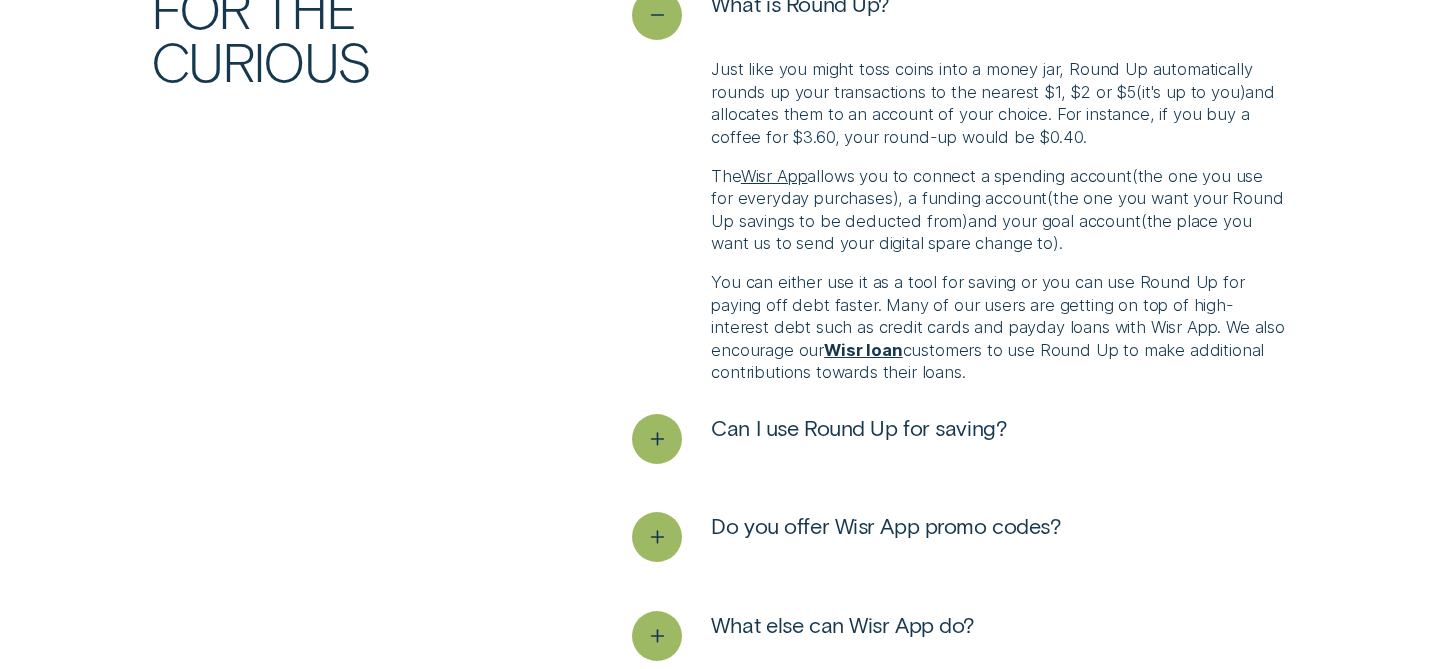 scroll, scrollTop: 3958, scrollLeft: 0, axis: vertical 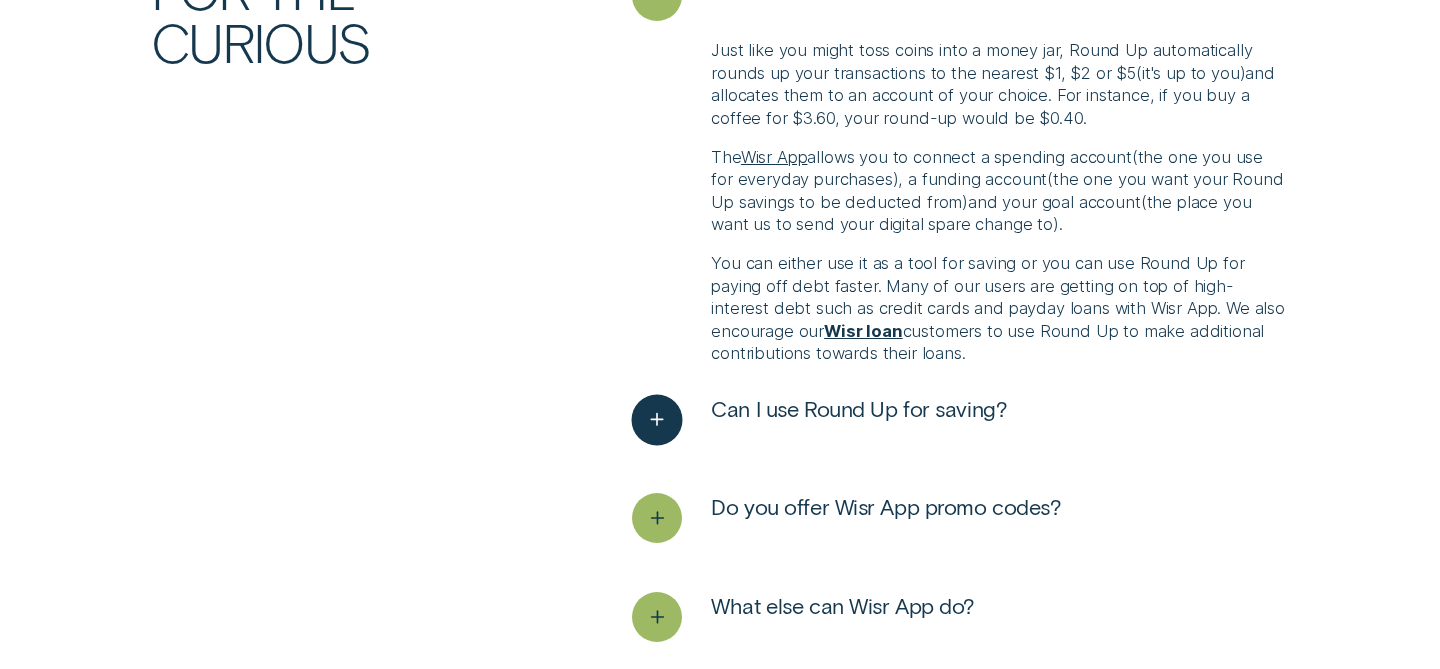 click at bounding box center [657, 419] 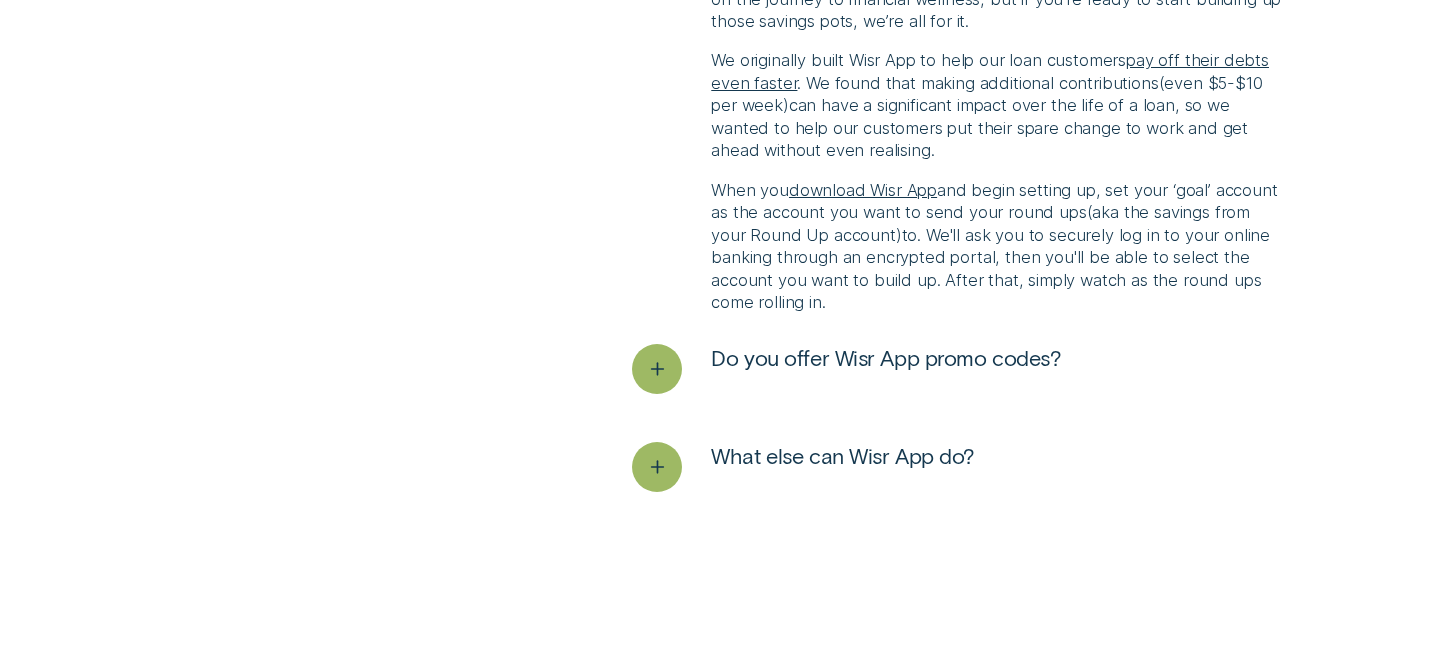 scroll, scrollTop: 4457, scrollLeft: 0, axis: vertical 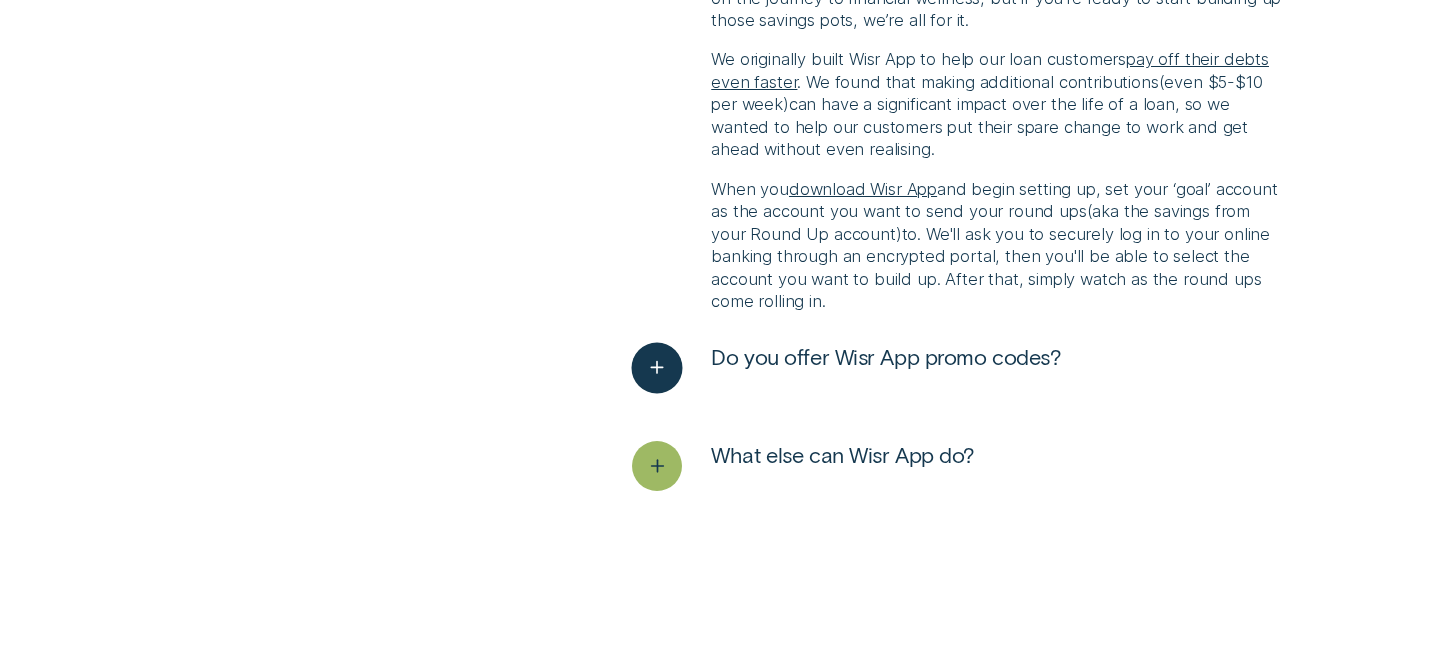click 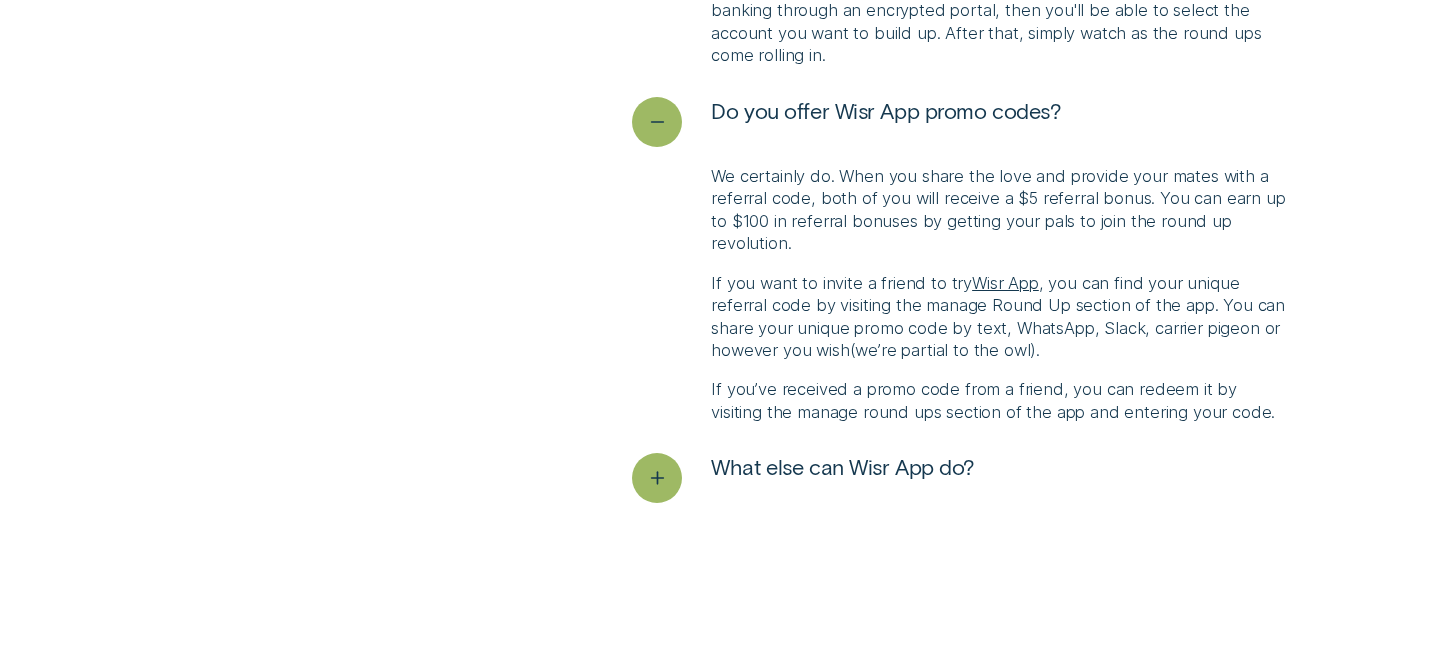 scroll, scrollTop: 4706, scrollLeft: 0, axis: vertical 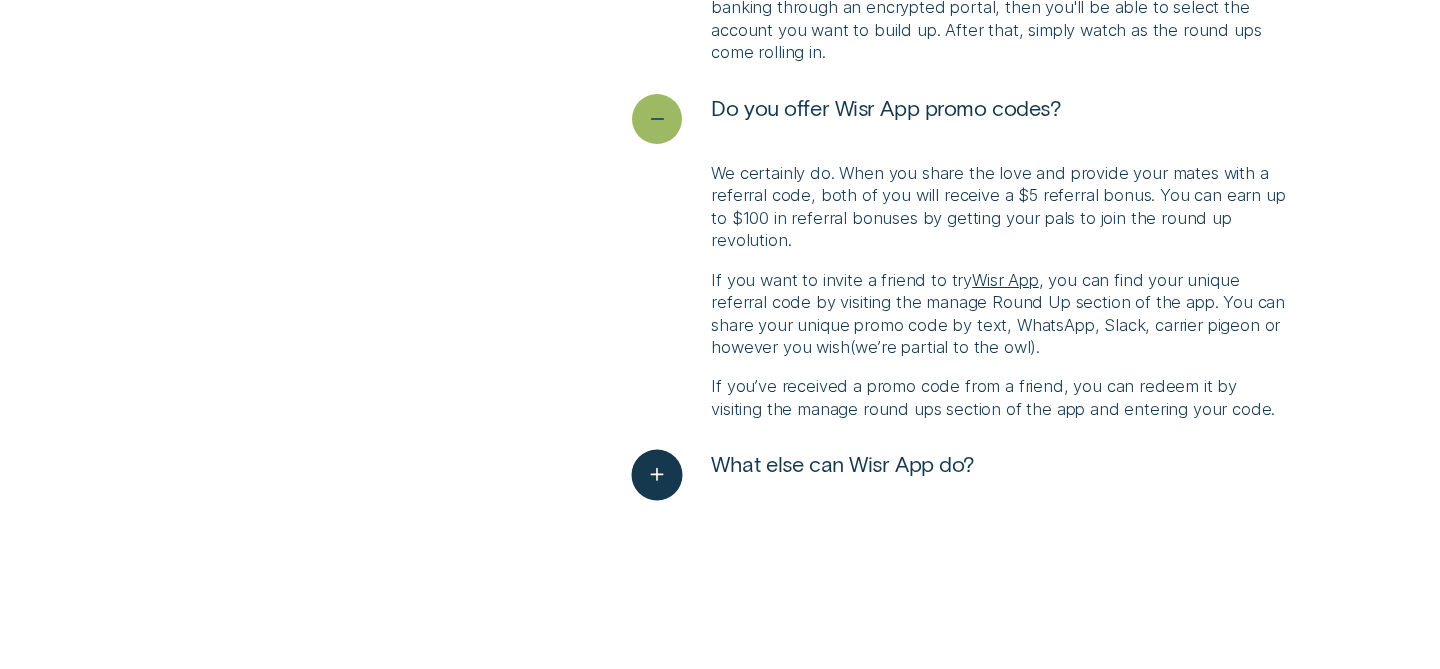 click 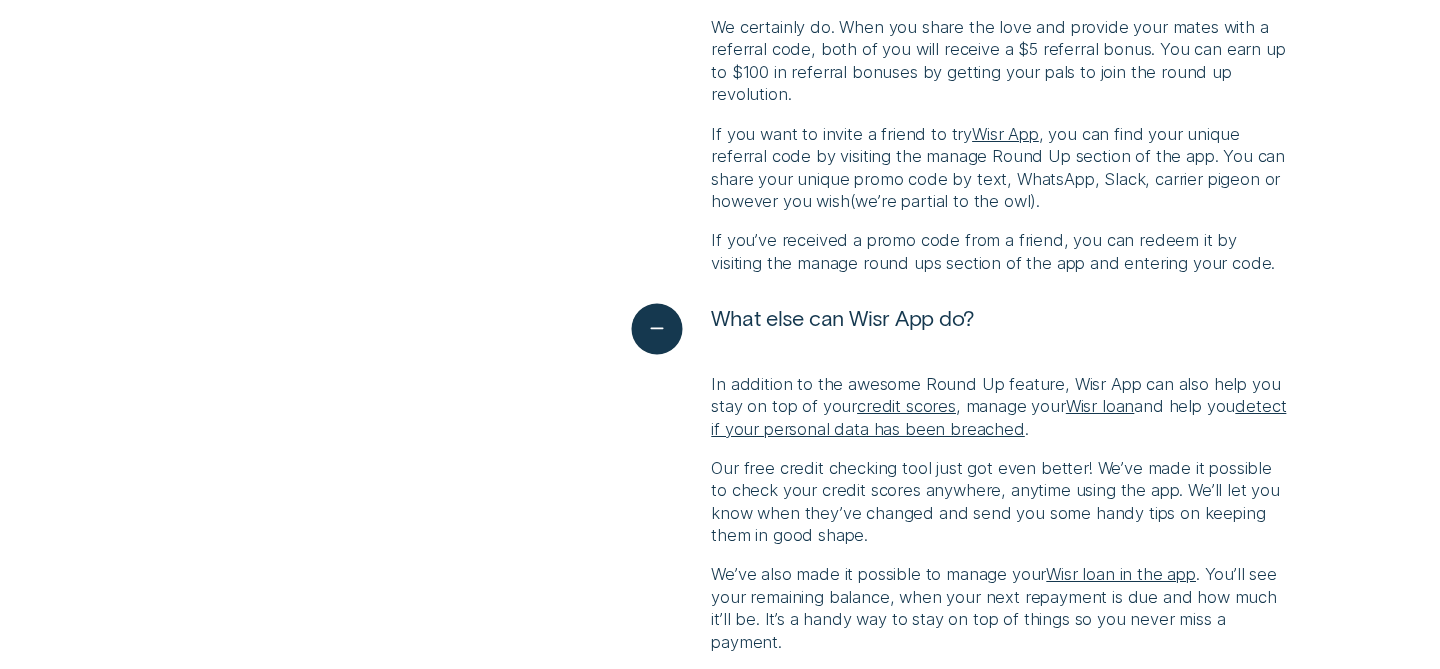 scroll, scrollTop: 4882, scrollLeft: 0, axis: vertical 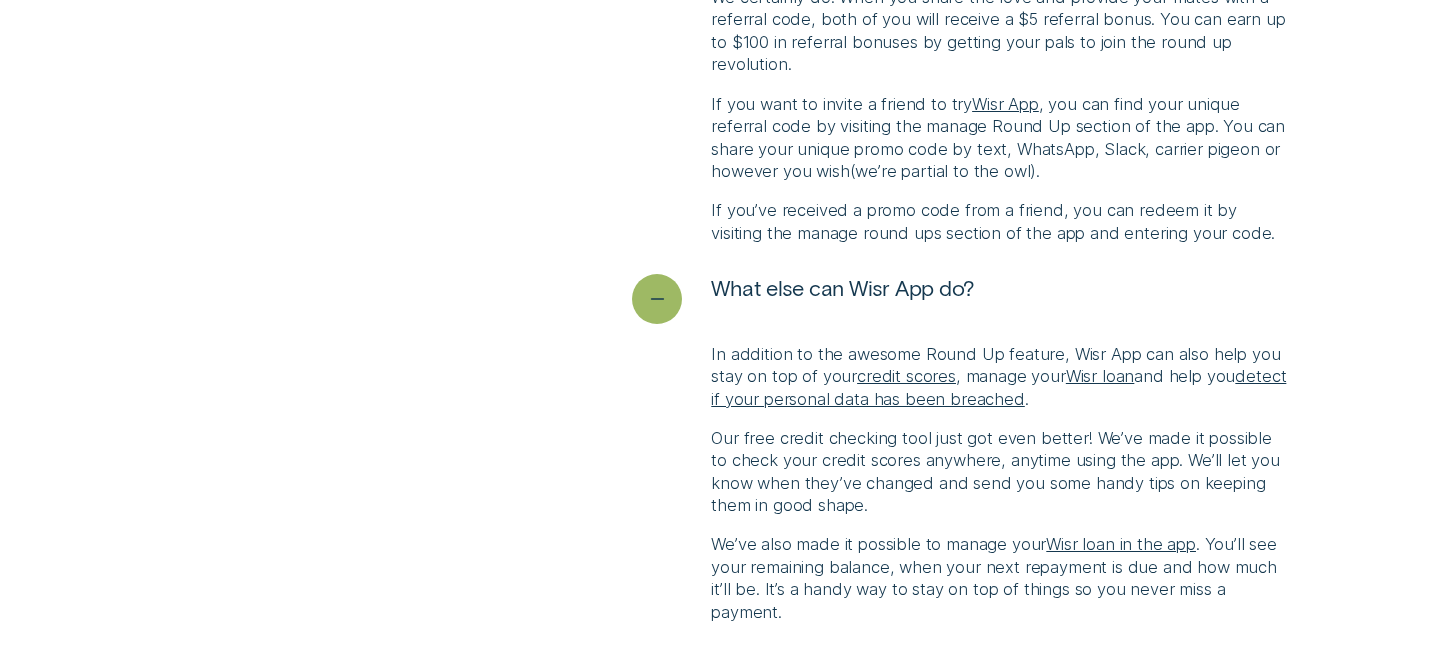 click on "Our free credit checking tool just got even better! We’ve made it possible to check your credit scores anywhere, anytime using the app. We’ll let you know when they’ve changed and send you some handy tips on keeping them in good shape." at bounding box center (1000, 472) 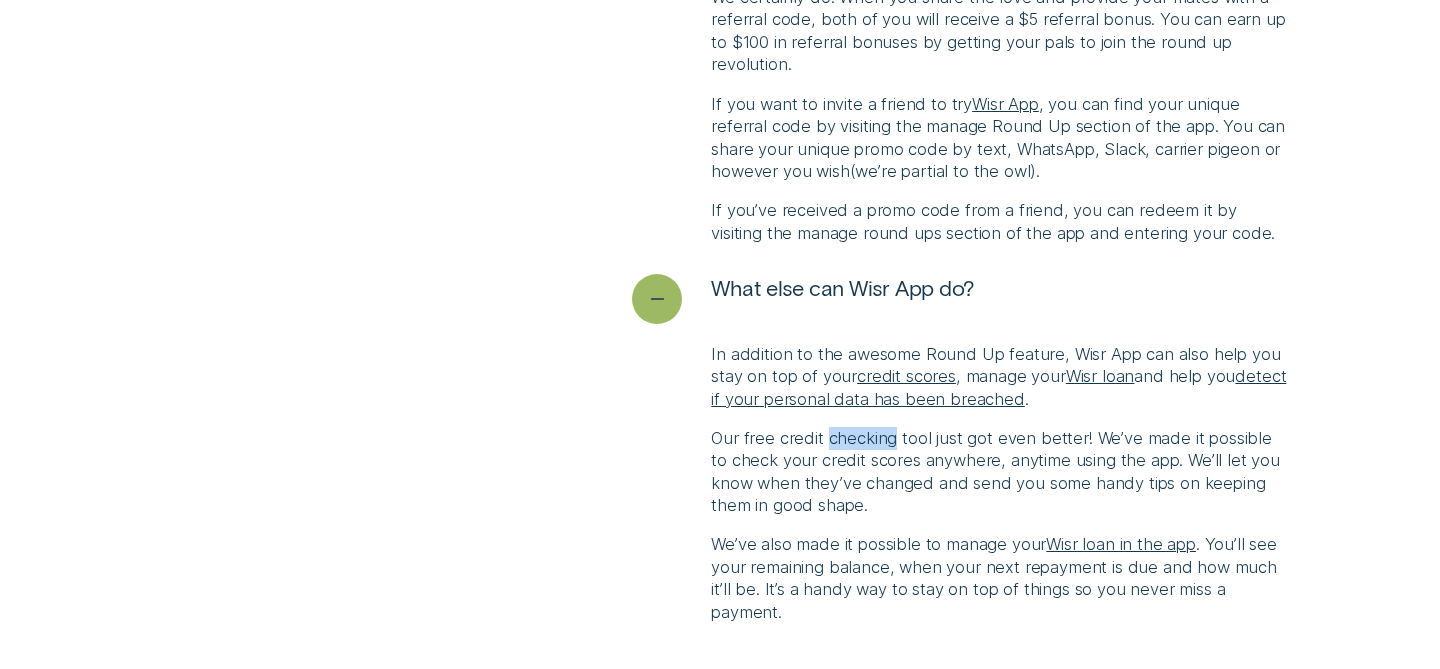 click on "Our free credit checking tool just got even better! We’ve made it possible to check your credit scores anywhere, anytime using the app. We’ll let you know when they’ve changed and send you some handy tips on keeping them in good shape." at bounding box center (1000, 472) 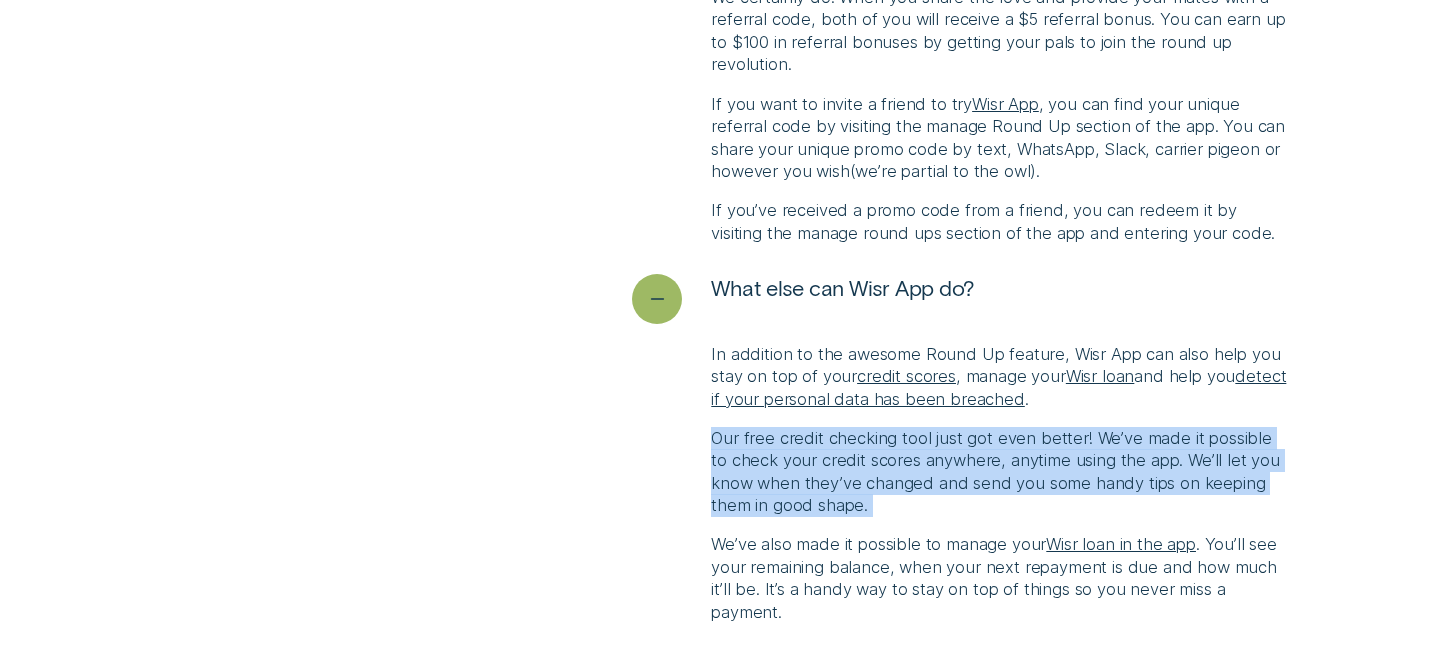 click on "Our free credit checking tool just got even better! We’ve made it possible to check your credit scores anywhere, anytime using the app. We’ll let you know when they’ve changed and send you some handy tips on keeping them in good shape." at bounding box center (1000, 472) 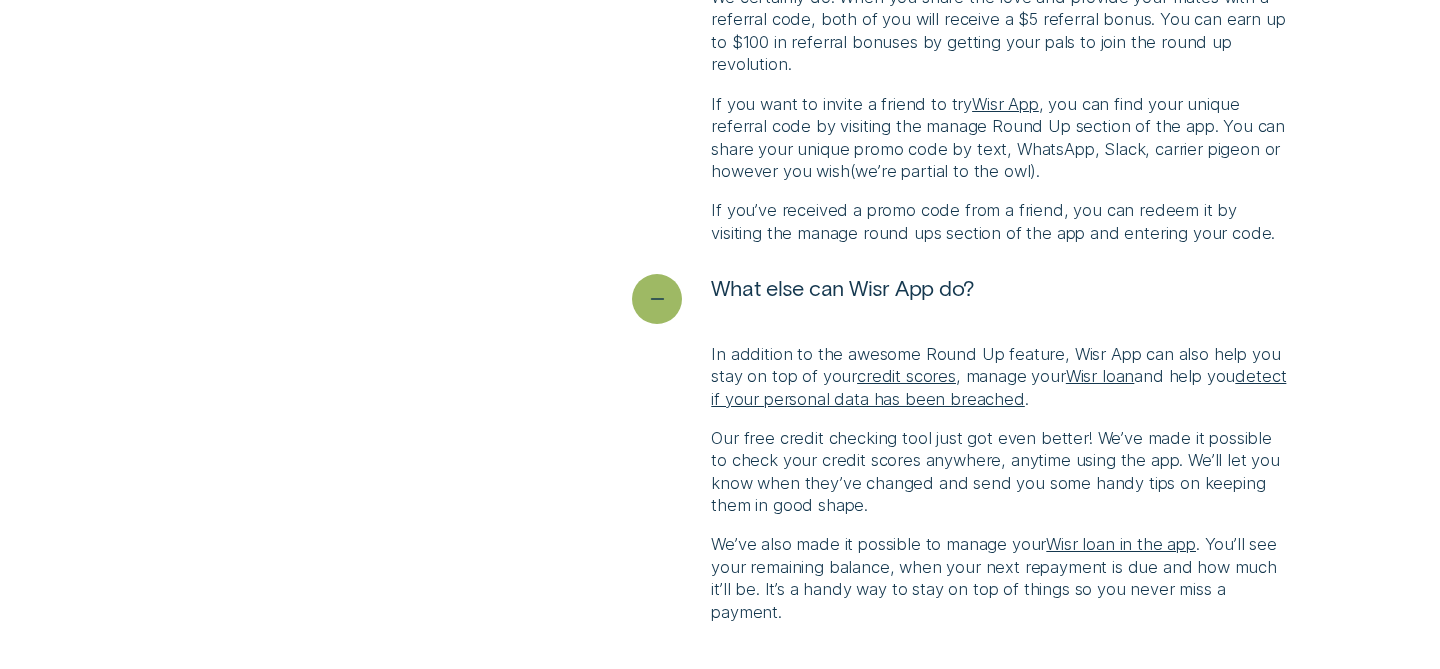 click on "Our free credit checking tool just got even better! We’ve made it possible to check your credit scores anywhere, anytime using the app. We’ll let you know when they’ve changed and send you some handy tips on keeping them in good shape." at bounding box center [1000, 472] 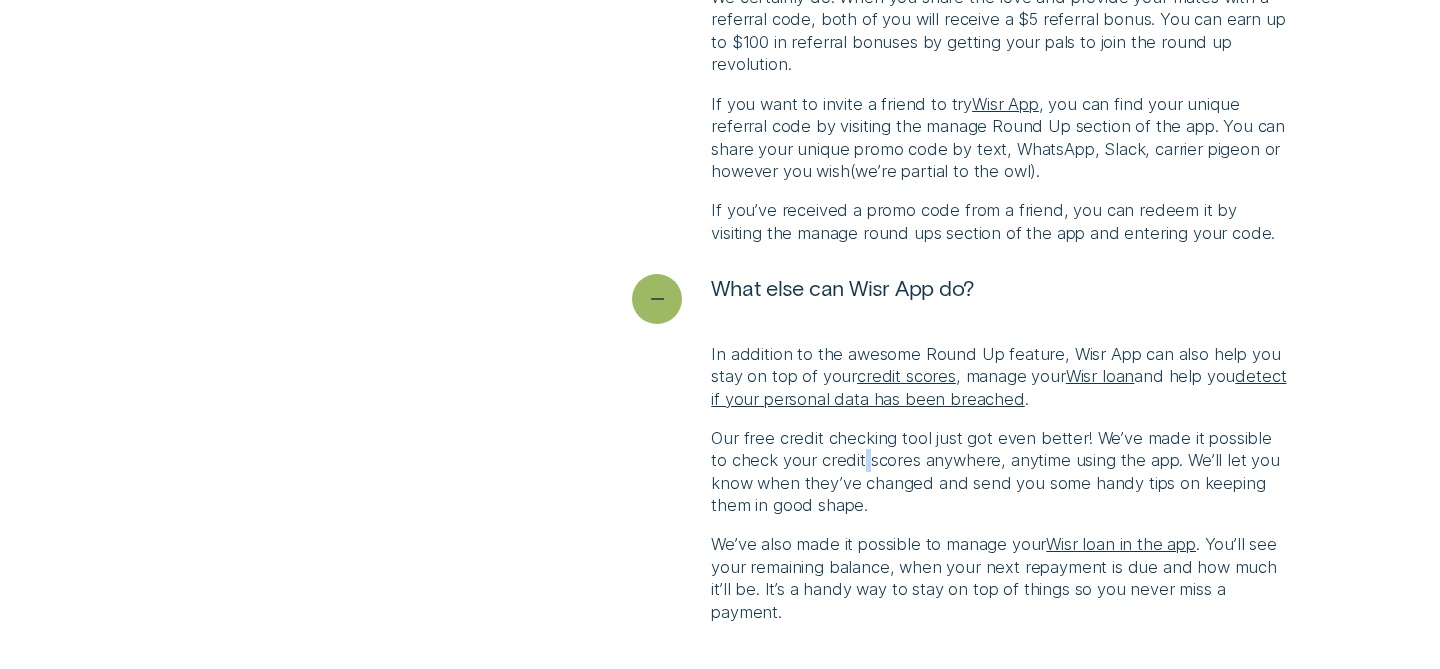 click on "Our free credit checking tool just got even better! We’ve made it possible to check your credit scores anywhere, anytime using the app. We’ll let you know when they’ve changed and send you some handy tips on keeping them in good shape." at bounding box center (1000, 472) 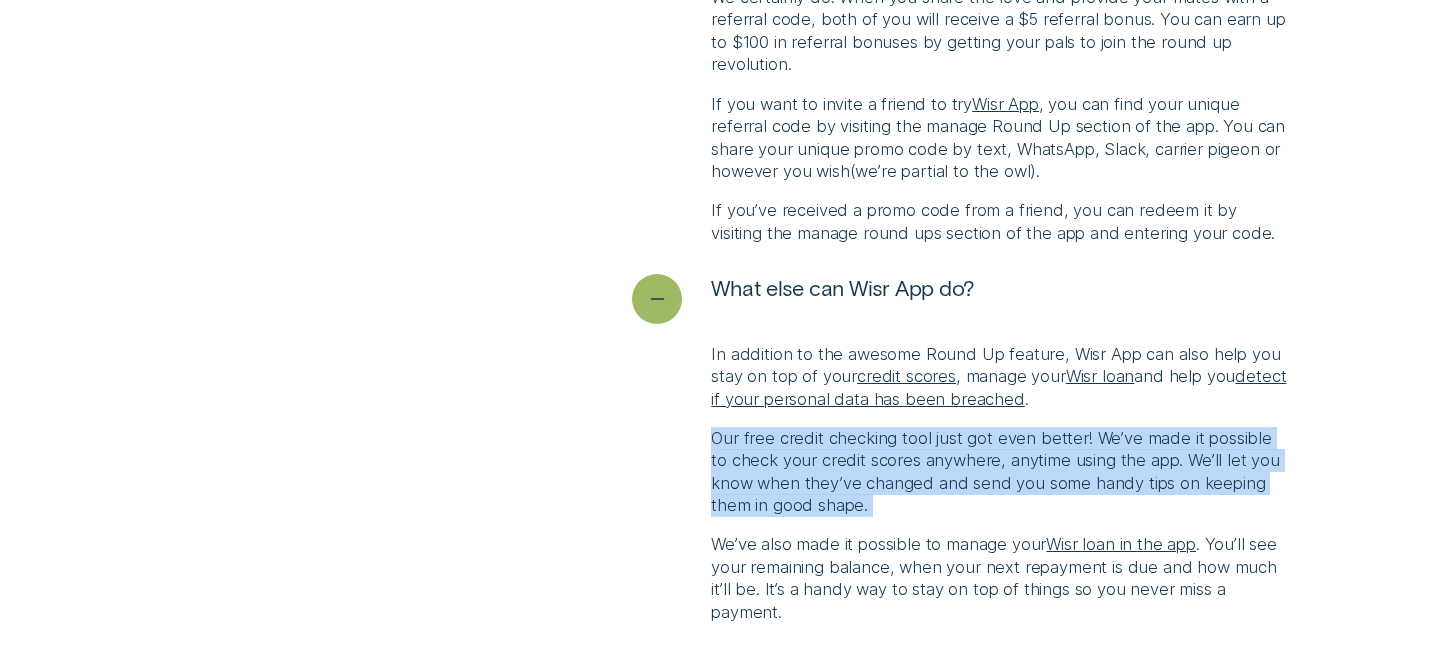click on "Our free credit checking tool just got even better! We’ve made it possible to check your credit scores anywhere, anytime using the app. We’ll let you know when they’ve changed and send you some handy tips on keeping them in good shape." at bounding box center (1000, 472) 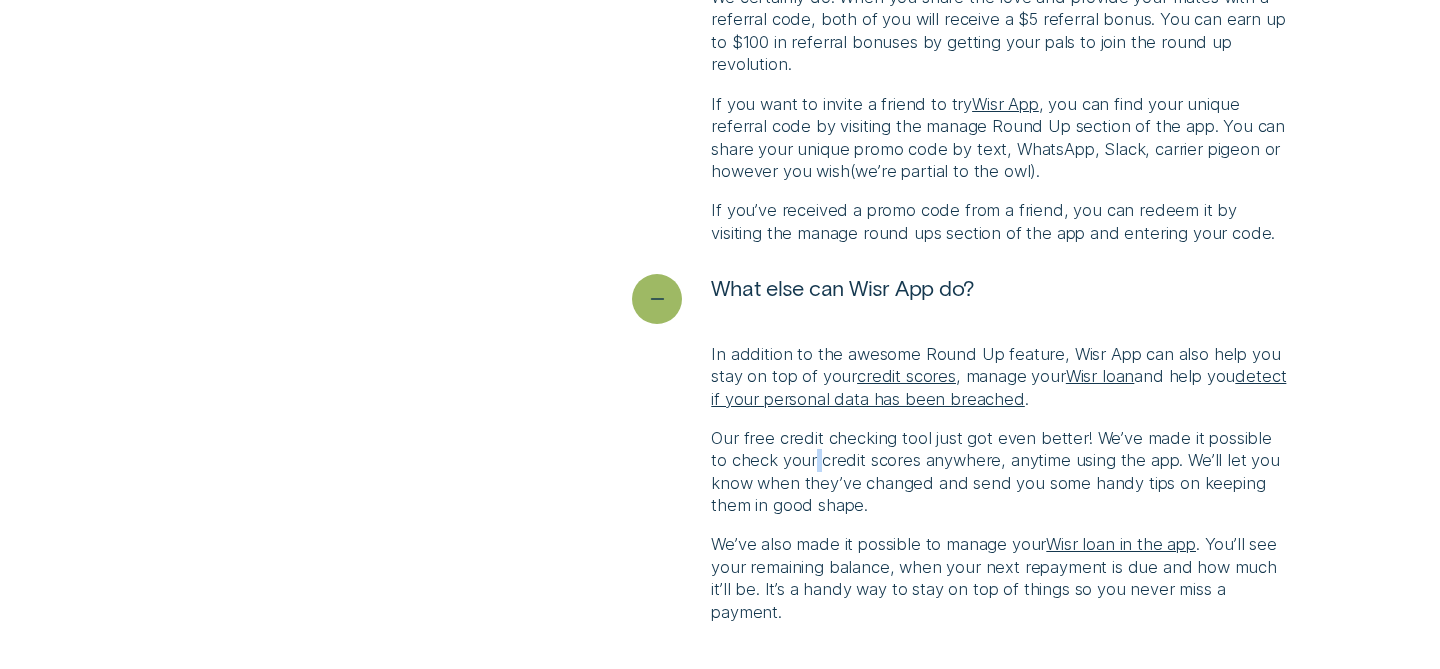click on "Our free credit checking tool just got even better! We’ve made it possible to check your credit scores anywhere, anytime using the app. We’ll let you know when they’ve changed and send you some handy tips on keeping them in good shape." at bounding box center (1000, 472) 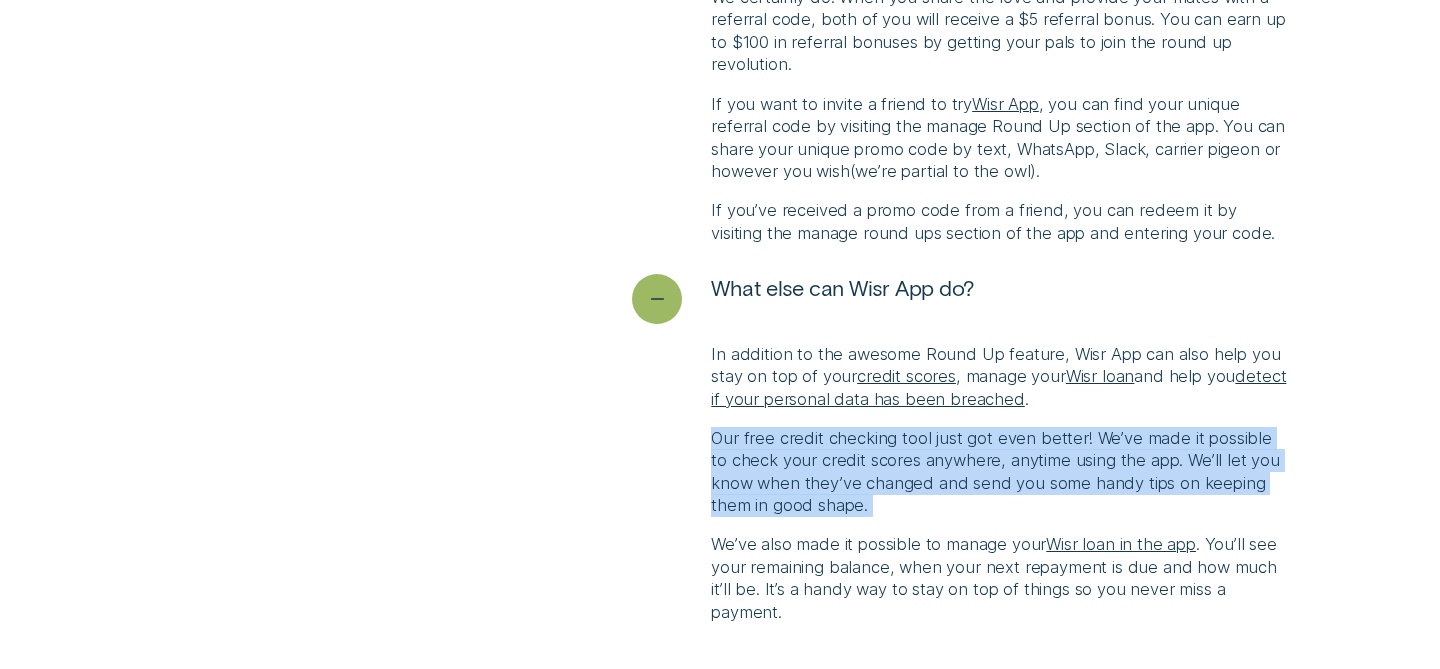 click on "Our free credit checking tool just got even better! We’ve made it possible to check your credit scores anywhere, anytime using the app. We’ll let you know when they’ve changed and send you some handy tips on keeping them in good shape." at bounding box center [1000, 472] 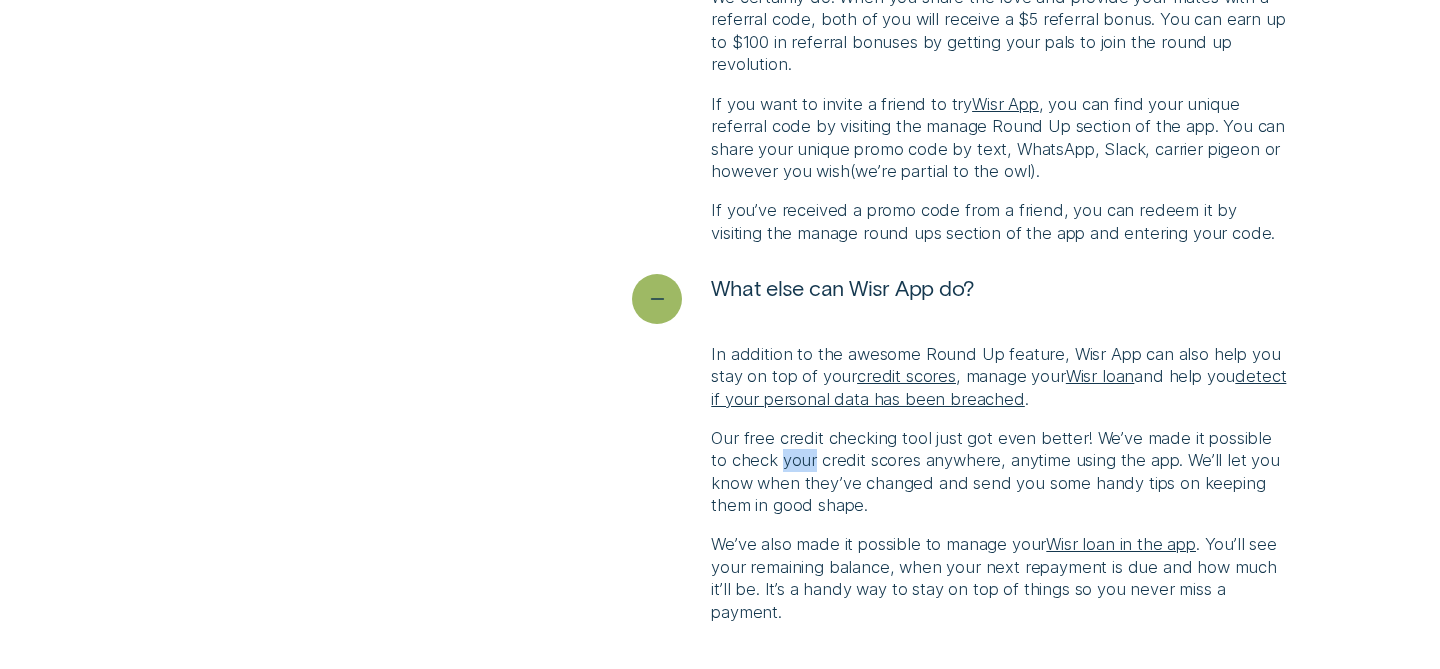 click on "Our free credit checking tool just got even better! We’ve made it possible to check your credit scores anywhere, anytime using the app. We’ll let you know when they’ve changed and send you some handy tips on keeping them in good shape." at bounding box center [1000, 472] 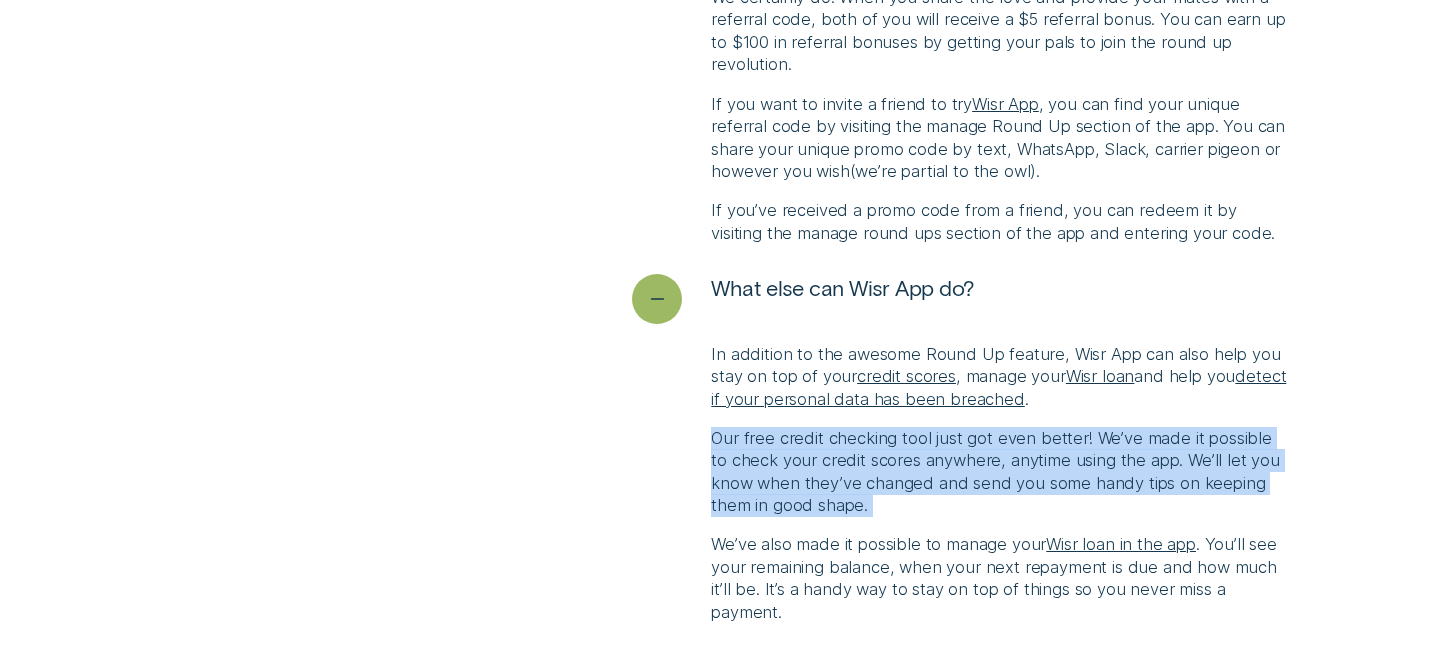 click on "Our free credit checking tool just got even better! We’ve made it possible to check your credit scores anywhere, anytime using the app. We’ll let you know when they’ve changed and send you some handy tips on keeping them in good shape." at bounding box center [1000, 472] 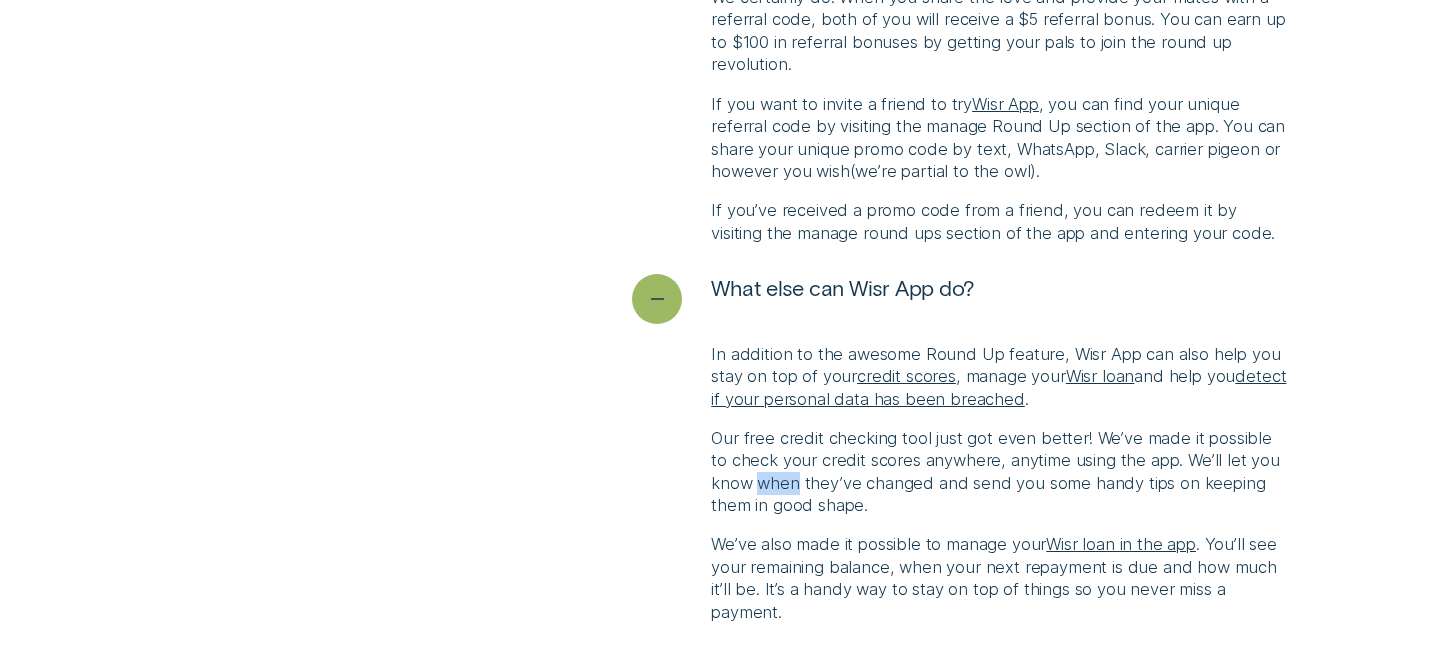 click on "Our free credit checking tool just got even better! We’ve made it possible to check your credit scores anywhere, anytime using the app. We’ll let you know when they’ve changed and send you some handy tips on keeping them in good shape." at bounding box center (1000, 472) 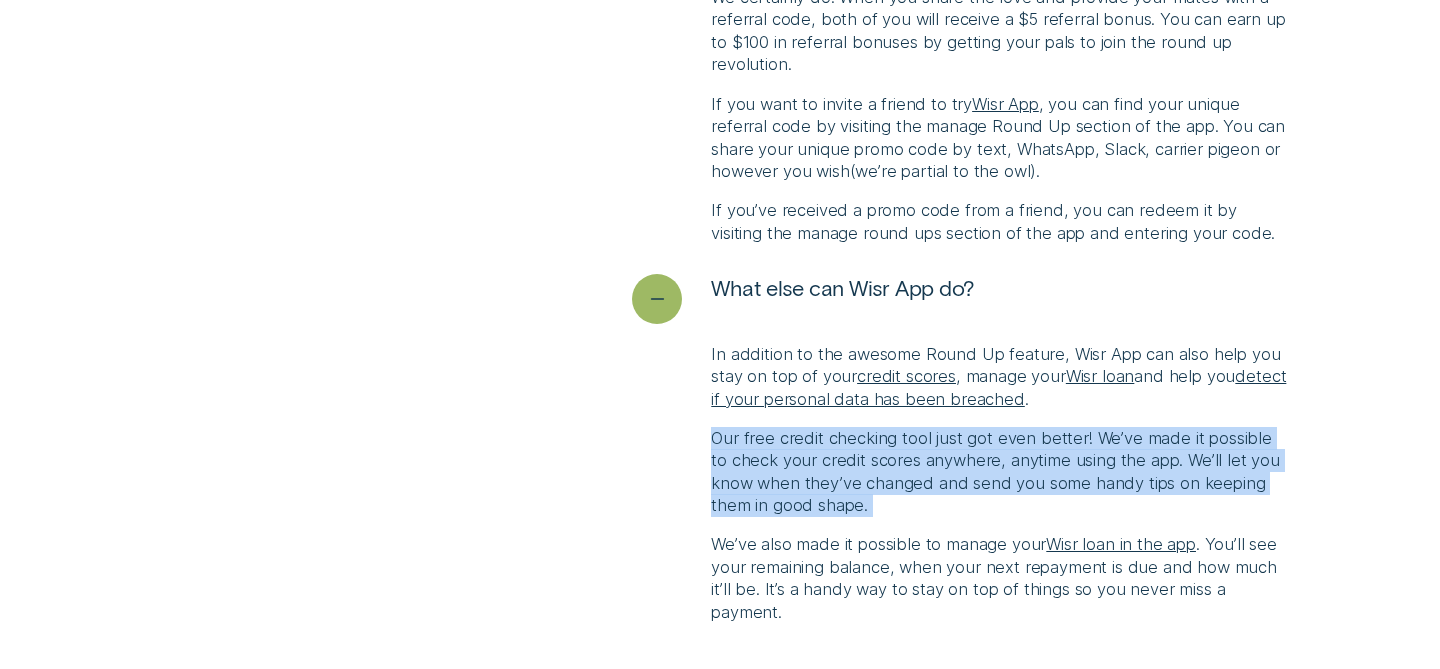 click on "Our free credit checking tool just got even better! We’ve made it possible to check your credit scores anywhere, anytime using the app. We’ll let you know when they’ve changed and send you some handy tips on keeping them in good shape." at bounding box center [1000, 472] 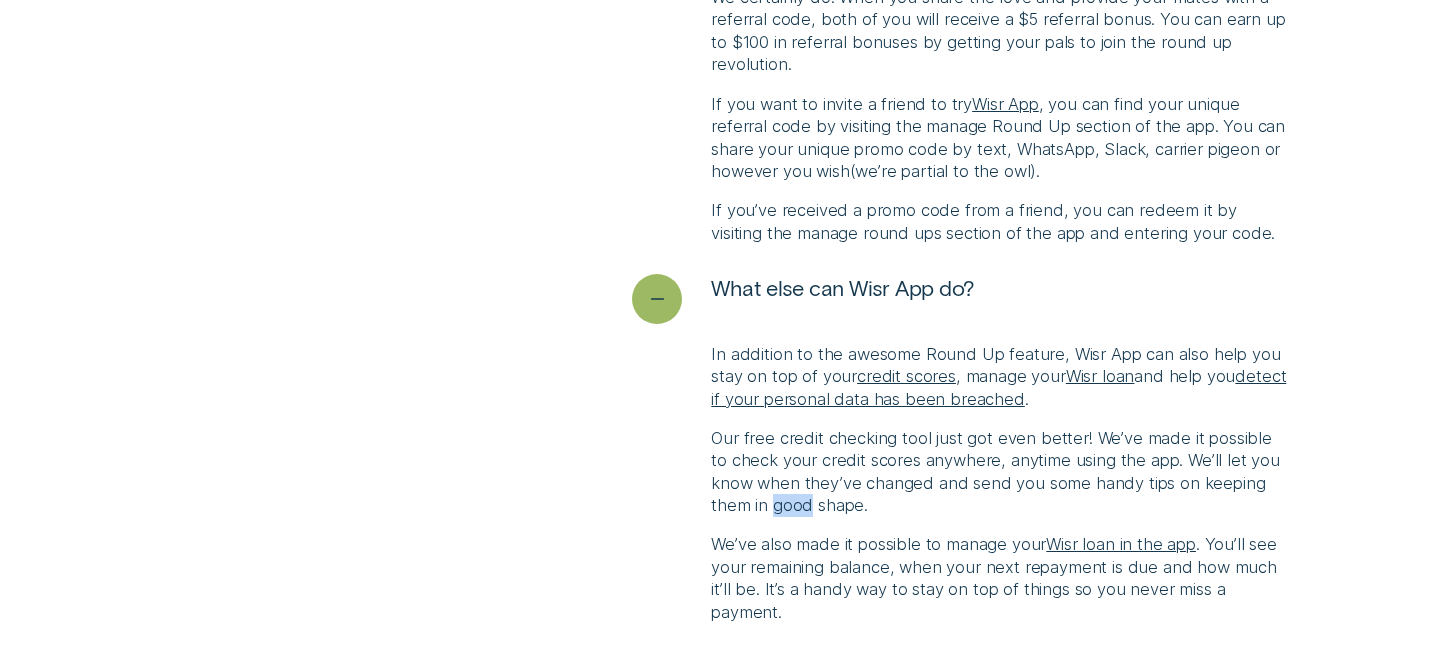 click on "Our free credit checking tool just got even better! We’ve made it possible to check your credit scores anywhere, anytime using the app. We’ll let you know when they’ve changed and send you some handy tips on keeping them in good shape." at bounding box center (1000, 472) 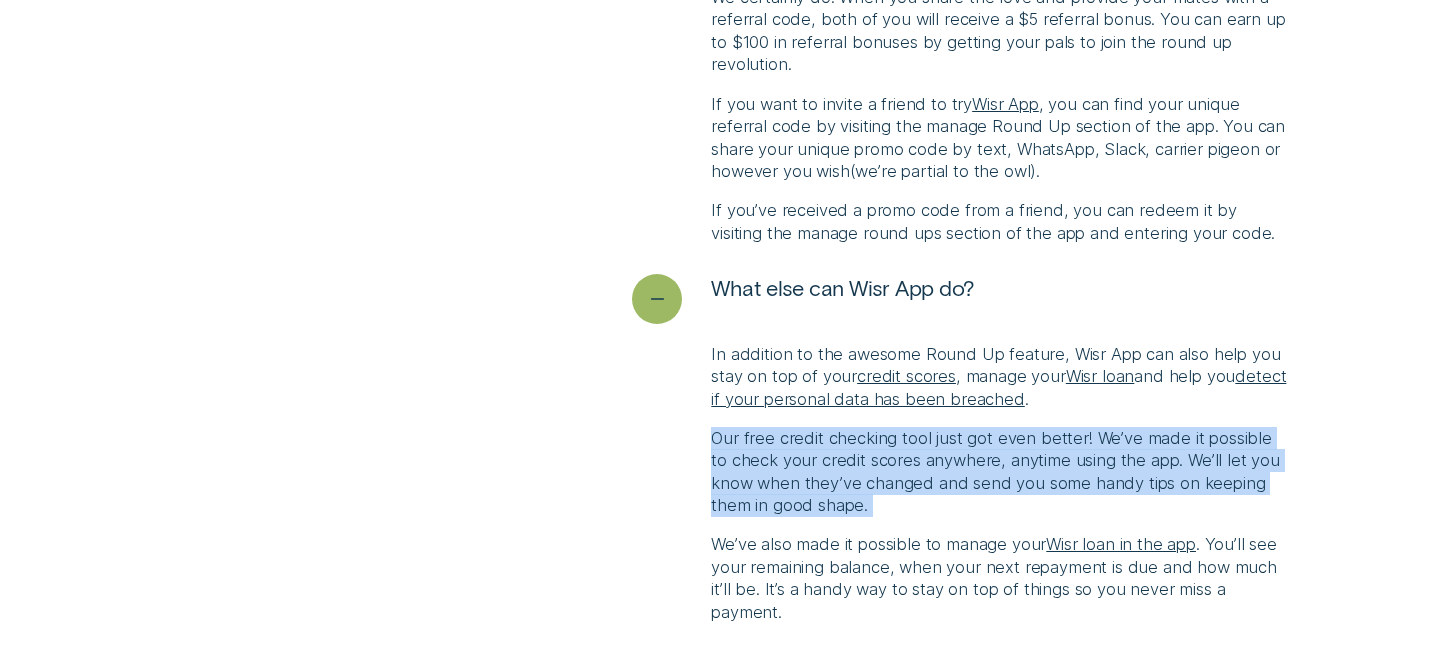click on "Our free credit checking tool just got even better! We’ve made it possible to check your credit scores anywhere, anytime using the app. We’ll let you know when they’ve changed and send you some handy tips on keeping them in good shape." at bounding box center [1000, 472] 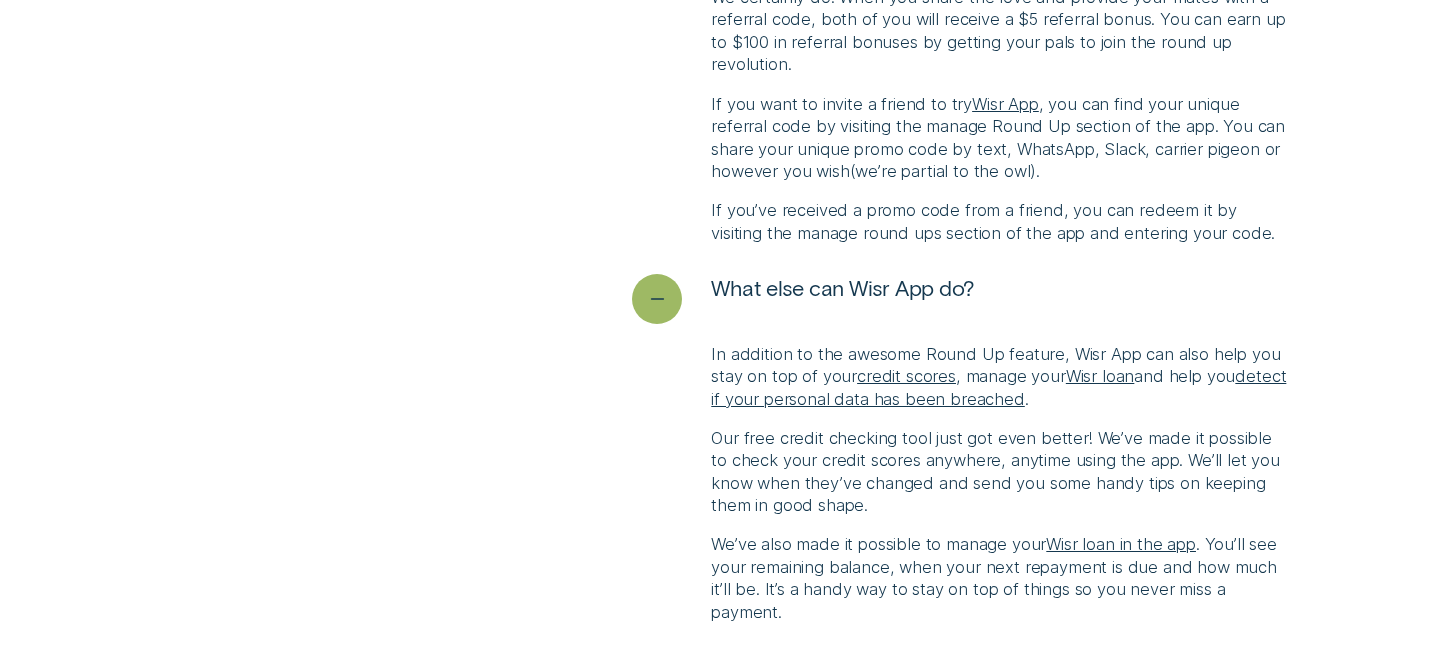 click on "We’ve also made it possible to manage your  Wisr loan in the app . You’ll see your remaining balance, when your next repayment is due and how much it’ll be. It’s a handy way to stay on top of things so you never miss a payment." at bounding box center (1000, 578) 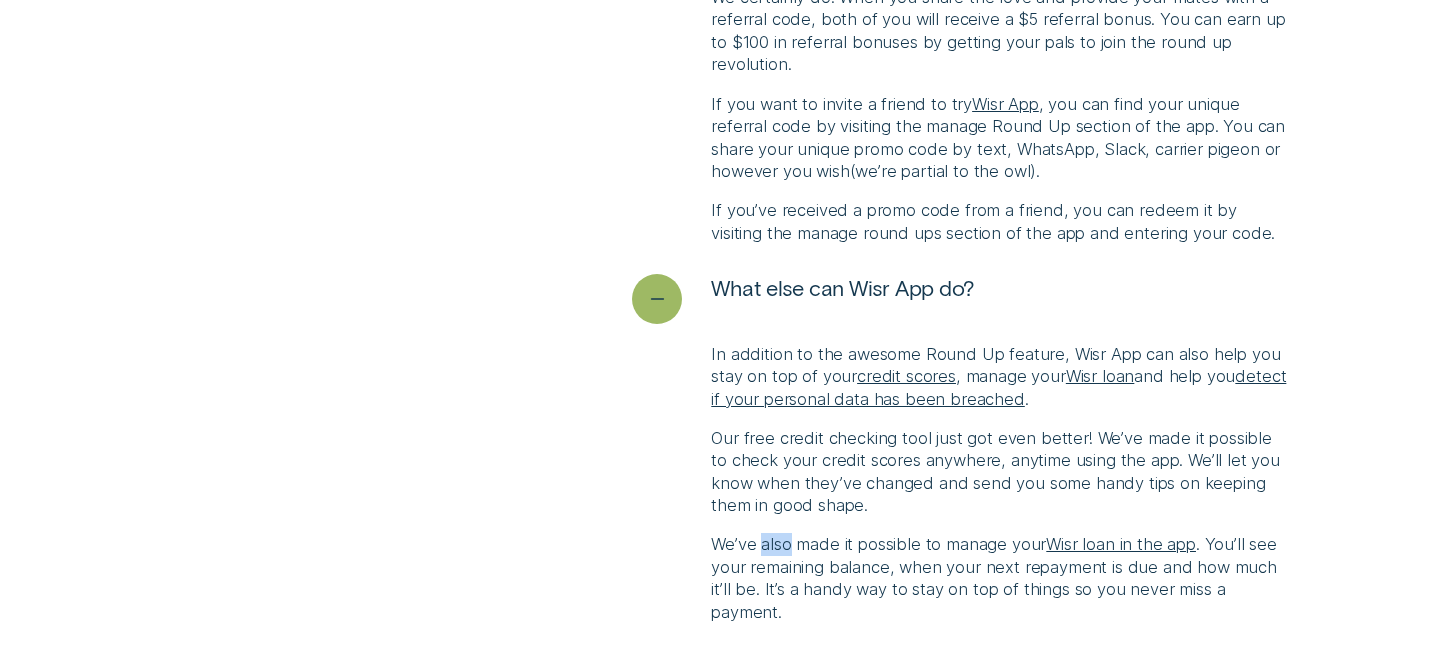 click on "We’ve also made it possible to manage your  Wisr loan in the app . You’ll see your remaining balance, when your next repayment is due and how much it’ll be. It’s a handy way to stay on top of things so you never miss a payment." at bounding box center (1000, 578) 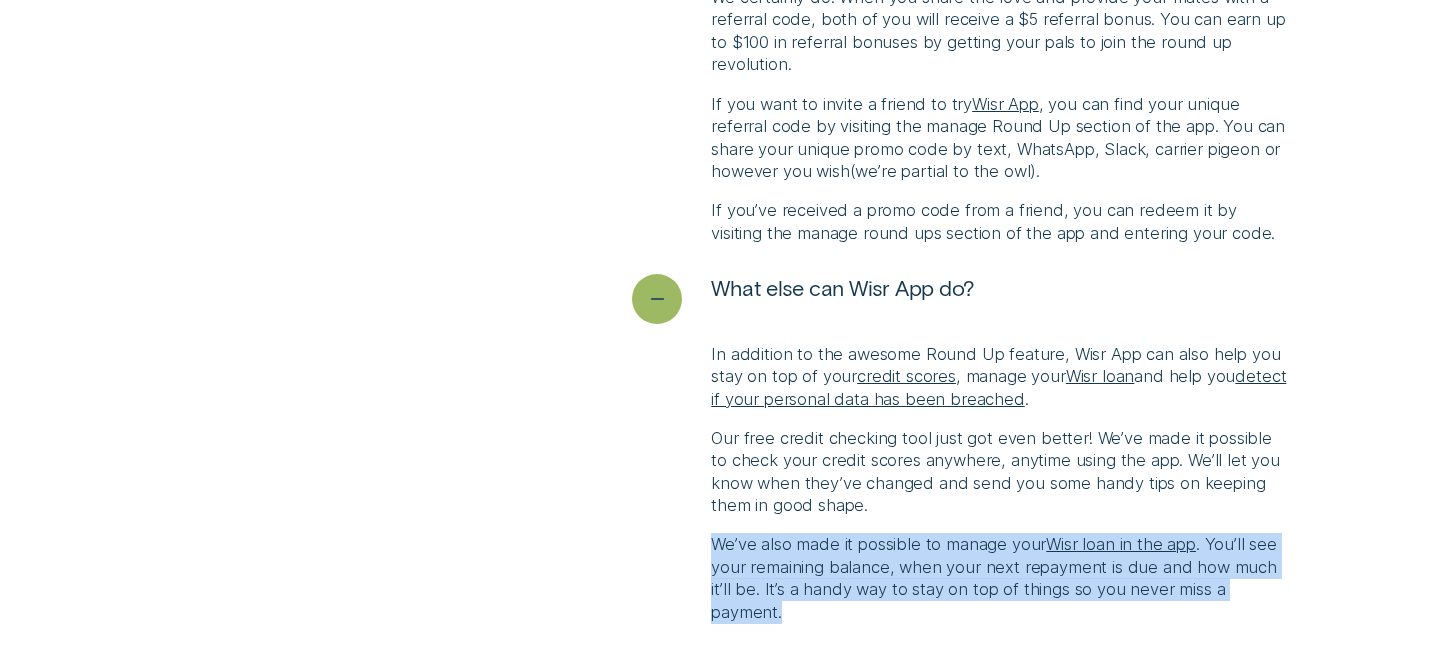 click on "We’ve also made it possible to manage your  Wisr loan in the app . You’ll see your remaining balance, when your next repayment is due and how much it’ll be. It’s a handy way to stay on top of things so you never miss a payment." at bounding box center [1000, 578] 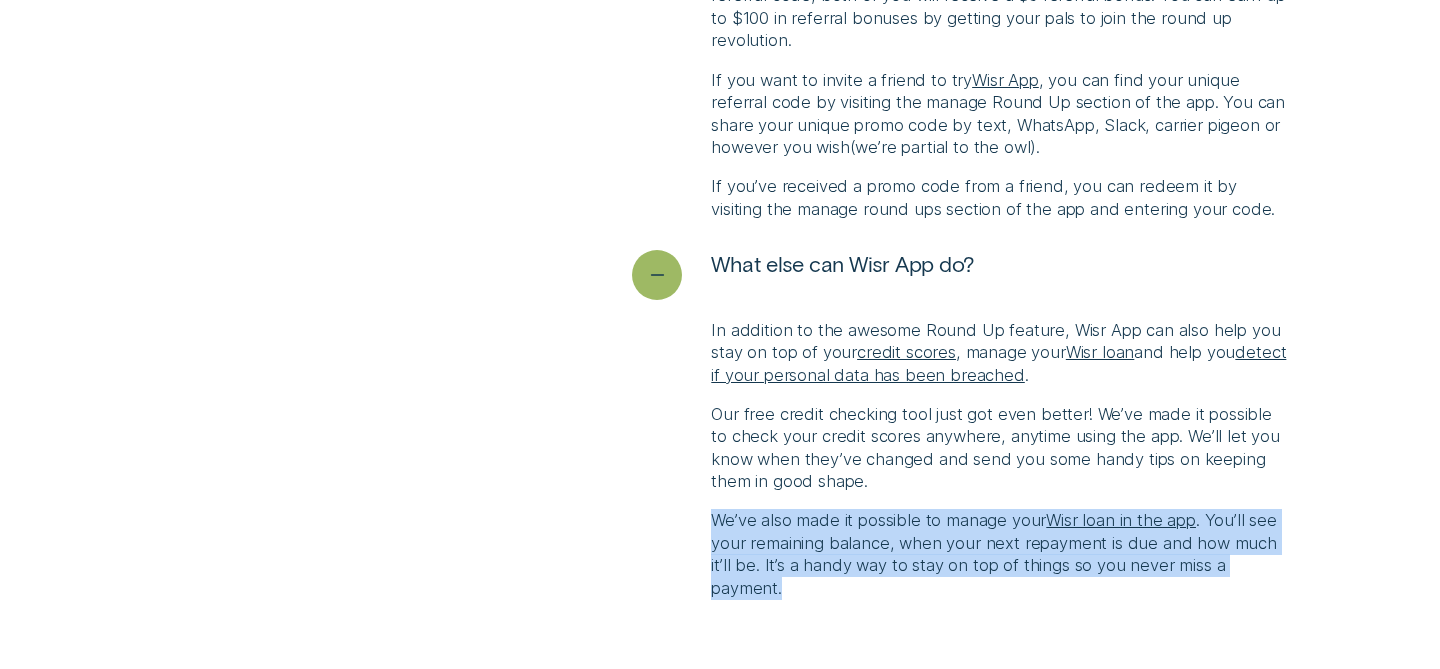 scroll, scrollTop: 4909, scrollLeft: 0, axis: vertical 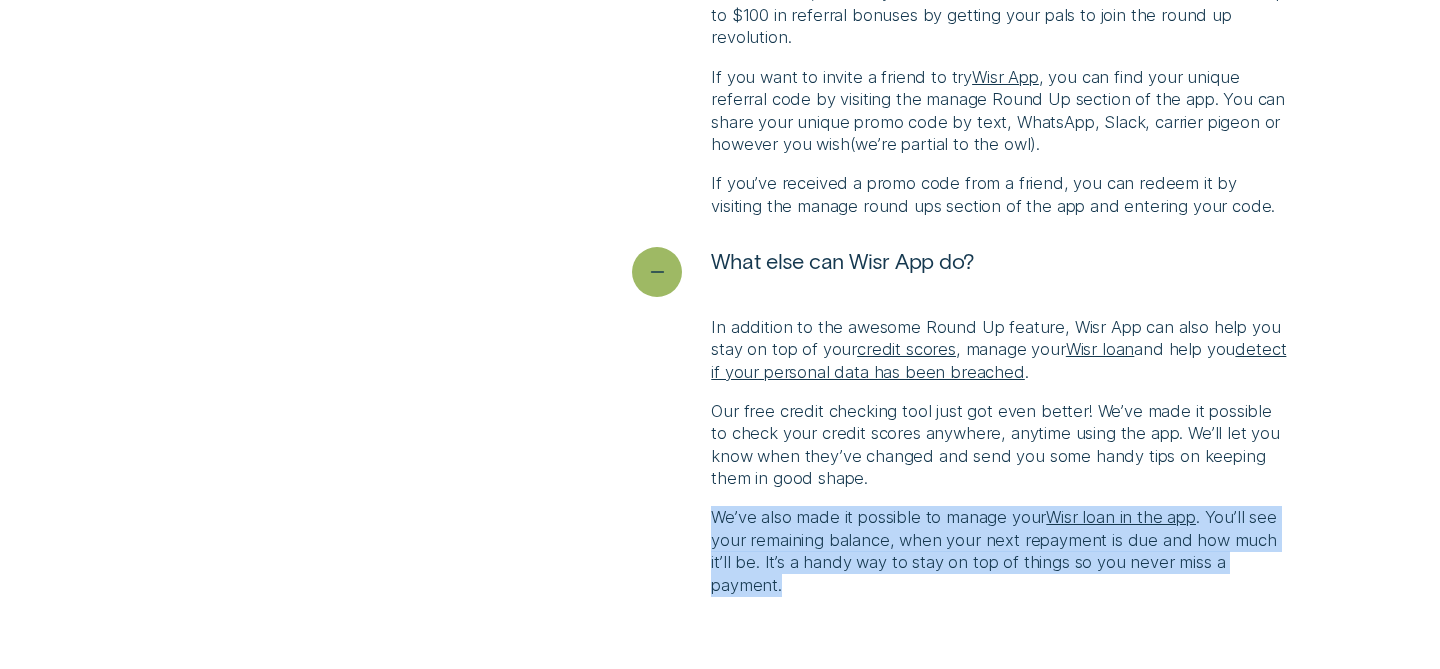 click on "We’ve also made it possible to manage your  Wisr loan in the app . You’ll see your remaining balance, when your next repayment is due and how much it’ll be. It’s a handy way to stay on top of things so you never miss a payment." at bounding box center [1000, 551] 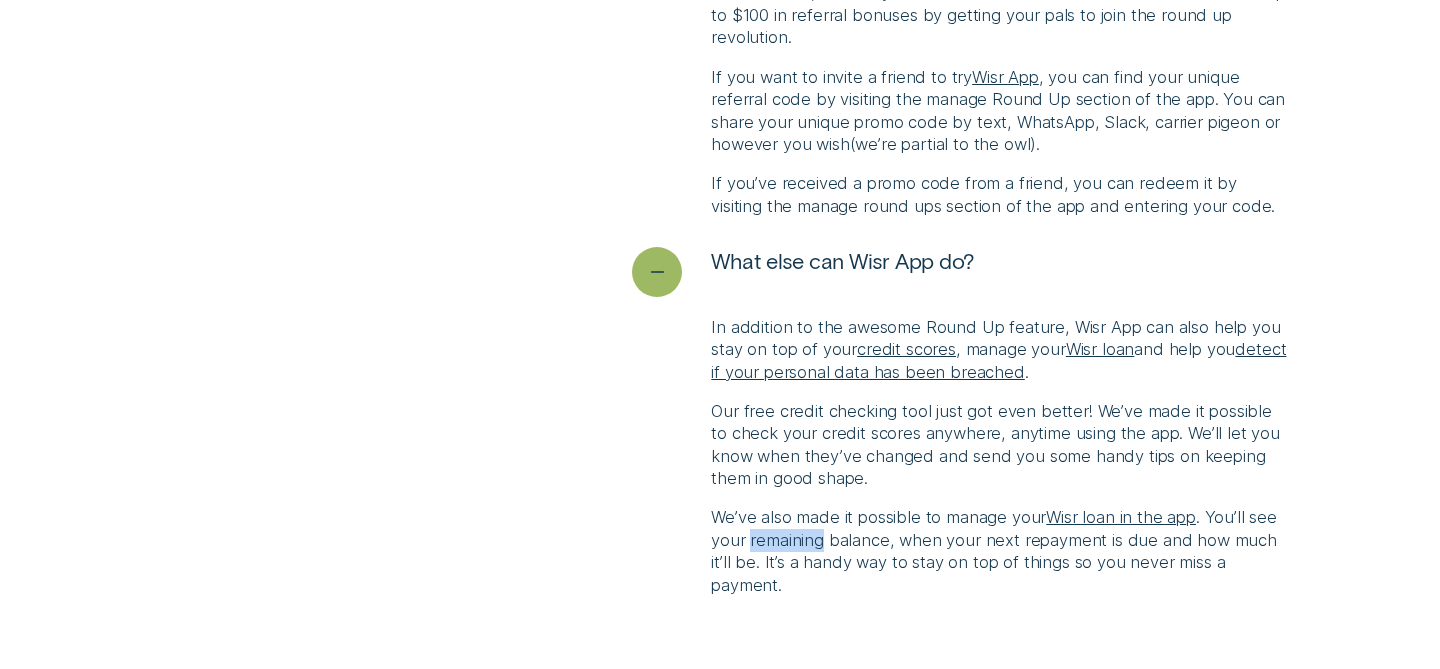 click on "We’ve also made it possible to manage your  Wisr loan in the app . You’ll see your remaining balance, when your next repayment is due and how much it’ll be. It’s a handy way to stay on top of things so you never miss a payment." at bounding box center [1000, 551] 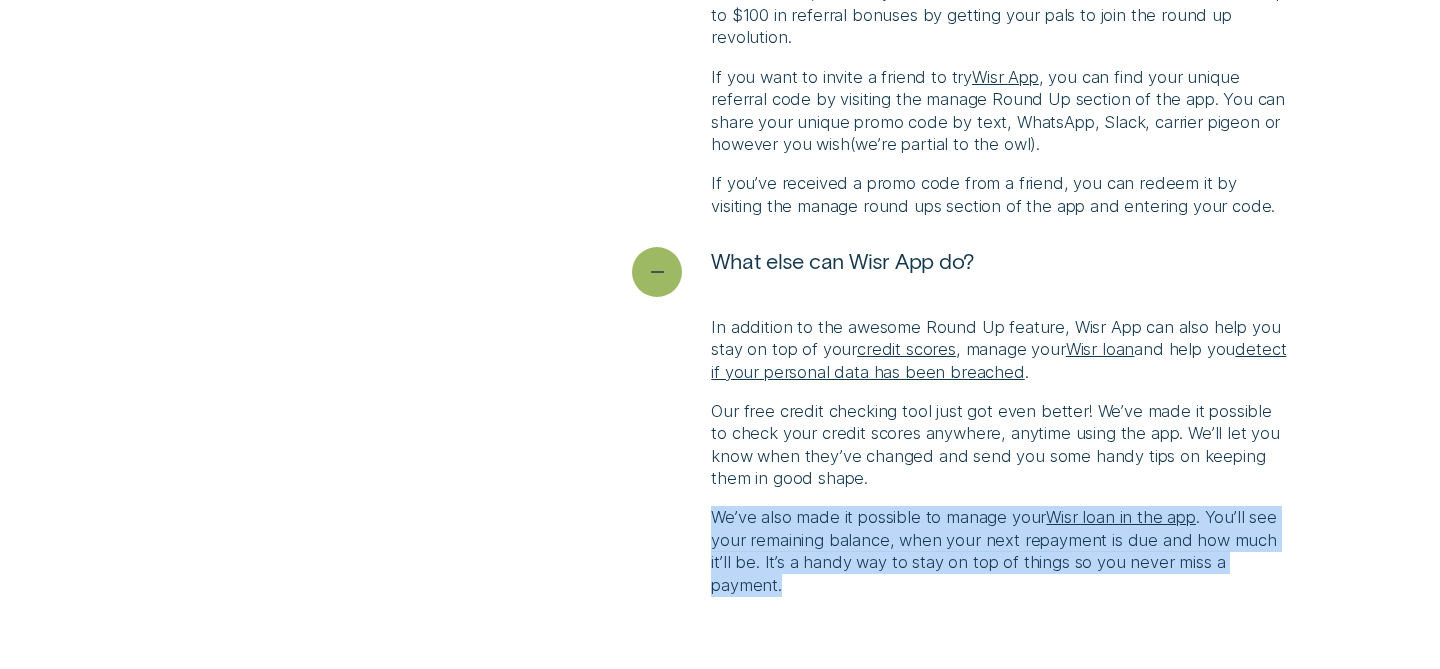 click on "We’ve also made it possible to manage your  Wisr loan in the app . You’ll see your remaining balance, when your next repayment is due and how much it’ll be. It’s a handy way to stay on top of things so you never miss a payment." at bounding box center (1000, 551) 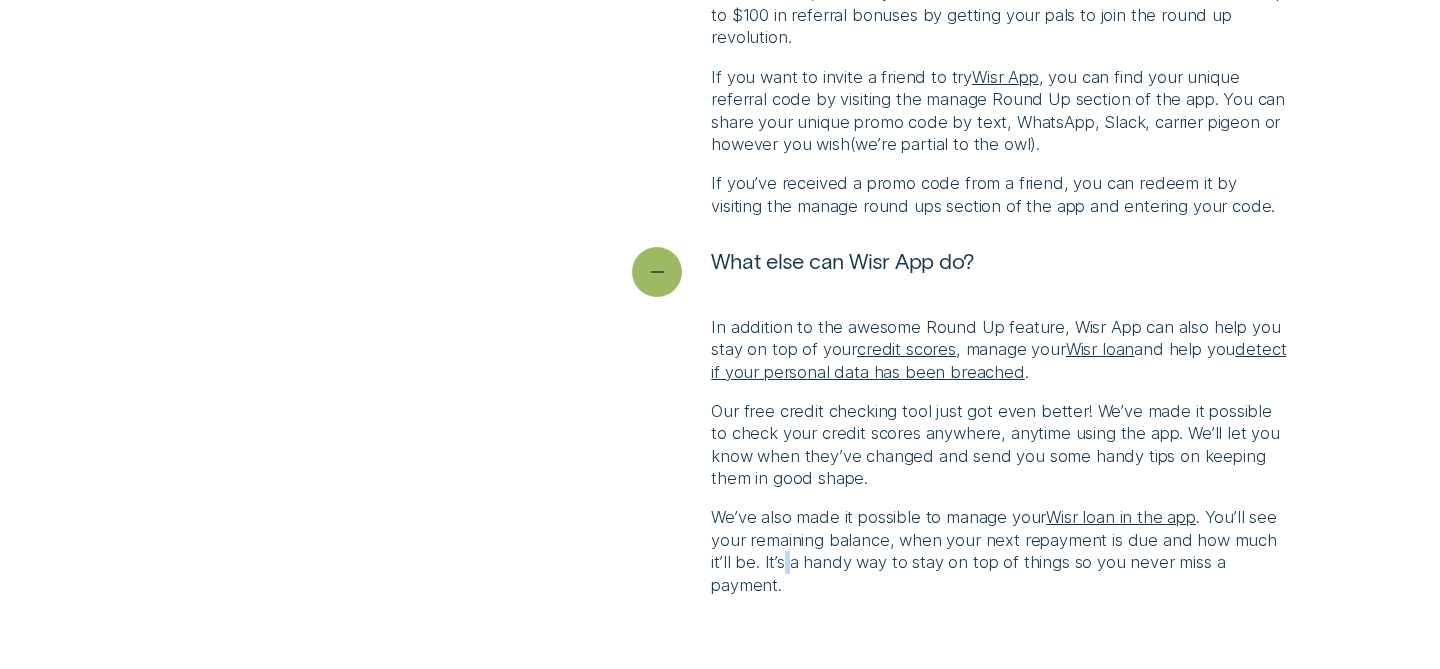 click on "We’ve also made it possible to manage your  Wisr loan in the app . You’ll see your remaining balance, when your next repayment is due and how much it’ll be. It’s a handy way to stay on top of things so you never miss a payment." at bounding box center (1000, 551) 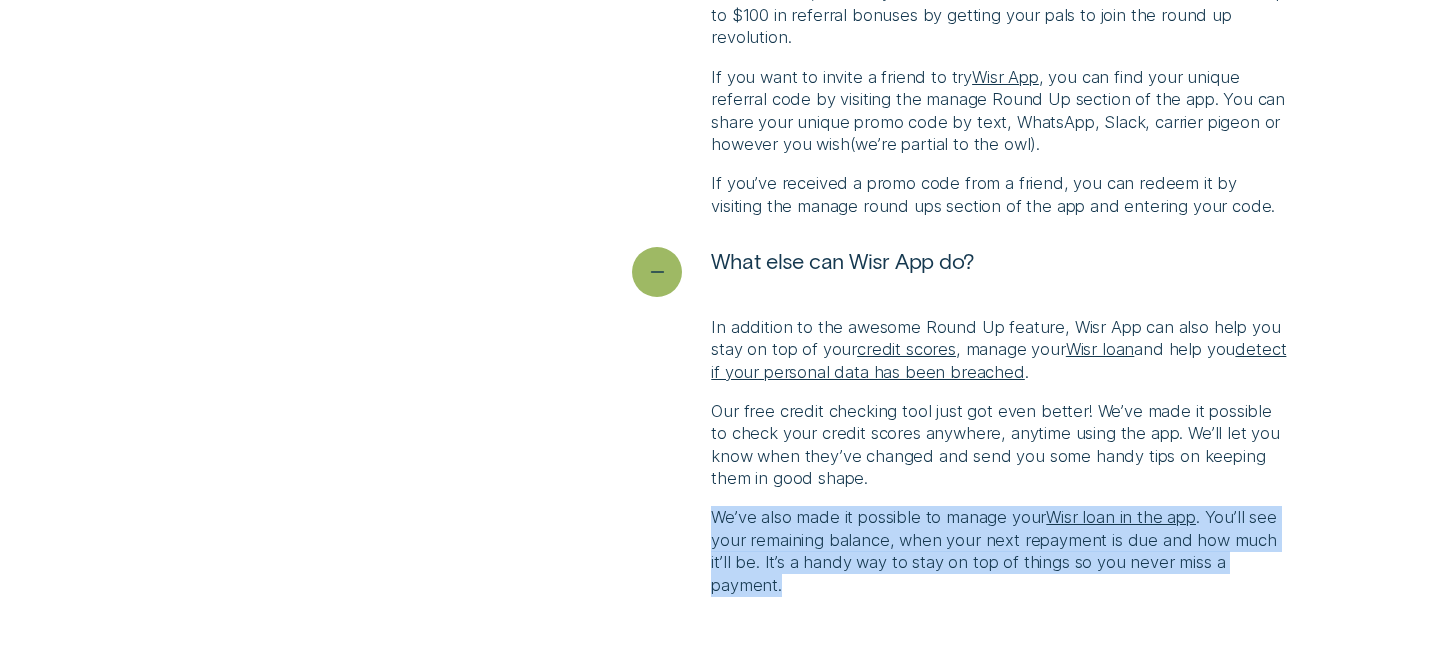 click on "We’ve also made it possible to manage your  Wisr loan in the app . You’ll see your remaining balance, when your next repayment is due and how much it’ll be. It’s a handy way to stay on top of things so you never miss a payment." at bounding box center [1000, 551] 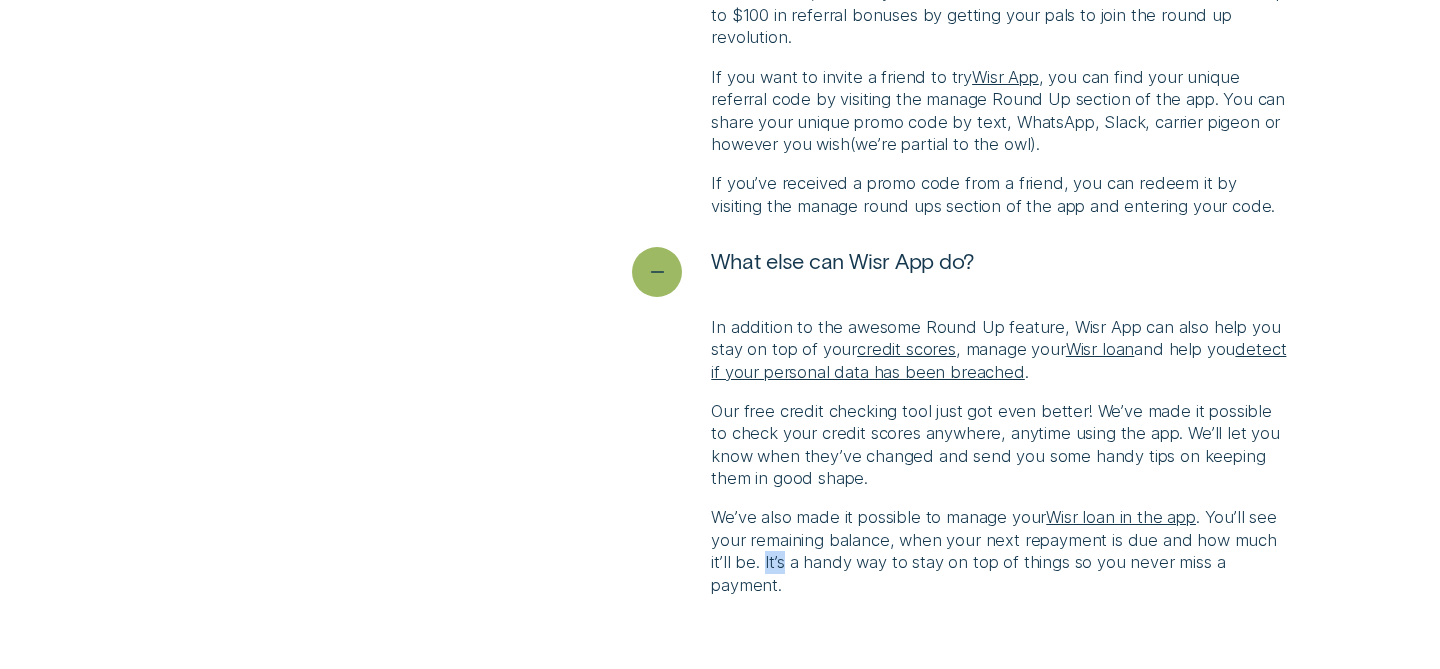 click on "We’ve also made it possible to manage your  Wisr loan in the app . You’ll see your remaining balance, when your next repayment is due and how much it’ll be. It’s a handy way to stay on top of things so you never miss a payment." at bounding box center [1000, 551] 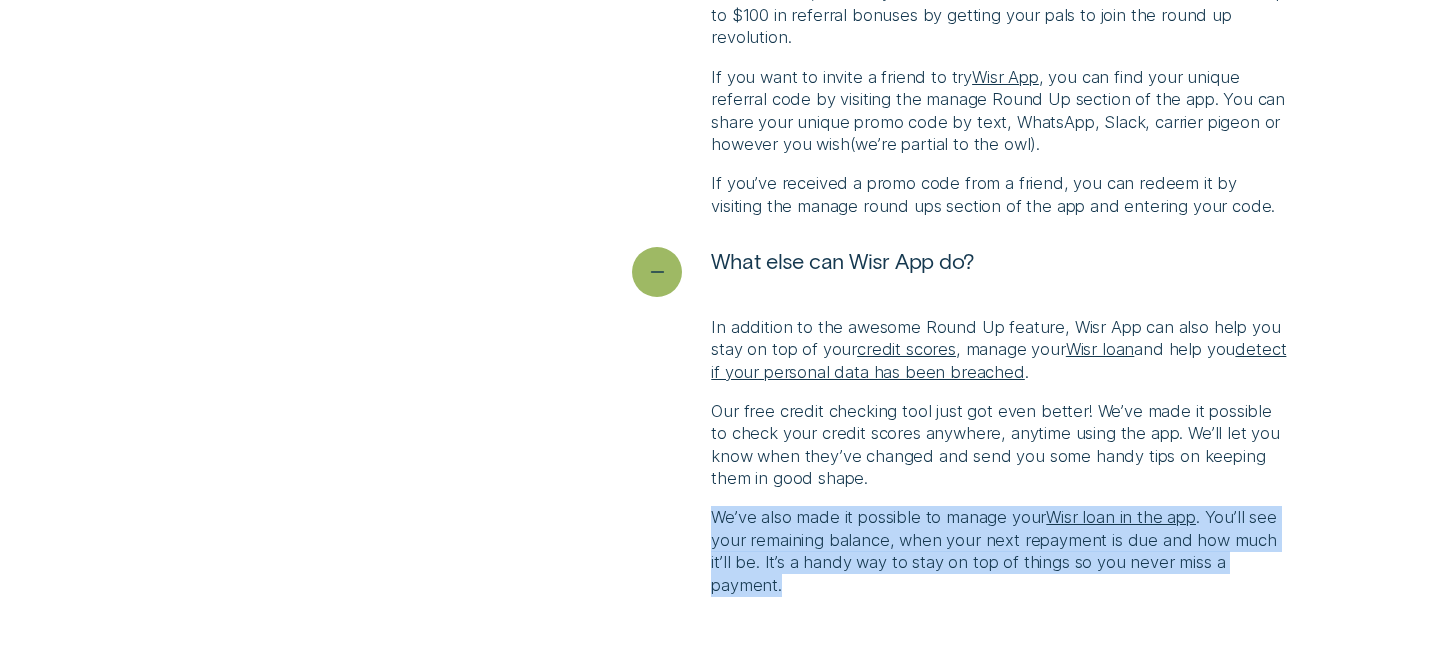 click on "We’ve also made it possible to manage your  Wisr loan in the app . You’ll see your remaining balance, when your next repayment is due and how much it’ll be. It’s a handy way to stay on top of things so you never miss a payment." at bounding box center (1000, 551) 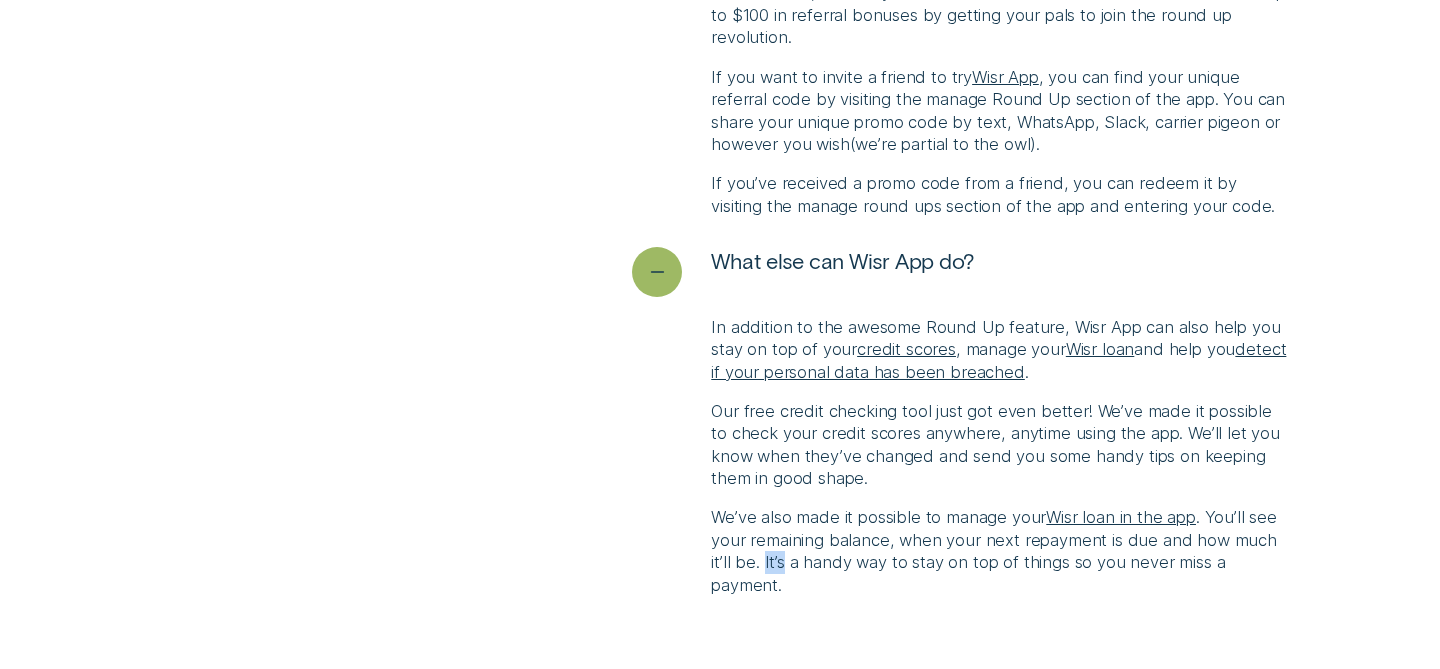 click on "We’ve also made it possible to manage your  Wisr loan in the app . You’ll see your remaining balance, when your next repayment is due and how much it’ll be. It’s a handy way to stay on top of things so you never miss a payment." at bounding box center [1000, 551] 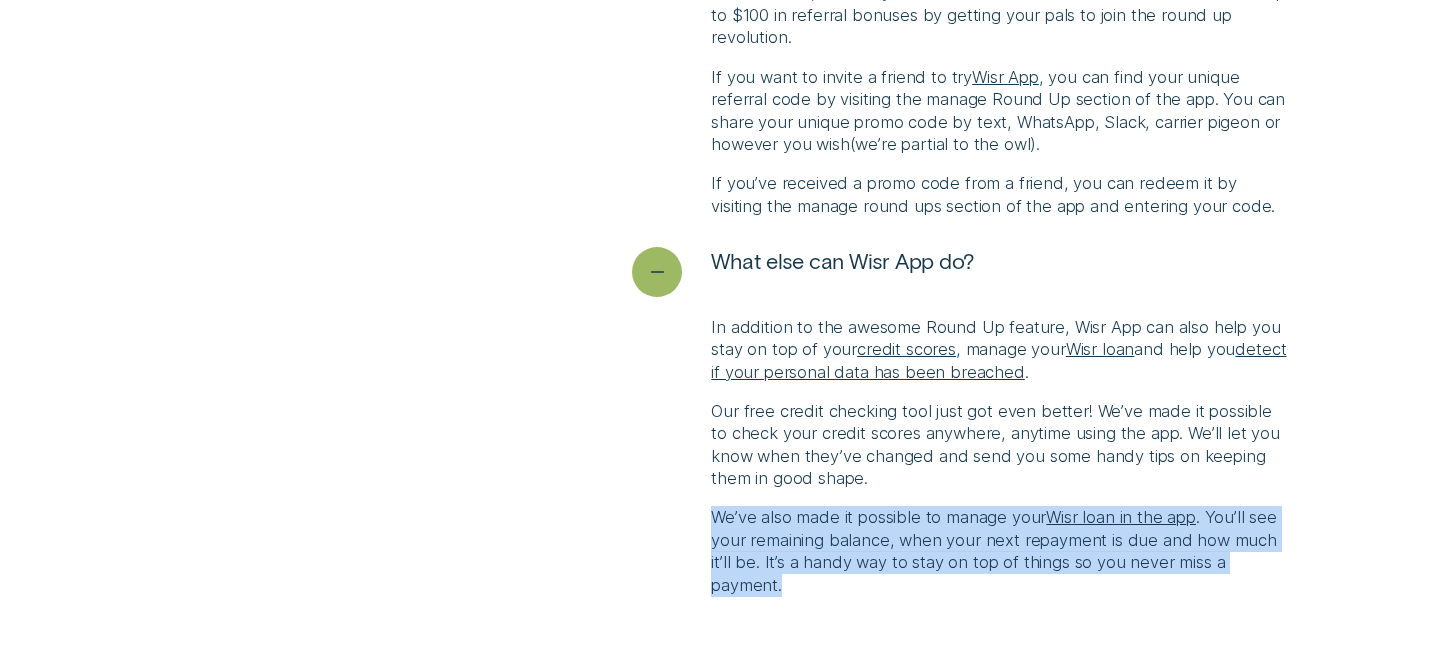 click on "We’ve also made it possible to manage your  Wisr loan in the app . You’ll see your remaining balance, when your next repayment is due and how much it’ll be. It’s a handy way to stay on top of things so you never miss a payment." at bounding box center [1000, 551] 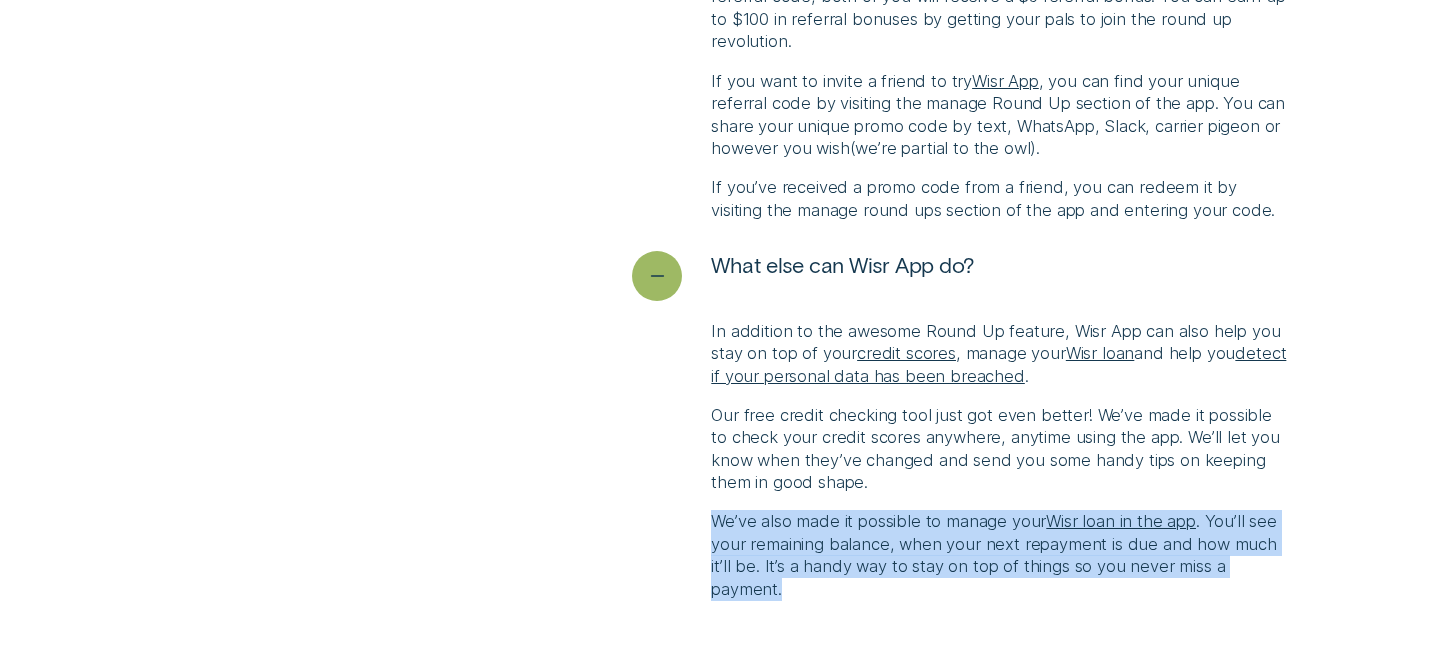 scroll, scrollTop: 4904, scrollLeft: 0, axis: vertical 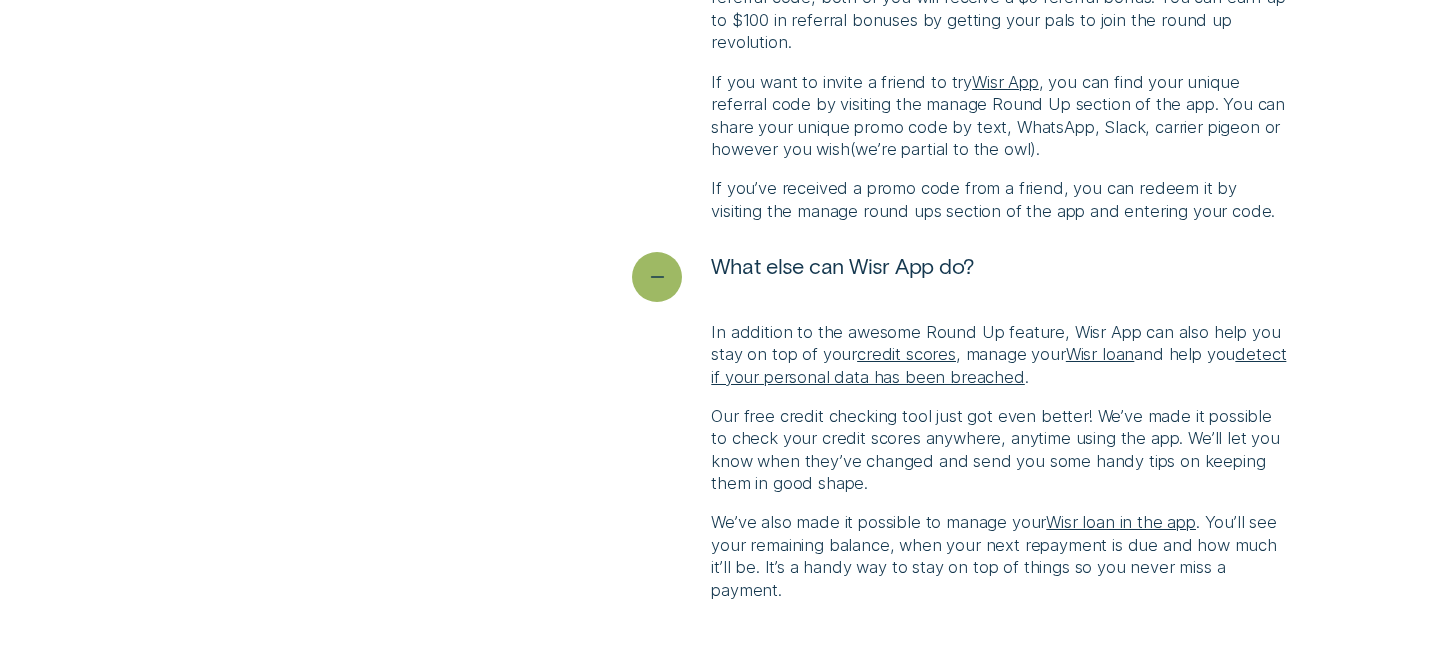 click on "In addition to the awesome Round Up feature, Wisr App can also help you stay on top of your  credit scores , manage your  Wisr loan  and help you  detect if your personal data has been breached ." at bounding box center [1000, 355] 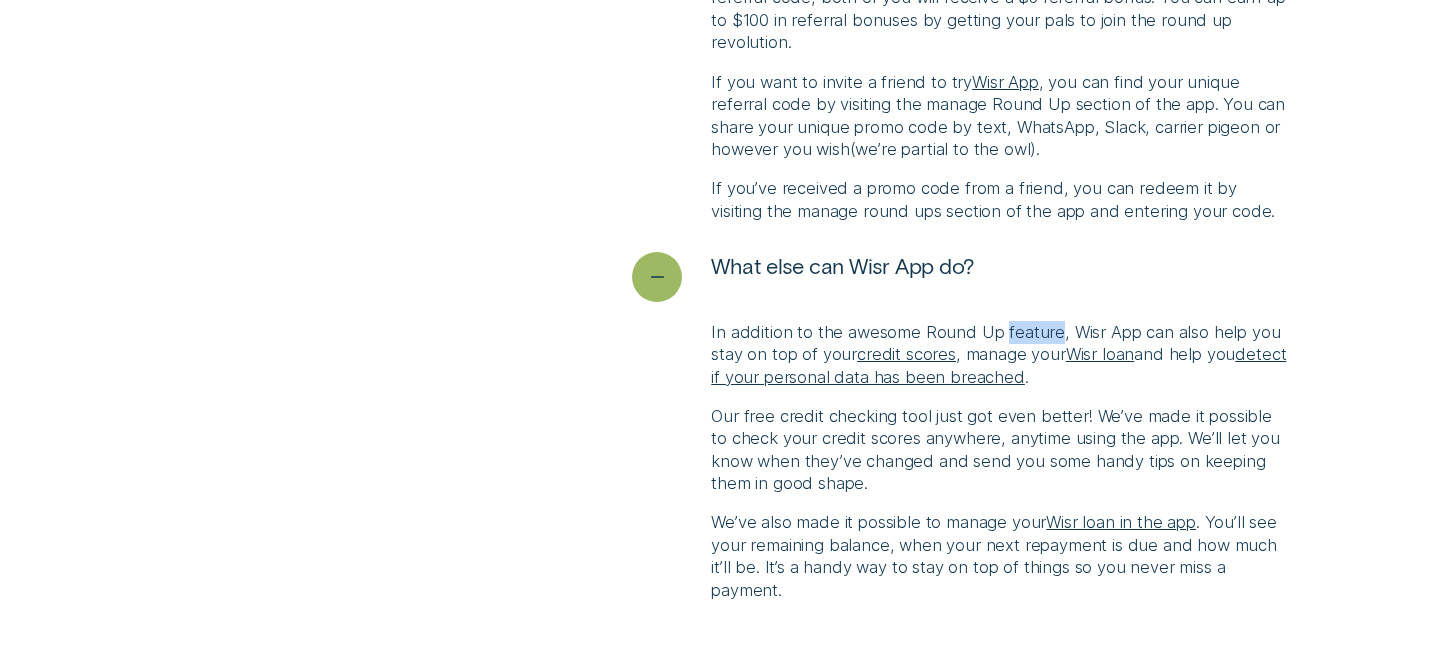 click on "In addition to the awesome Round Up feature, Wisr App can also help you stay on top of your  credit scores , manage your  Wisr loan  and help you  detect if your personal data has been breached ." at bounding box center [1000, 355] 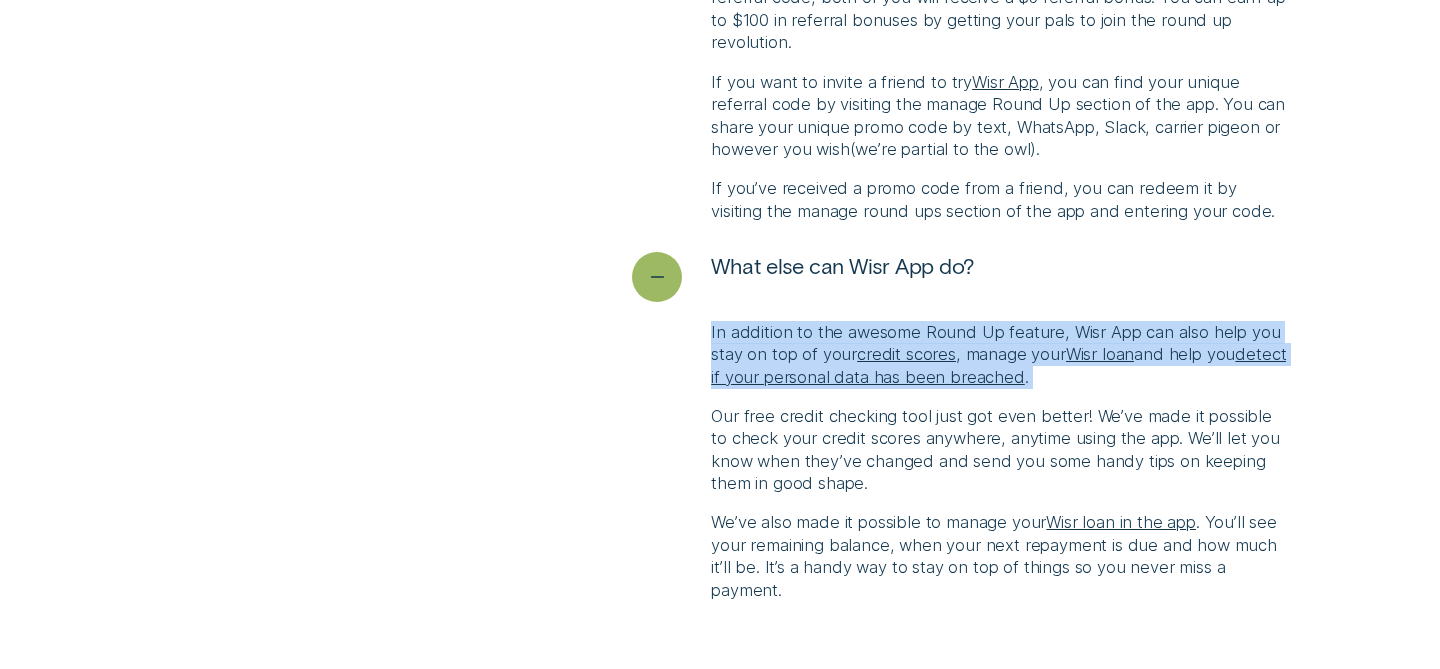 click on "In addition to the awesome Round Up feature, Wisr App can also help you stay on top of your  credit scores , manage your  Wisr loan  and help you  detect if your personal data has been breached ." at bounding box center (1000, 355) 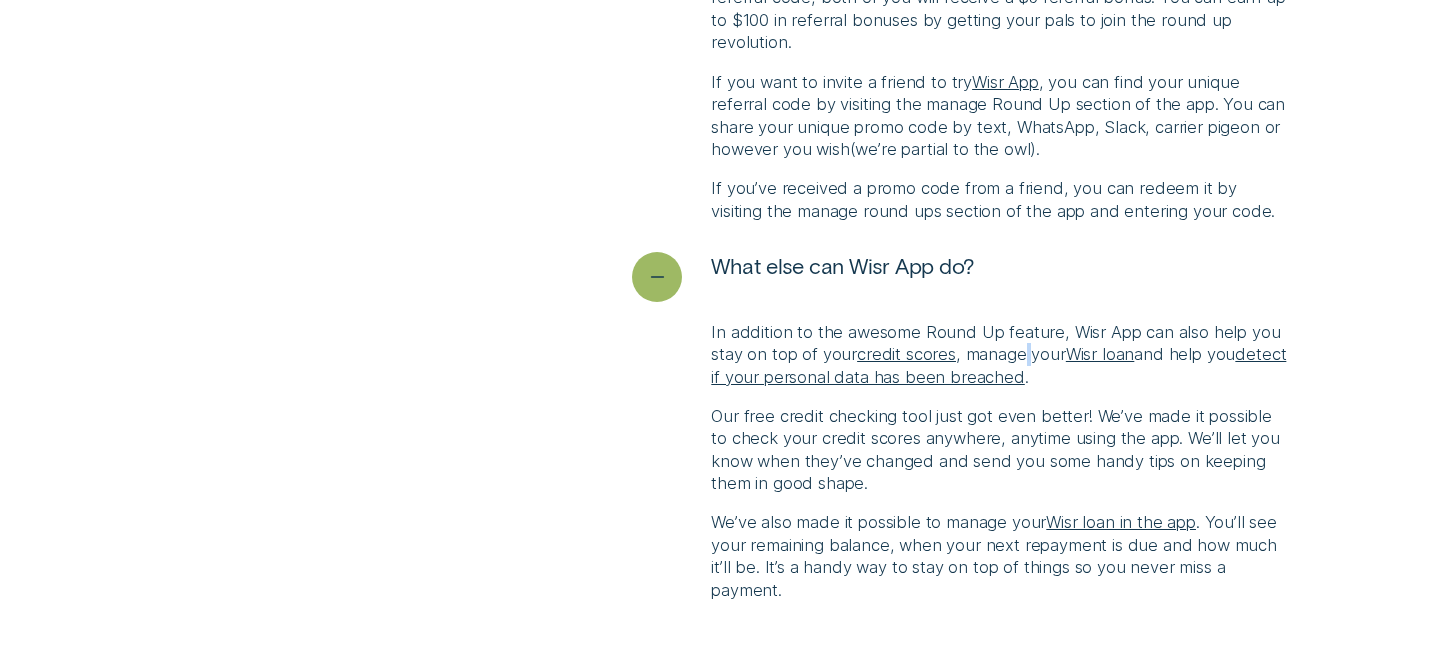 click on "In addition to the awesome Round Up feature, Wisr App can also help you stay on top of your  credit scores , manage your  Wisr loan  and help you  detect if your personal data has been breached ." at bounding box center (1000, 355) 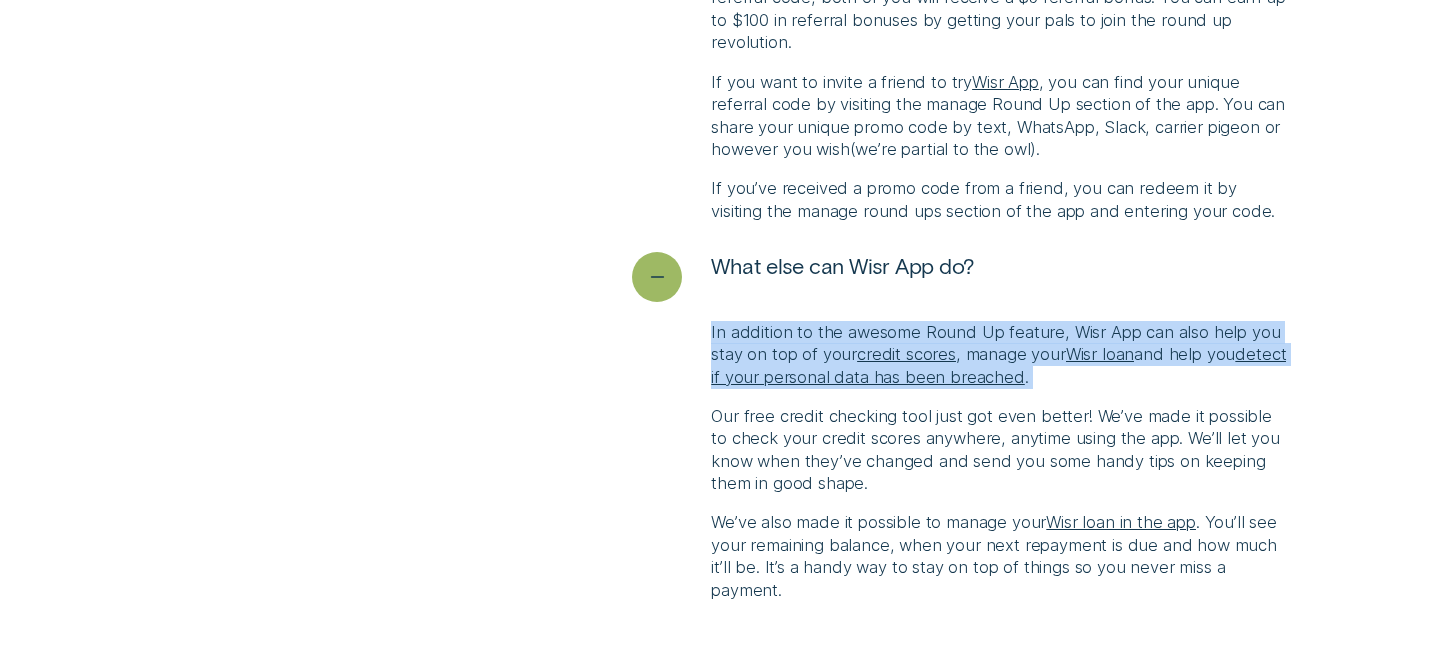 click on "In addition to the awesome Round Up feature, Wisr App can also help you stay on top of your  credit scores , manage your  Wisr loan  and help you  detect if your personal data has been breached ." at bounding box center (1000, 355) 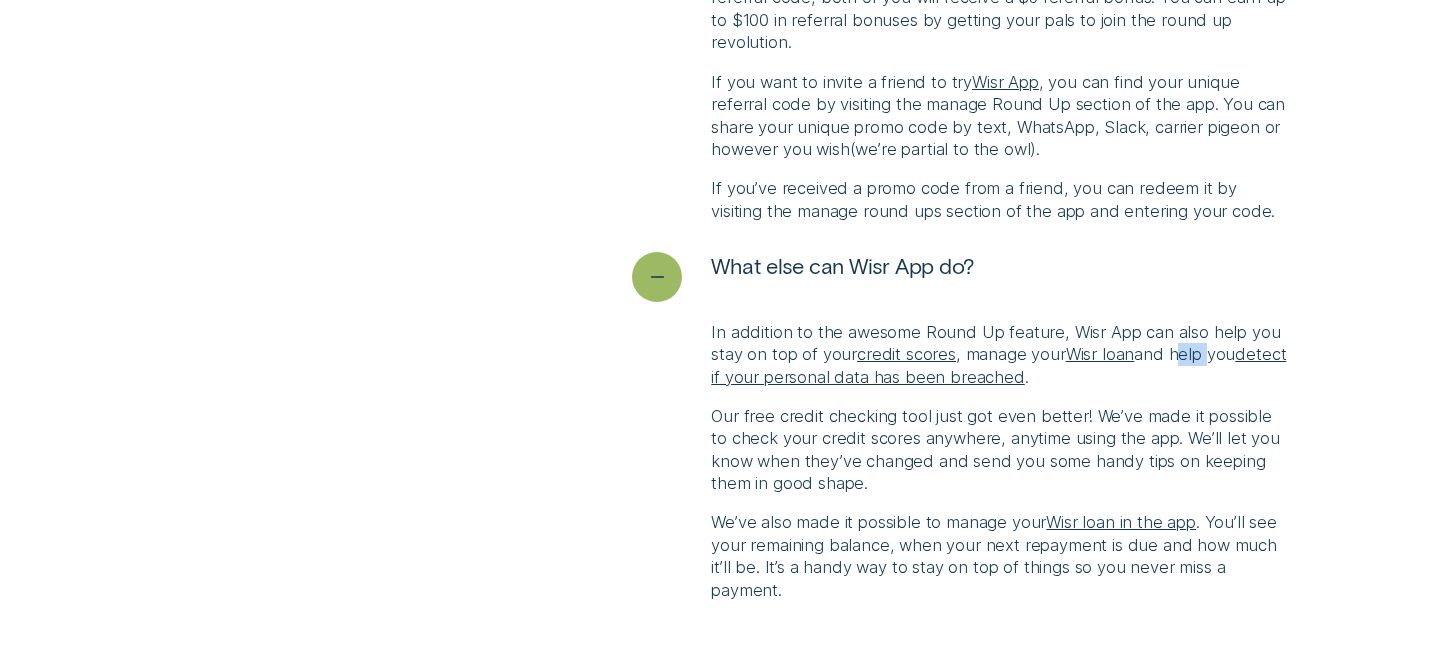 click on "In addition to the awesome Round Up feature, Wisr App can also help you stay on top of your  credit scores , manage your  Wisr loan  and help you  detect if your personal data has been breached ." at bounding box center [1000, 355] 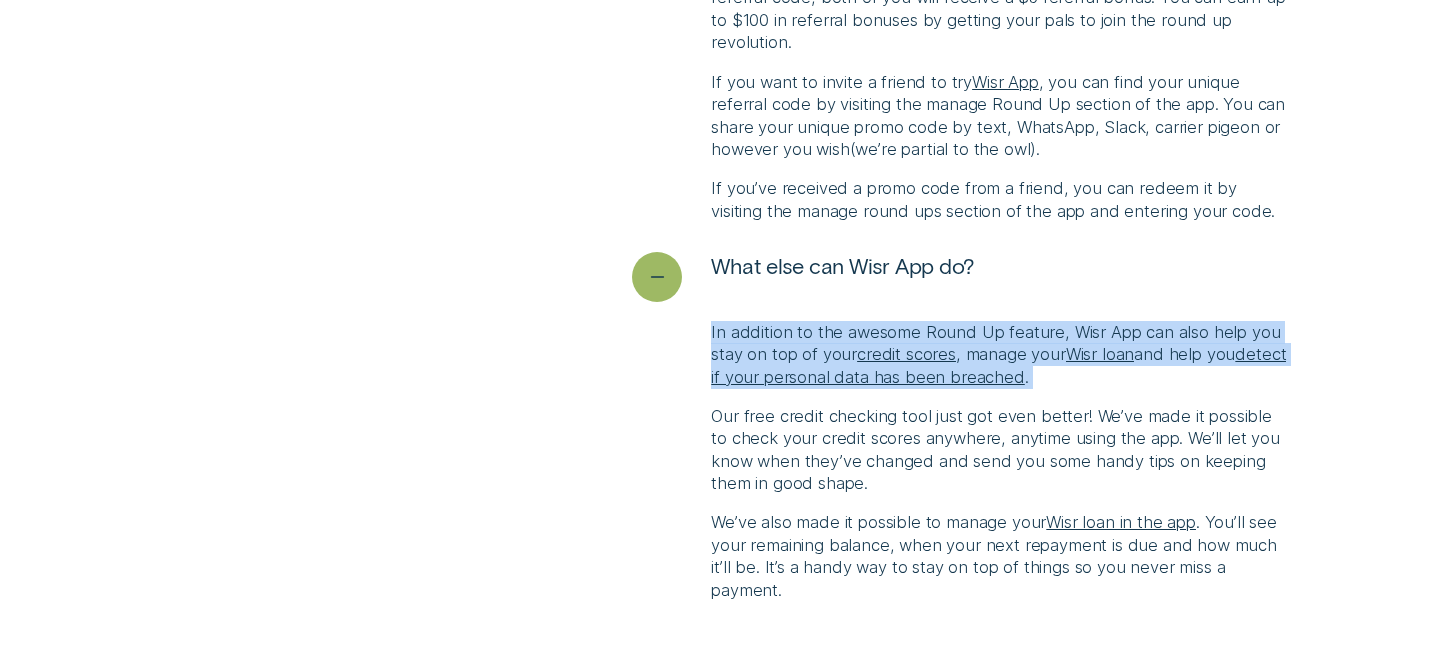 click on "In addition to the awesome Round Up feature, Wisr App can also help you stay on top of your  credit scores , manage your  Wisr loan  and help you  detect if your personal data has been breached ." at bounding box center [1000, 355] 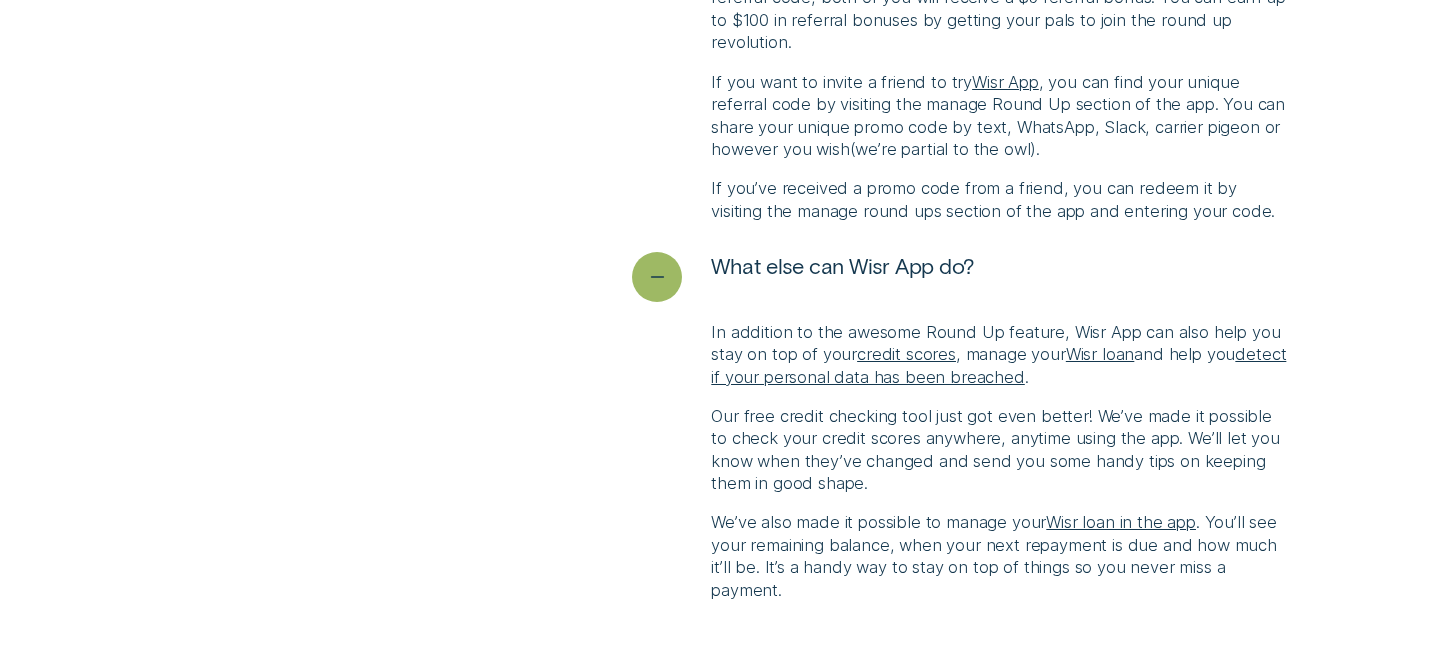 click on "Our free credit checking tool just got even better! We’ve made it possible to check your credit scores anywhere, anytime using the app. We’ll let you know when they’ve changed and send you some handy tips on keeping them in good shape." at bounding box center [1000, 450] 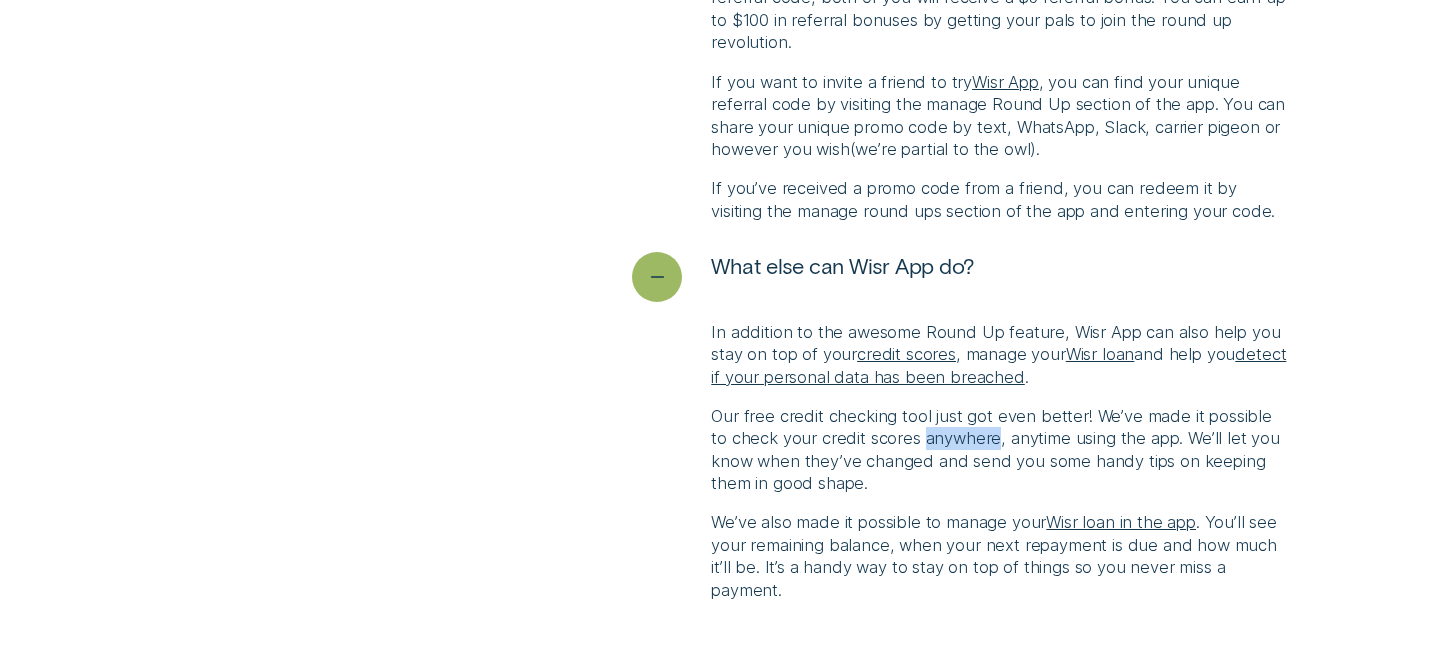 click on "Our free credit checking tool just got even better! We’ve made it possible to check your credit scores anywhere, anytime using the app. We’ll let you know when they’ve changed and send you some handy tips on keeping them in good shape." at bounding box center (1000, 450) 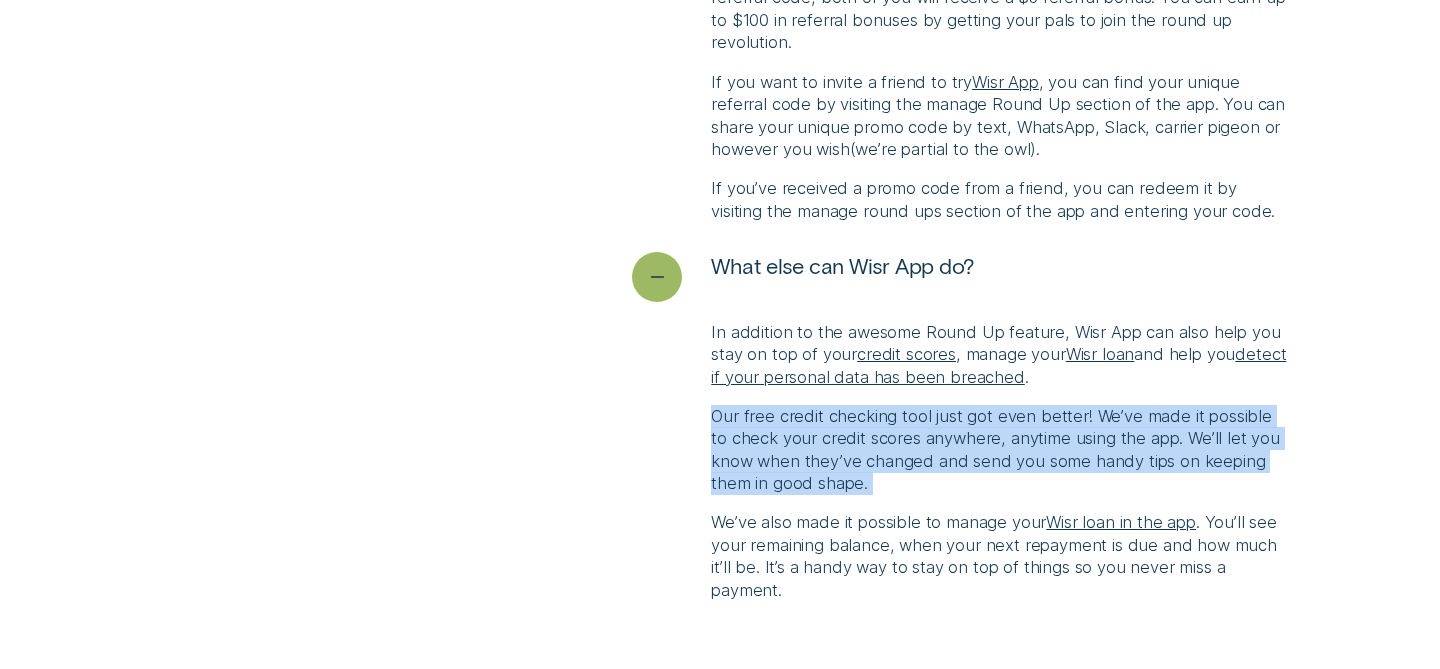 click on "Our free credit checking tool just got even better! We’ve made it possible to check your credit scores anywhere, anytime using the app. We’ll let you know when they’ve changed and send you some handy tips on keeping them in good shape." at bounding box center [1000, 450] 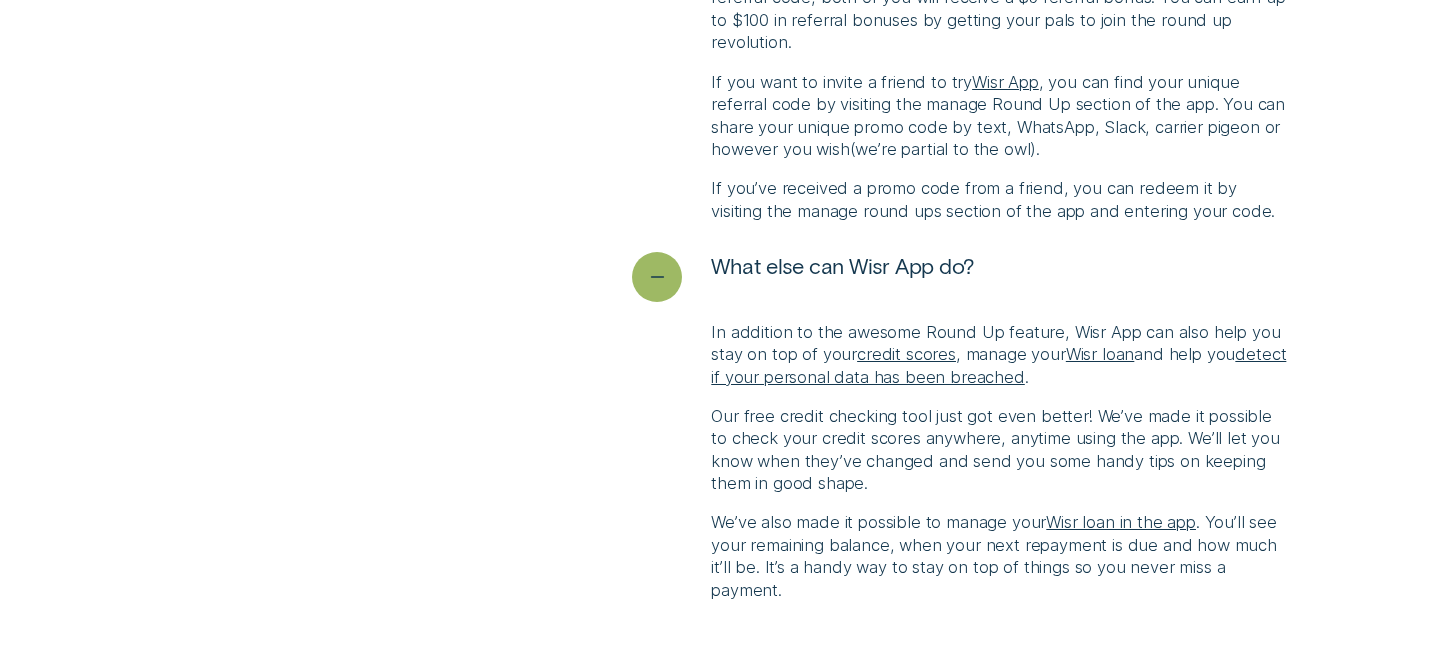 click on "Our free credit checking tool just got even better! We’ve made it possible to check your credit scores anywhere, anytime using the app. We’ll let you know when they’ve changed and send you some handy tips on keeping them in good shape." at bounding box center (1000, 450) 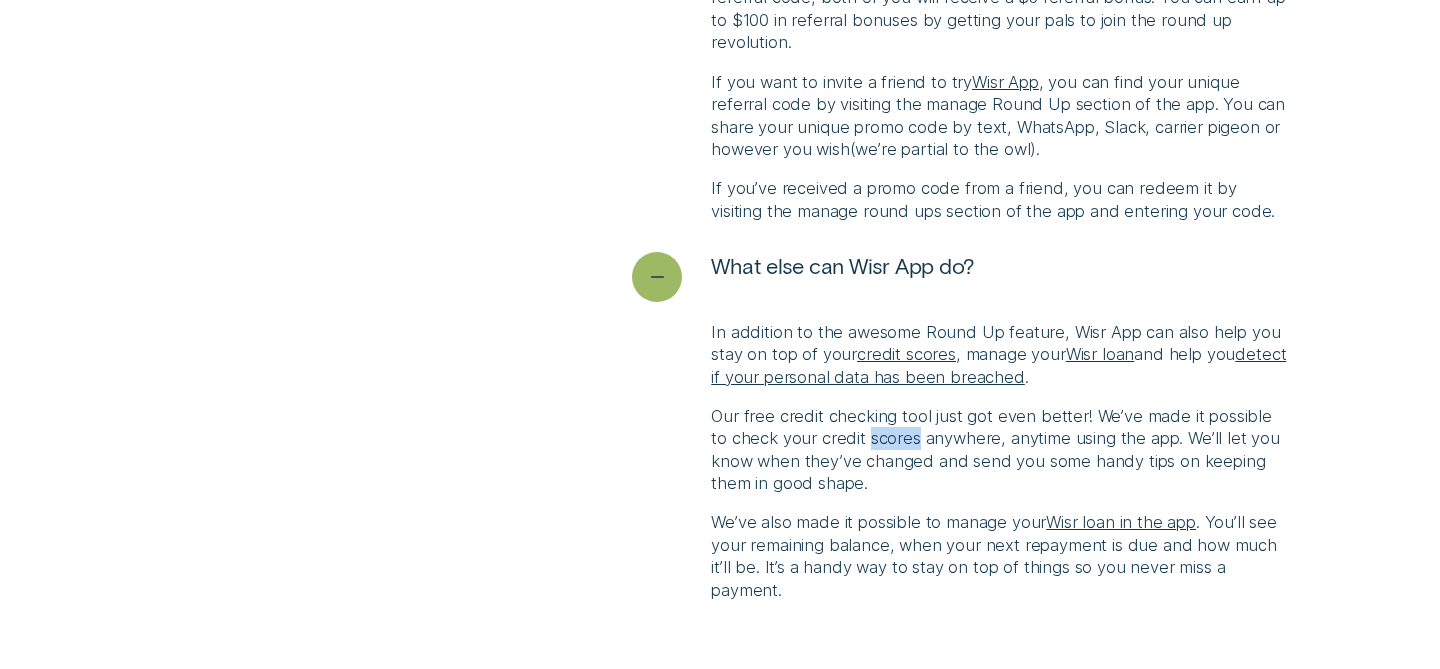 click on "Our free credit checking tool just got even better! We’ve made it possible to check your credit scores anywhere, anytime using the app. We’ll let you know when they’ve changed and send you some handy tips on keeping them in good shape." at bounding box center [1000, 450] 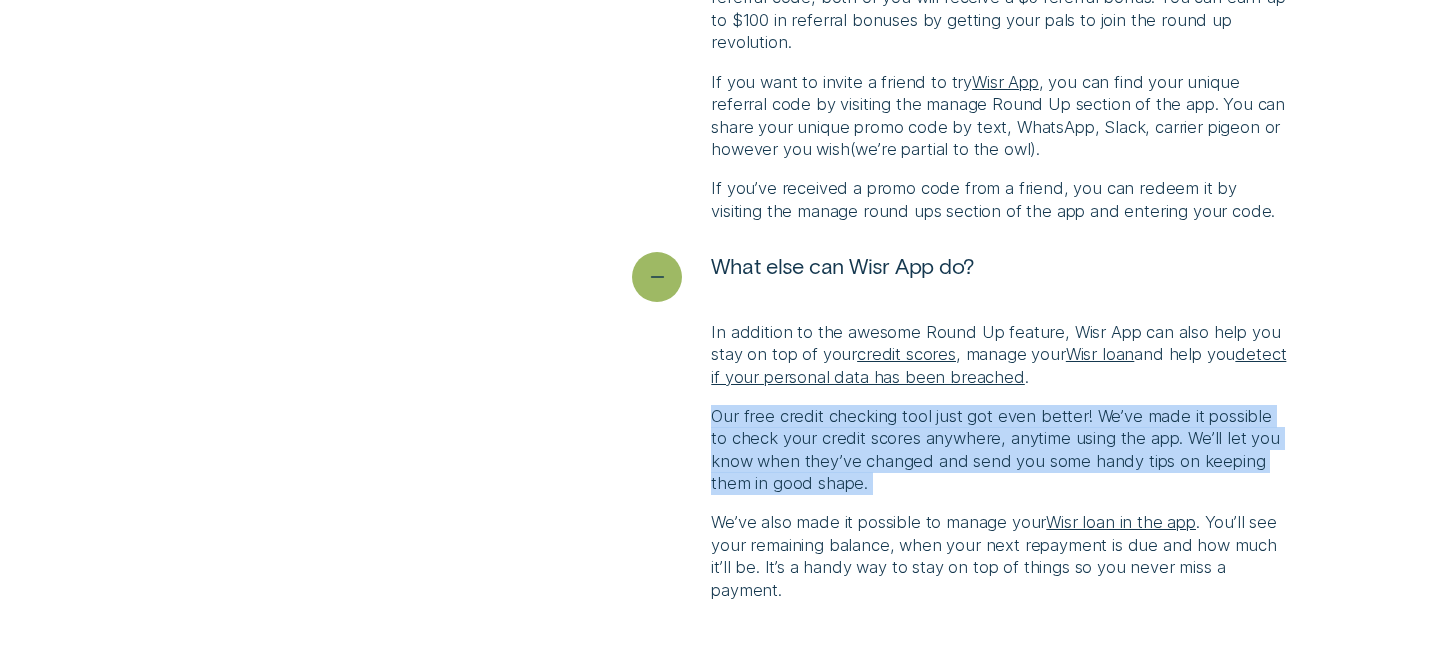 click on "Our free credit checking tool just got even better! We’ve made it possible to check your credit scores anywhere, anytime using the app. We’ll let you know when they’ve changed and send you some handy tips on keeping them in good shape." at bounding box center [1000, 450] 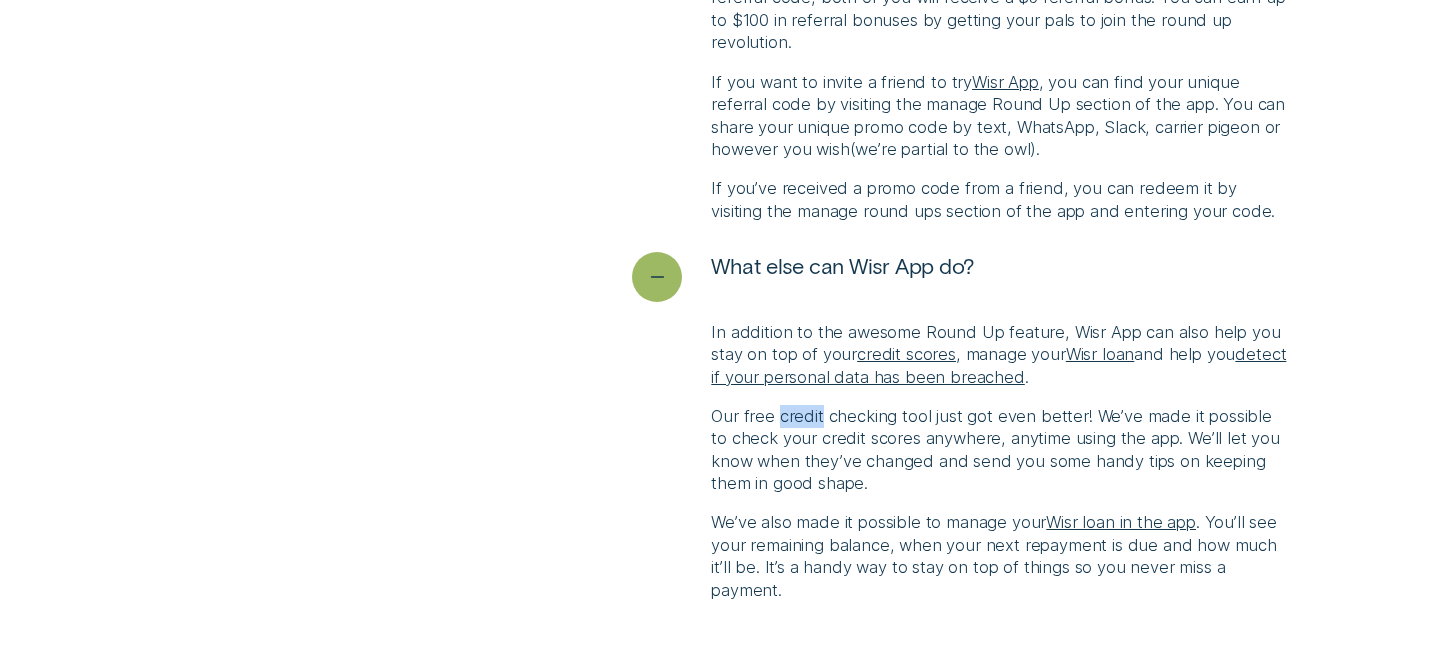 click on "Our free credit checking tool just got even better! We’ve made it possible to check your credit scores anywhere, anytime using the app. We’ll let you know when they’ve changed and send you some handy tips on keeping them in good shape." at bounding box center (1000, 450) 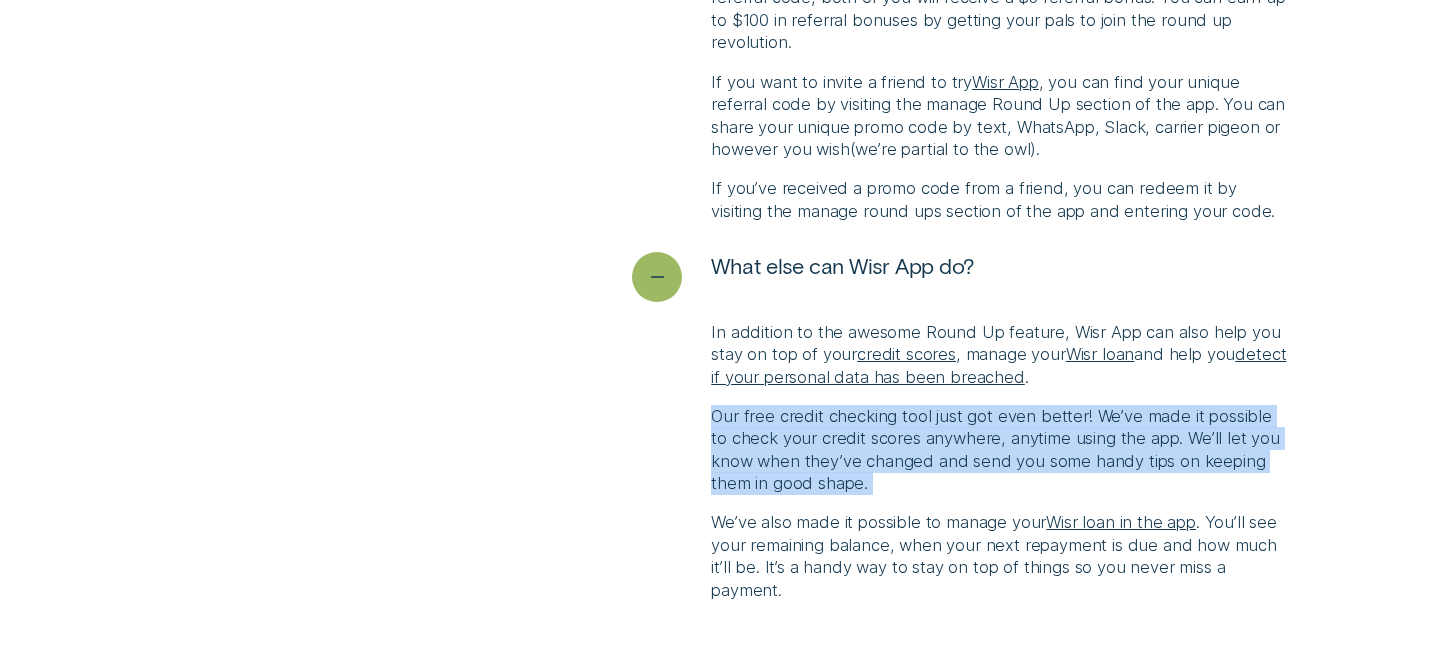click on "Our free credit checking tool just got even better! We’ve made it possible to check your credit scores anywhere, anytime using the app. We’ll let you know when they’ve changed and send you some handy tips on keeping them in good shape." at bounding box center (1000, 450) 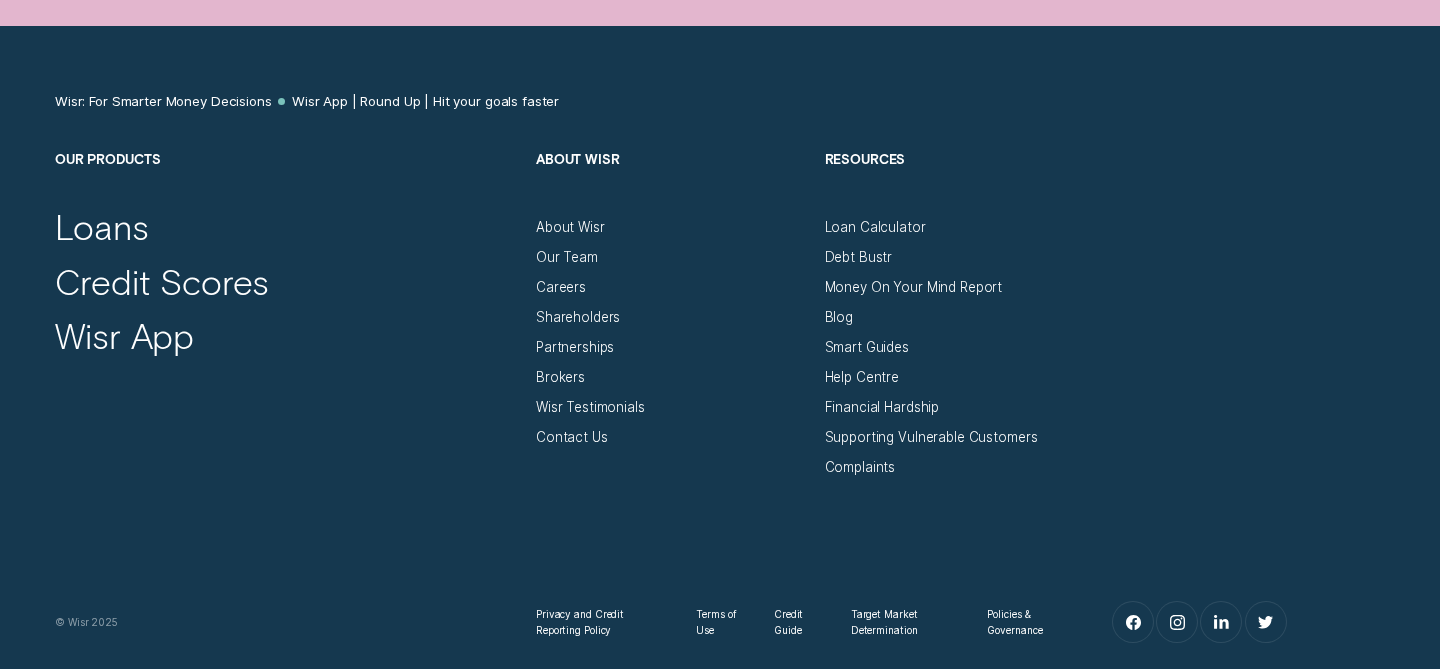 scroll, scrollTop: 7503, scrollLeft: 0, axis: vertical 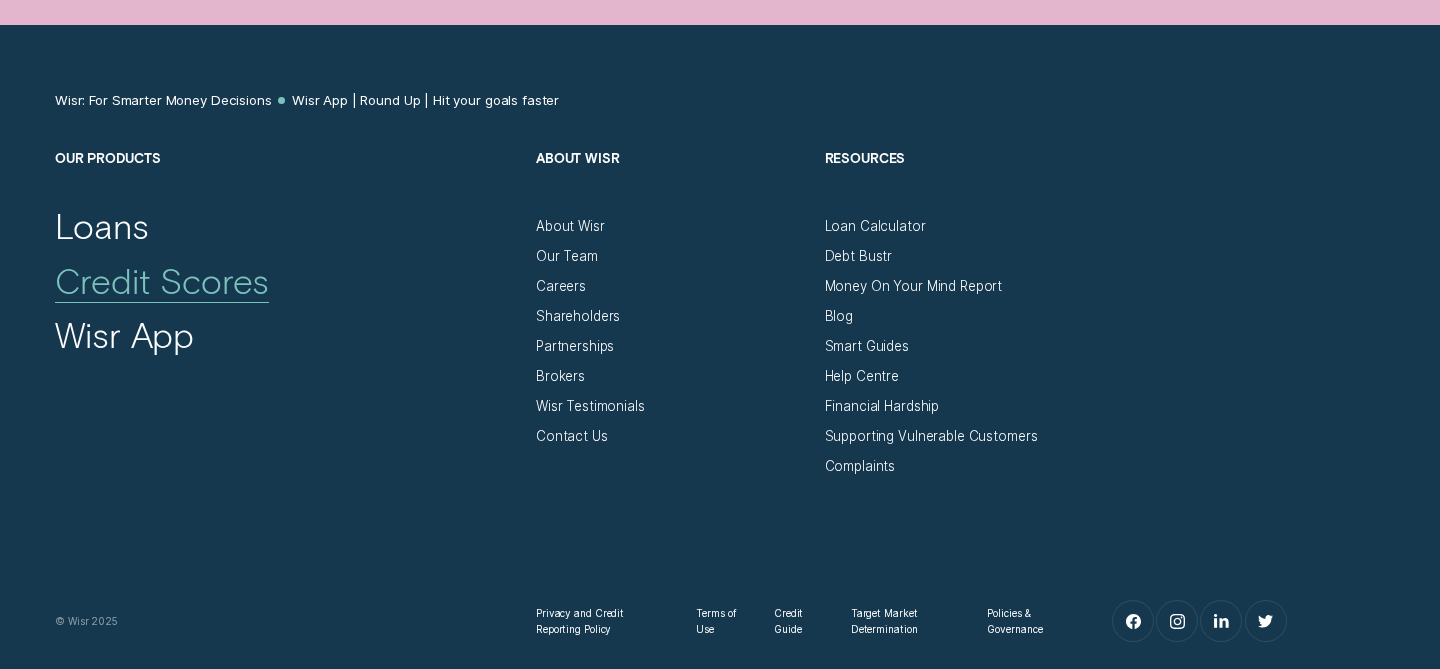 click on "Credit Scores" at bounding box center [162, 280] 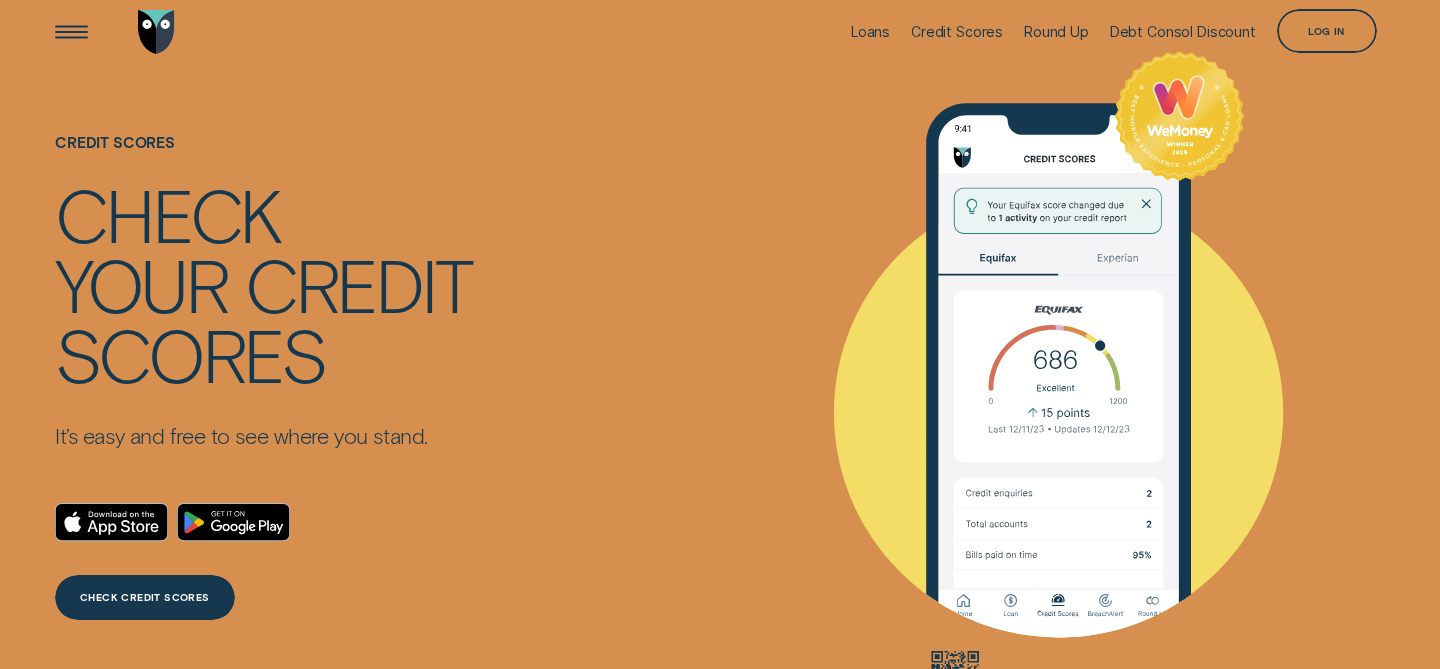 scroll, scrollTop: 20, scrollLeft: 0, axis: vertical 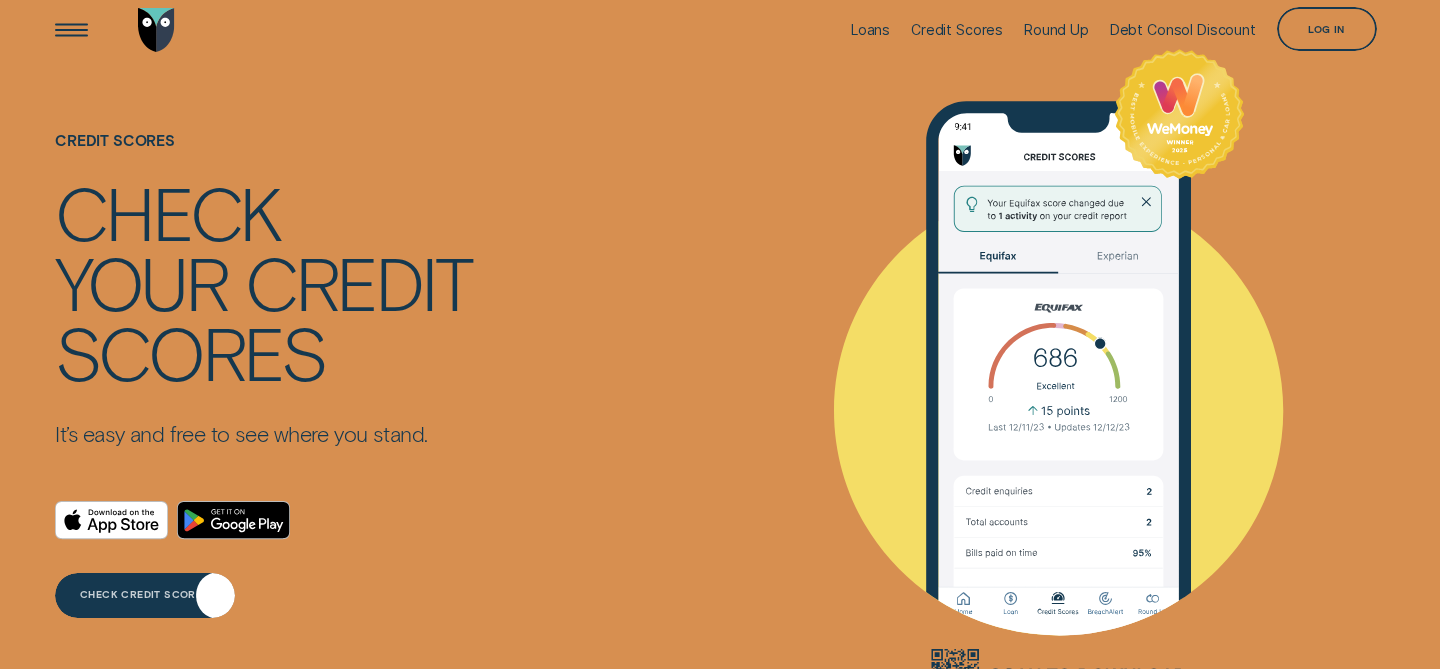 click 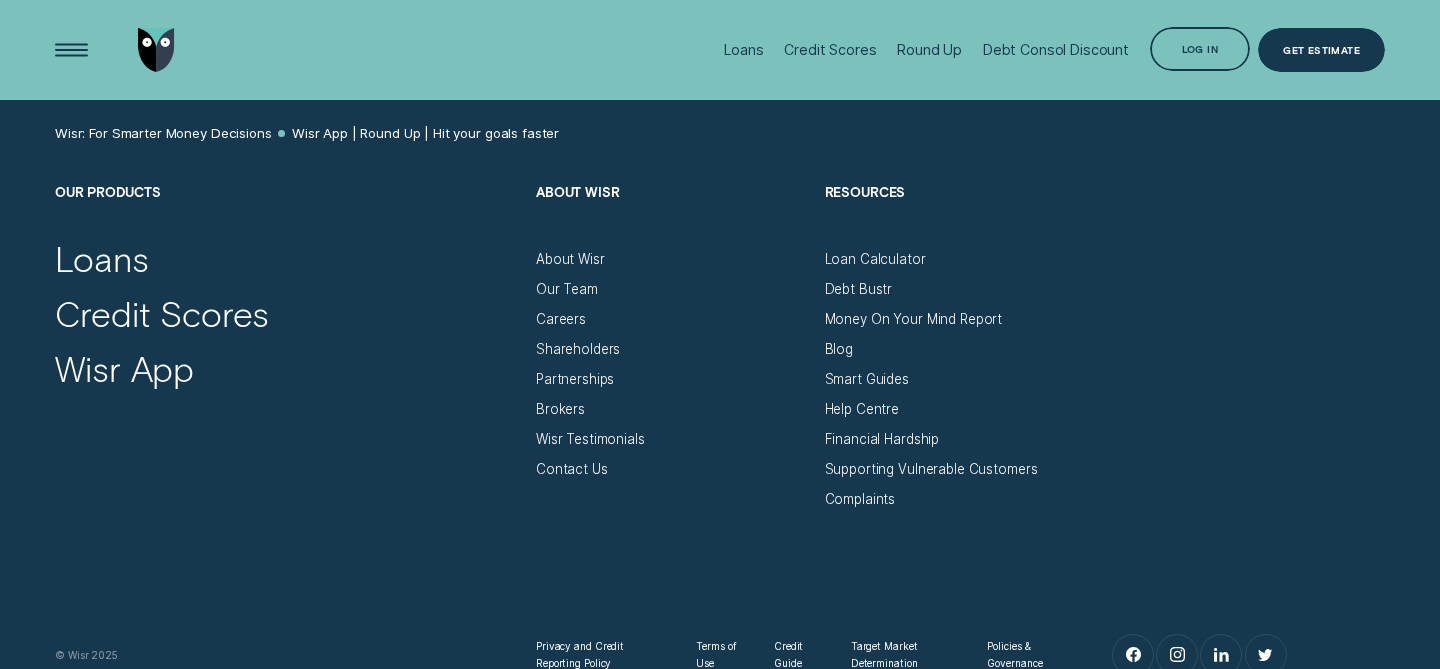 scroll, scrollTop: 6538, scrollLeft: 0, axis: vertical 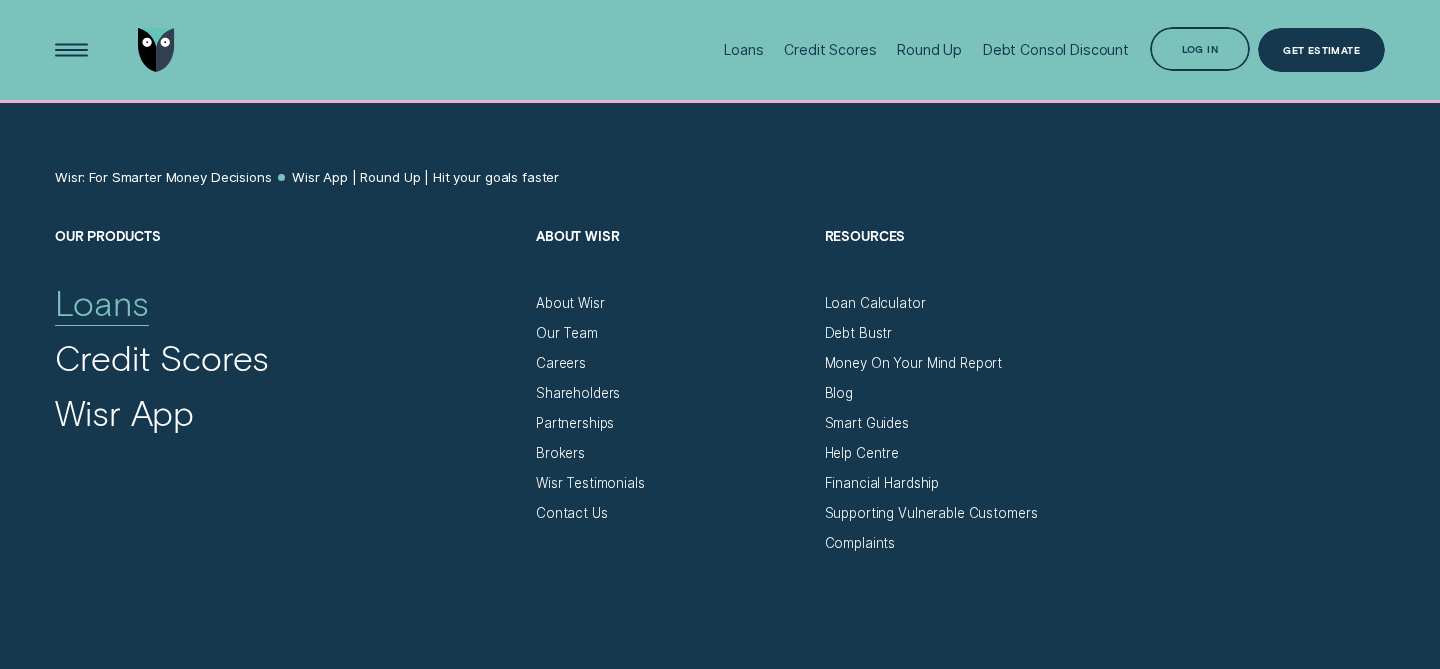 click on "Loans" at bounding box center [102, 302] 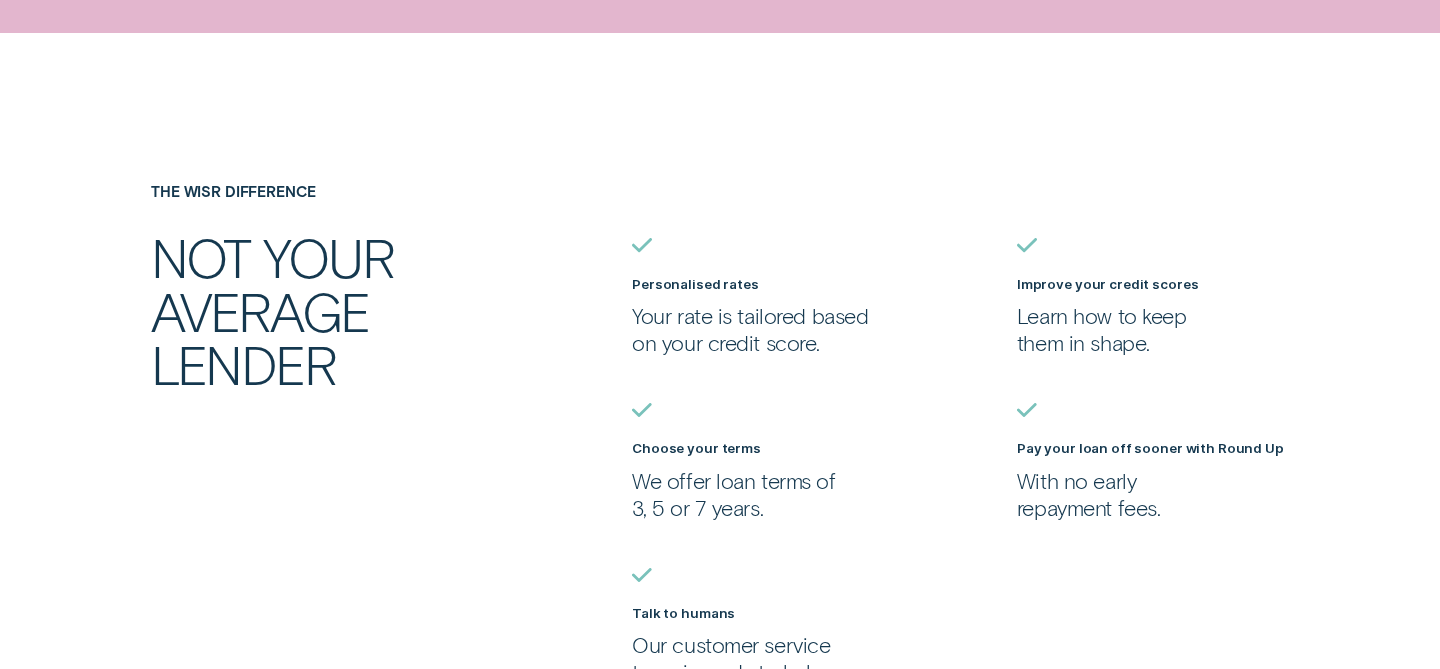 scroll, scrollTop: 1516, scrollLeft: 0, axis: vertical 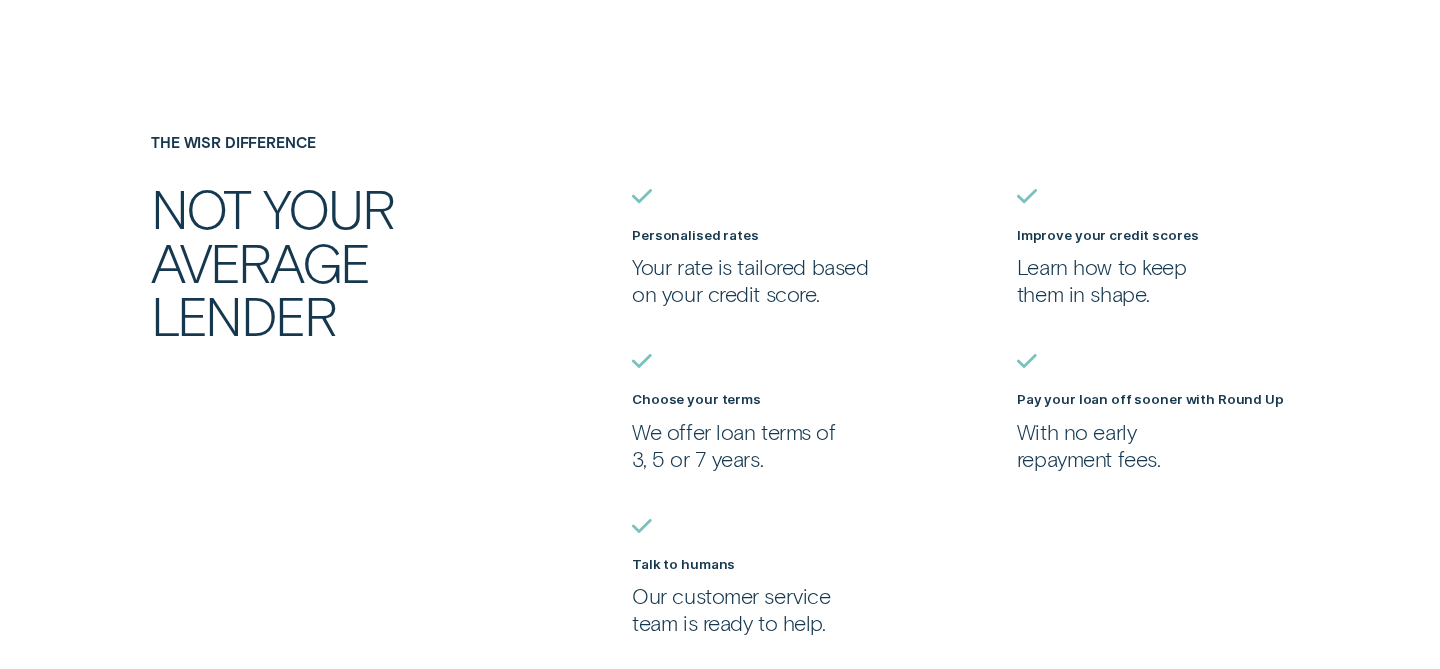 click on "Your rate is tailored based  on your credit score." at bounding box center [768, 280] 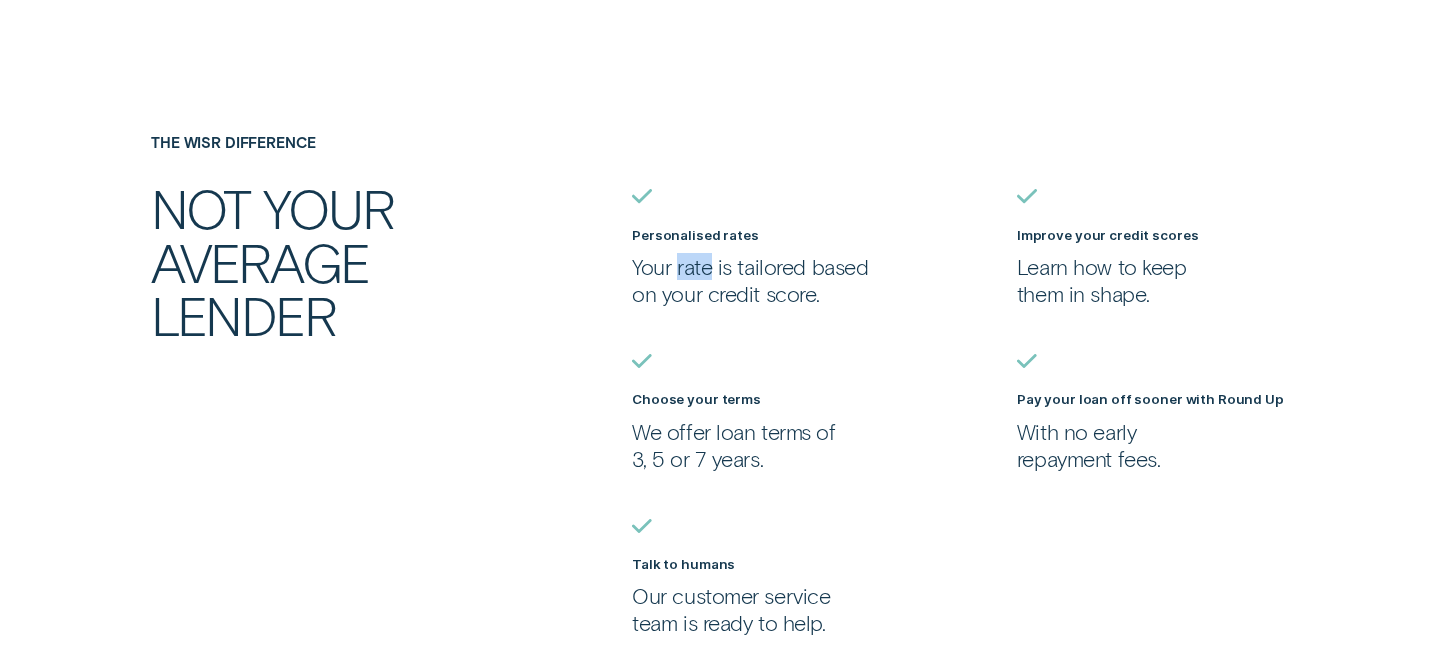 click on "Your rate is tailored based  on your credit score." at bounding box center (768, 280) 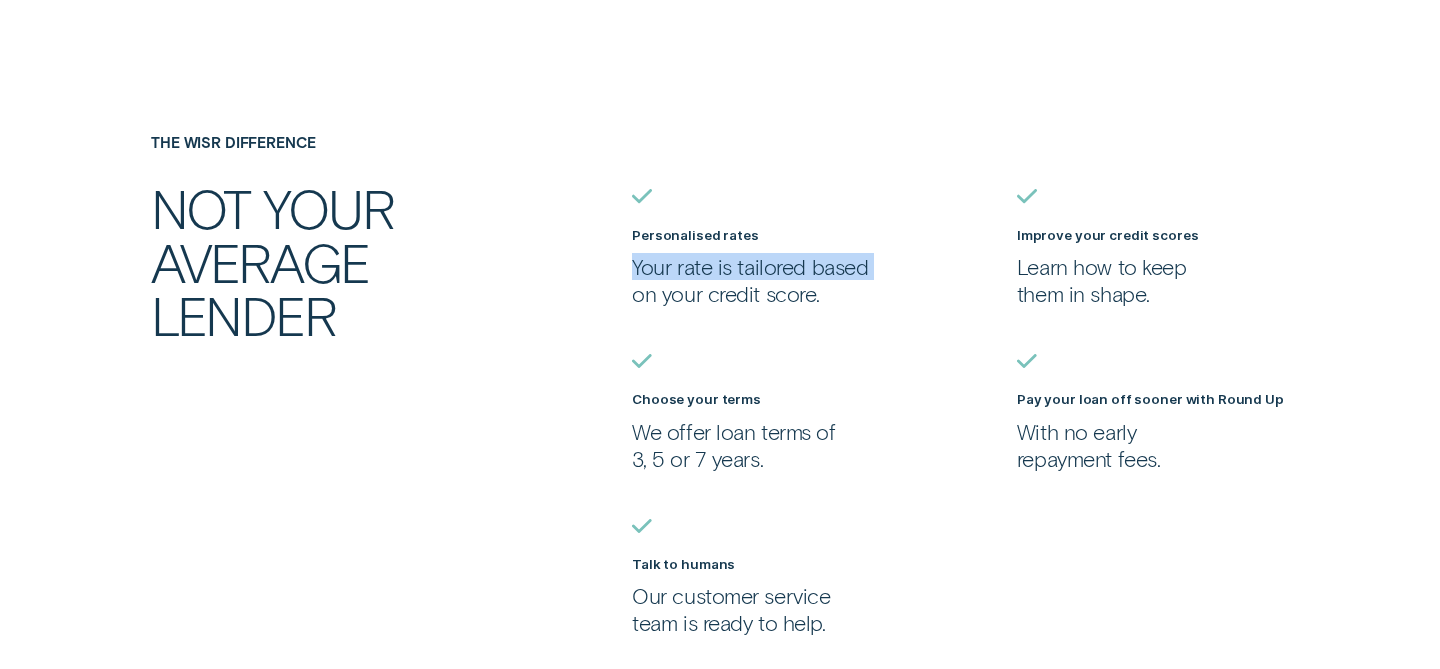 click on "Your rate is tailored based  on your credit score." at bounding box center (768, 280) 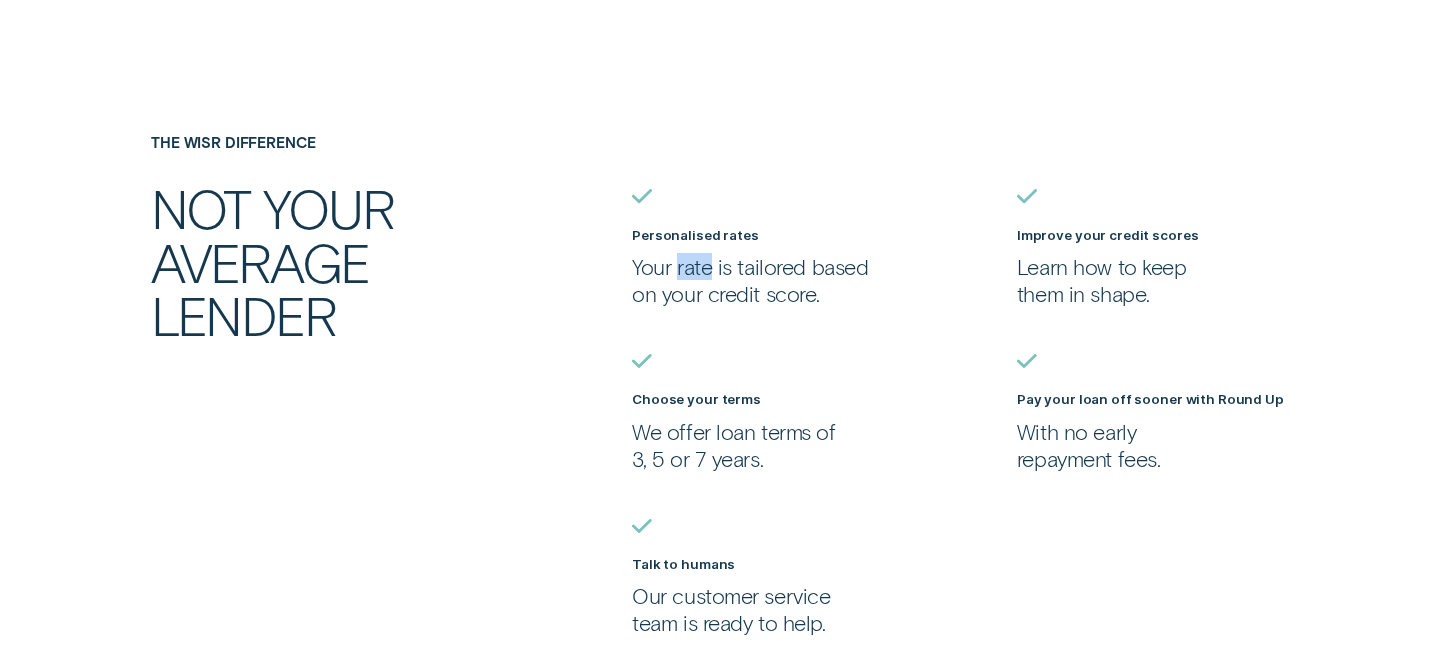 click on "Your rate is tailored based  on your credit score." at bounding box center [768, 280] 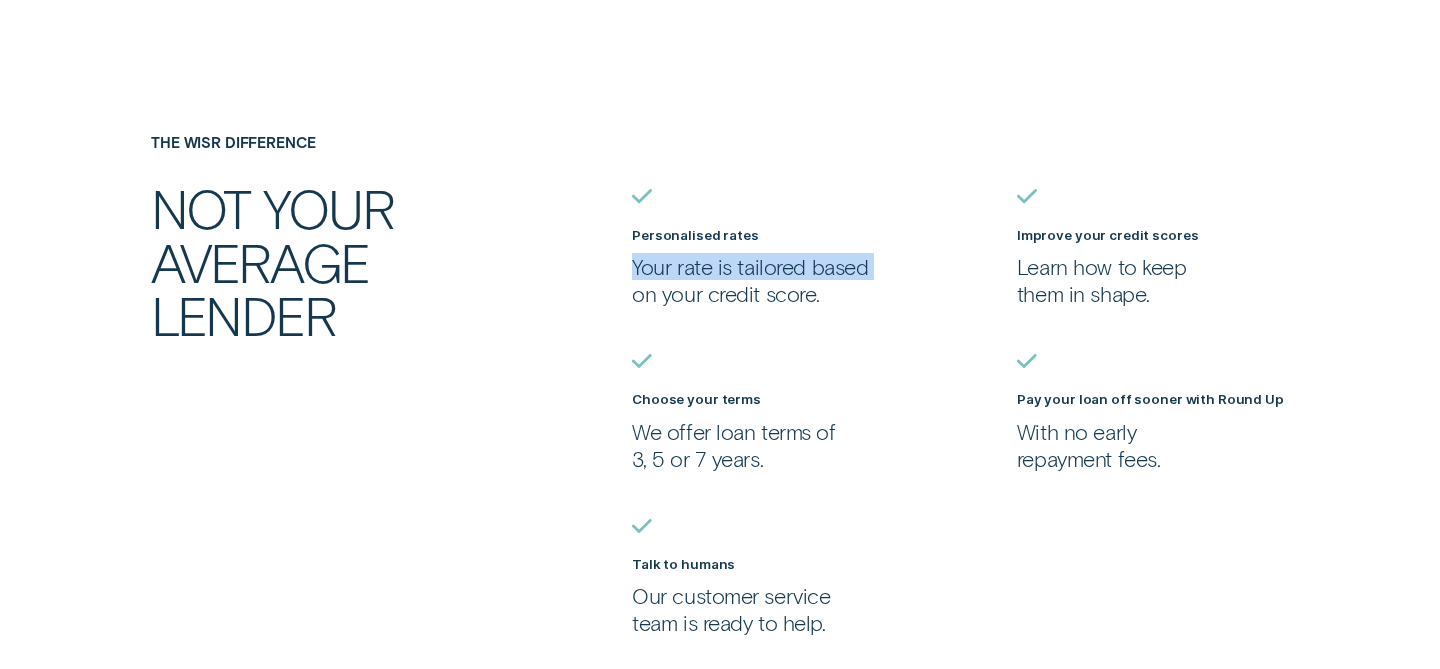 click on "Your rate is tailored based  on your credit score." at bounding box center (768, 280) 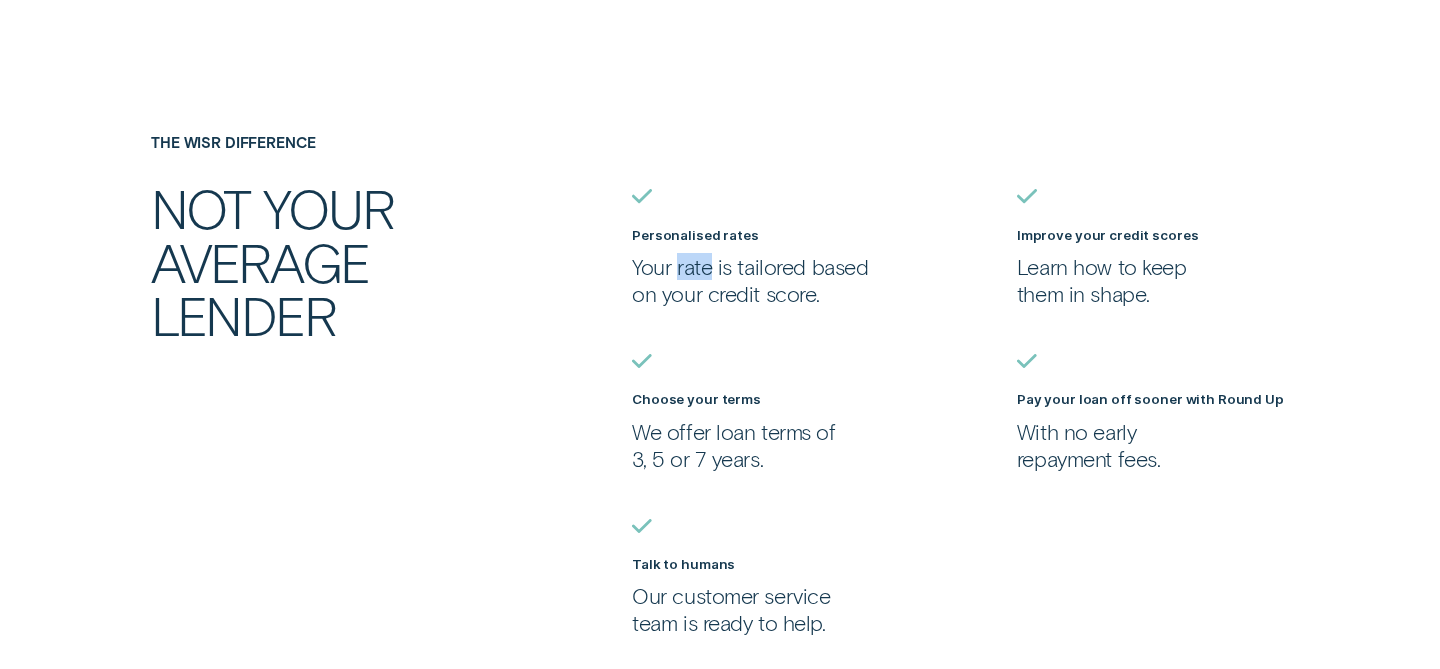 click on "Your rate is tailored based  on your credit score." at bounding box center [768, 280] 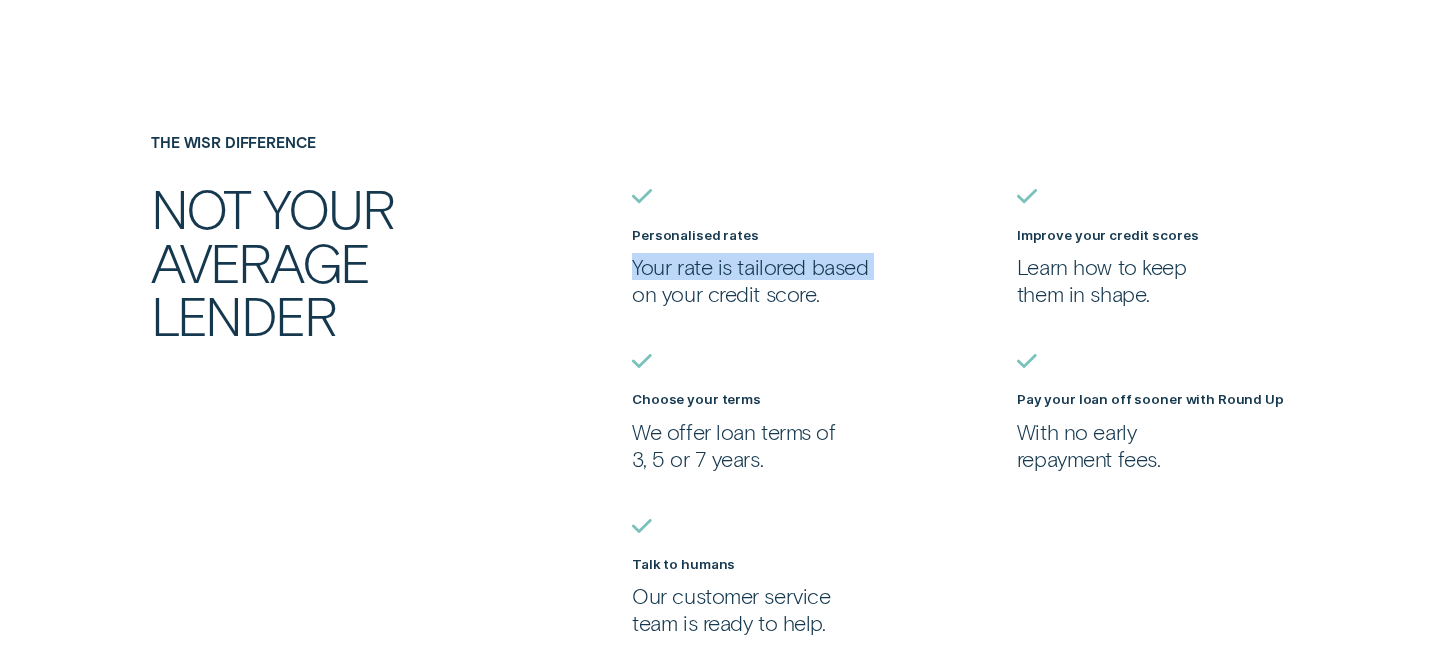 click on "Your rate is tailored based  on your credit score." at bounding box center (768, 280) 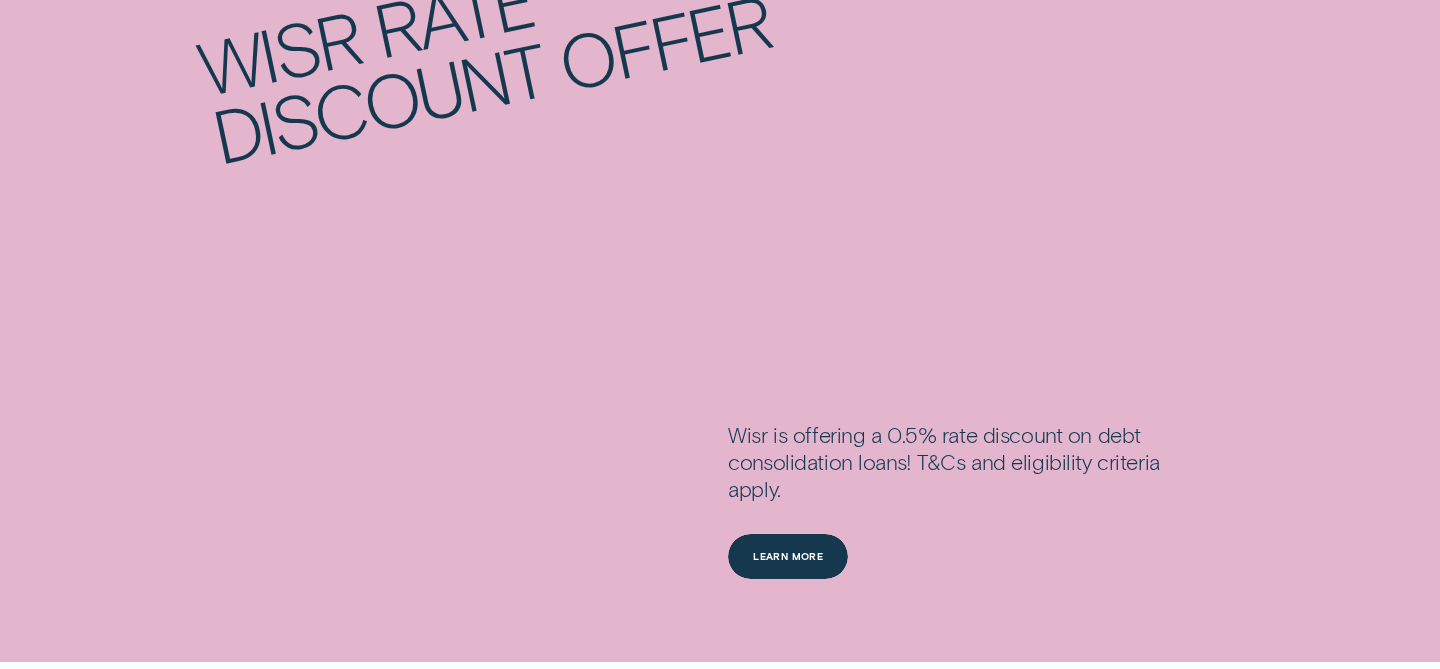 scroll, scrollTop: 2574, scrollLeft: 0, axis: vertical 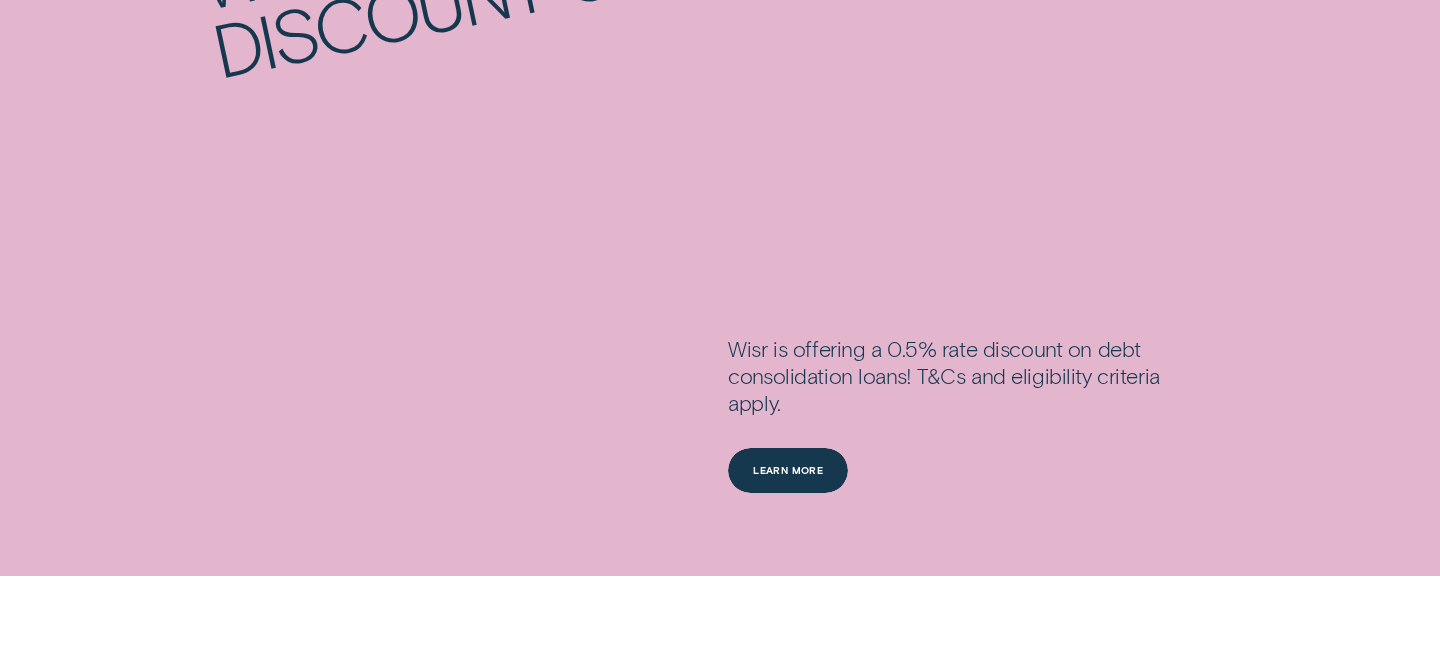 click on "Wisr is offering a 0.5% rate discount on debt consolidation loans! T&Cs and eligibility criteria apply." at bounding box center [966, 392] 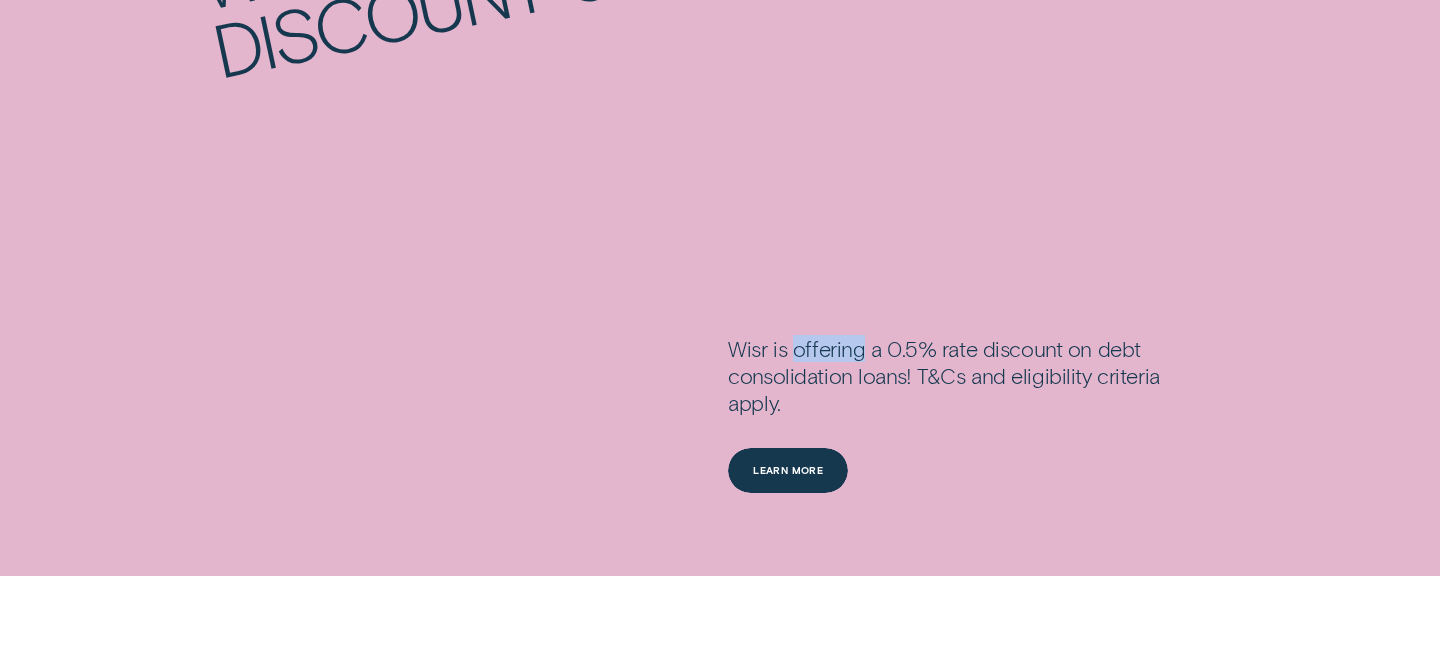 click on "Wisr is offering a 0.5% rate discount on debt consolidation loans! T&Cs and eligibility criteria apply." at bounding box center [966, 392] 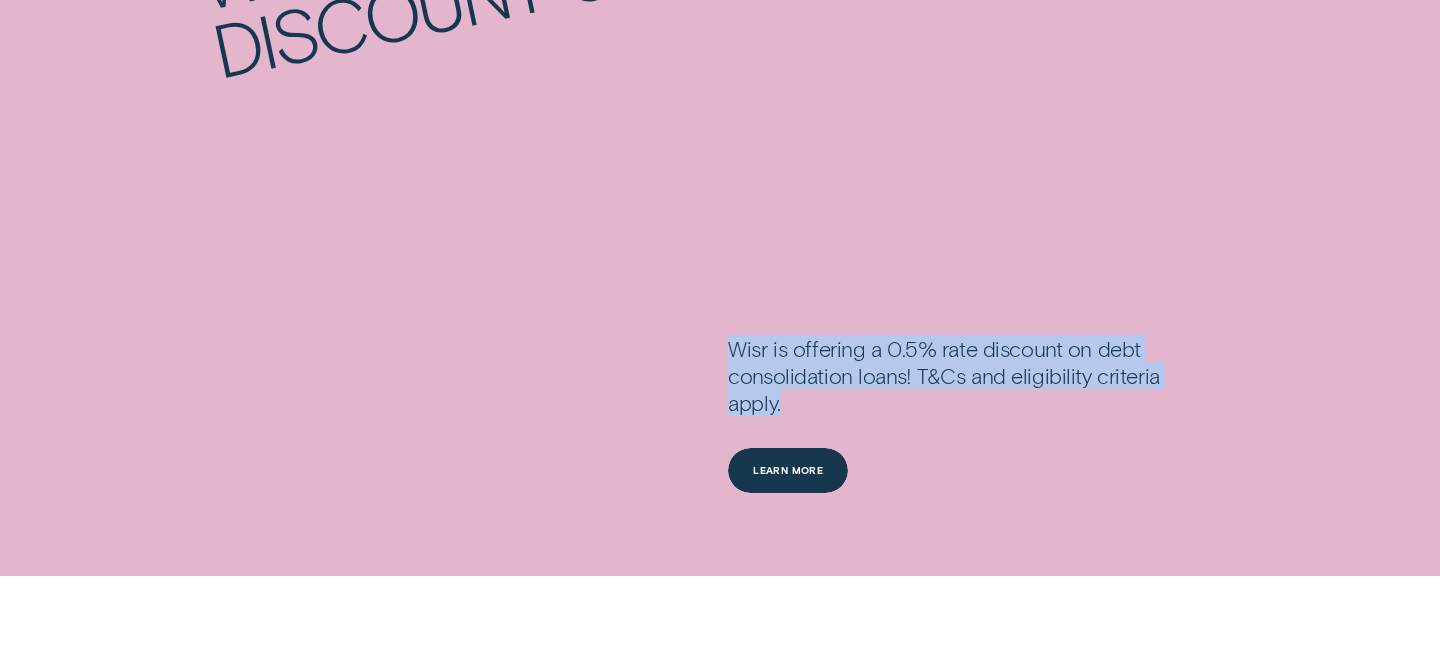 click on "Wisr is offering a 0.5% rate discount on debt consolidation loans! T&Cs and eligibility criteria apply." at bounding box center [966, 392] 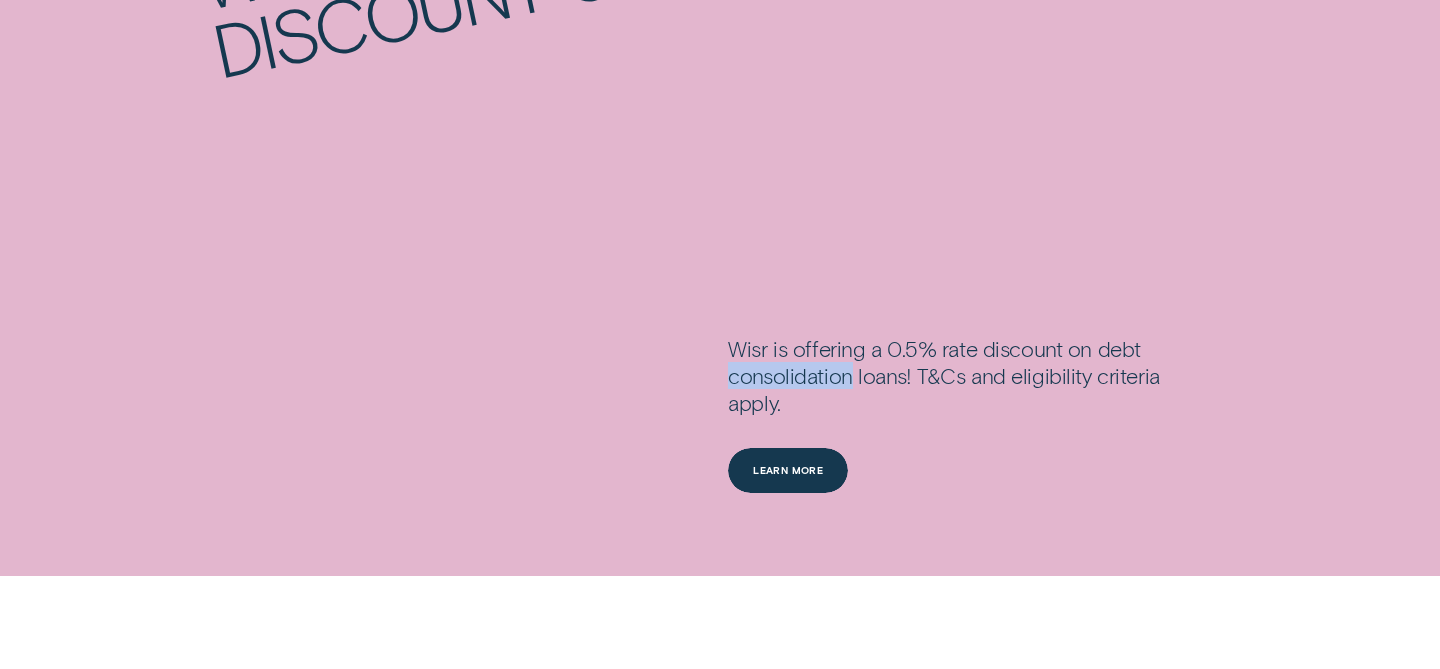 click on "Wisr is offering a 0.5% rate discount on debt consolidation loans! T&Cs and eligibility criteria apply." at bounding box center [966, 392] 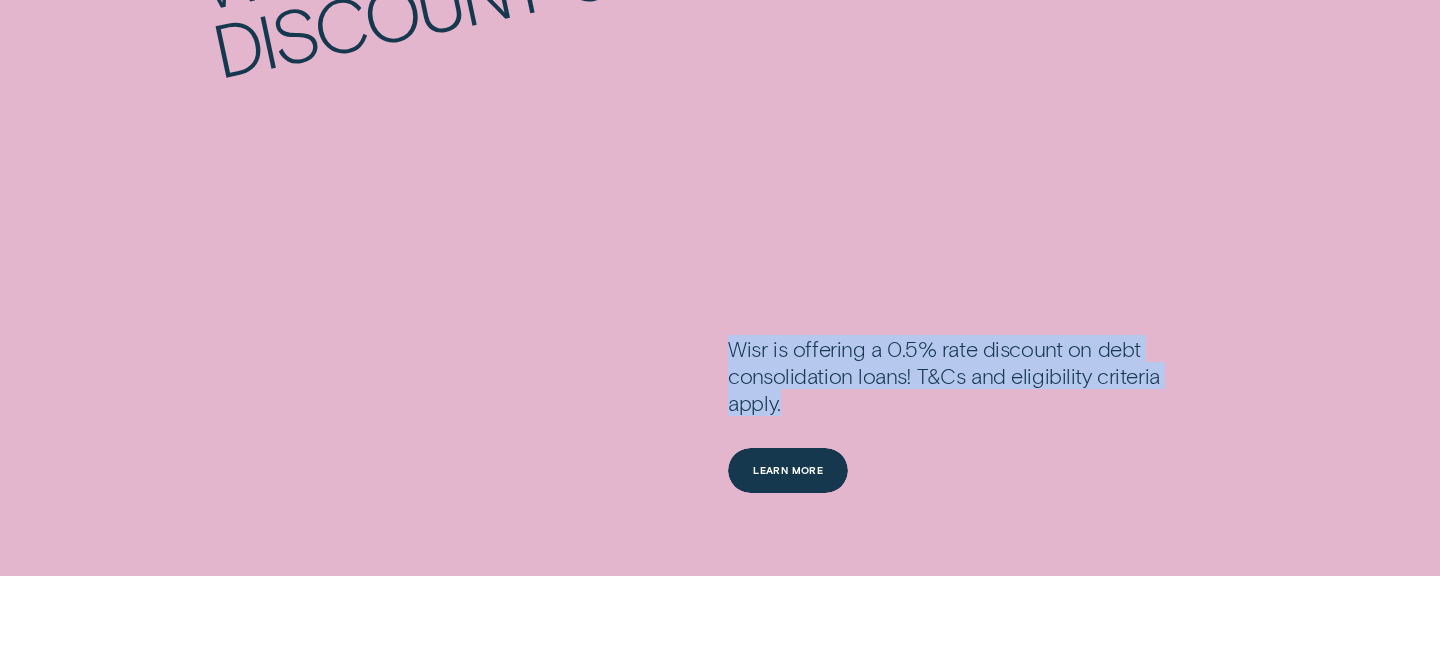 click on "Wisr is offering a 0.5% rate discount on debt consolidation loans! T&Cs and eligibility criteria apply." at bounding box center (966, 392) 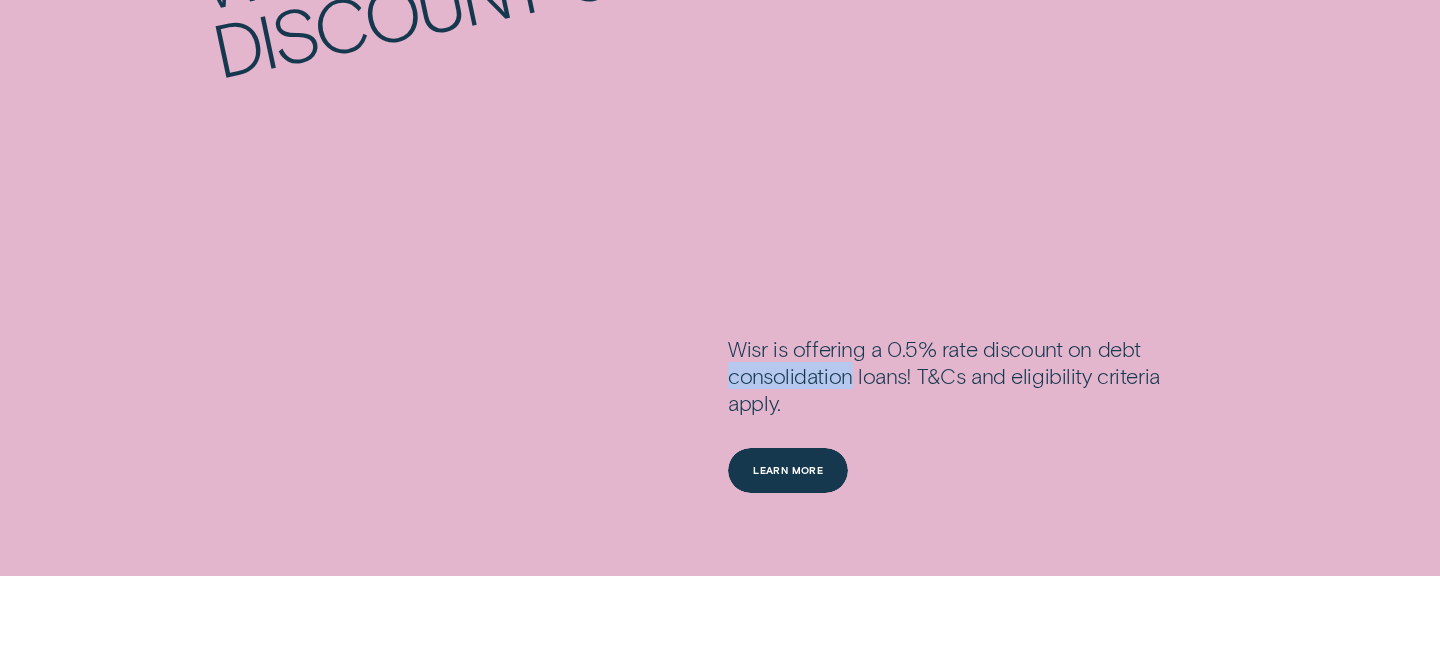 click on "Wisr is offering a 0.5% rate discount on debt consolidation loans! T&Cs and eligibility criteria apply." at bounding box center (966, 392) 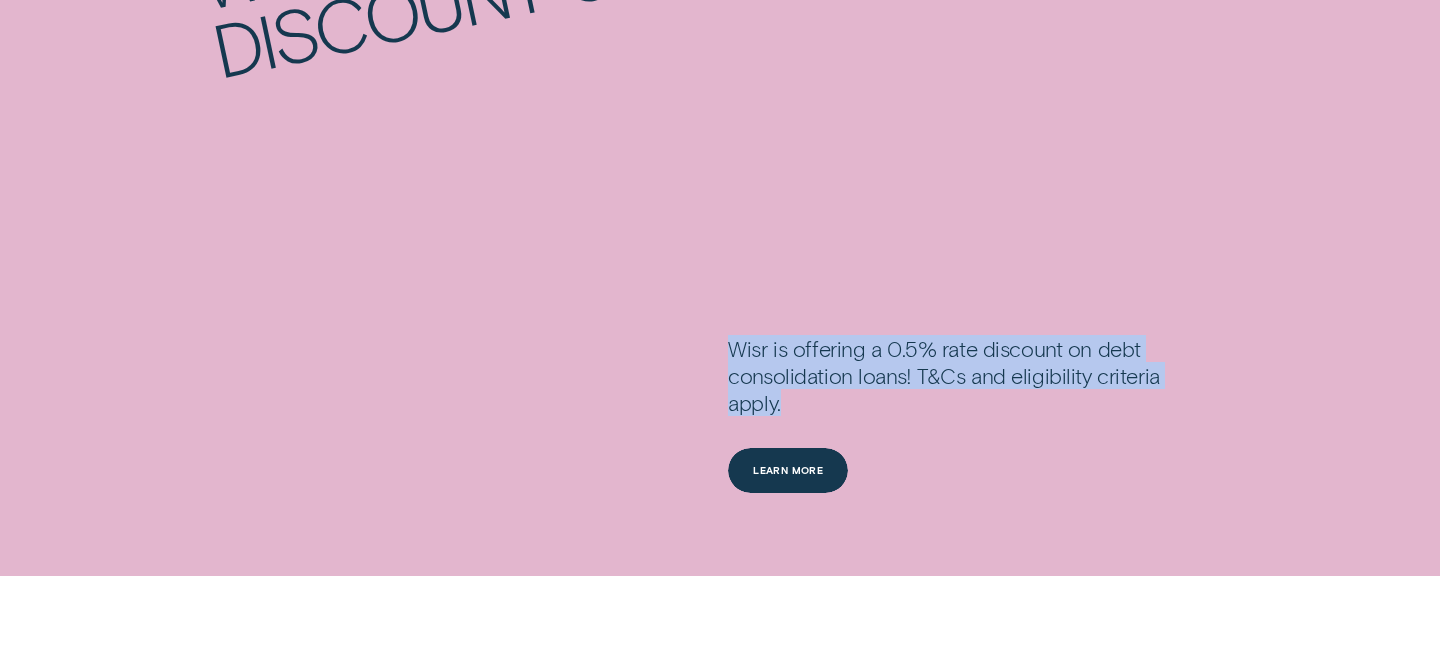 click on "Wisr is offering a 0.5% rate discount on debt consolidation loans! T&Cs and eligibility criteria apply." at bounding box center (966, 392) 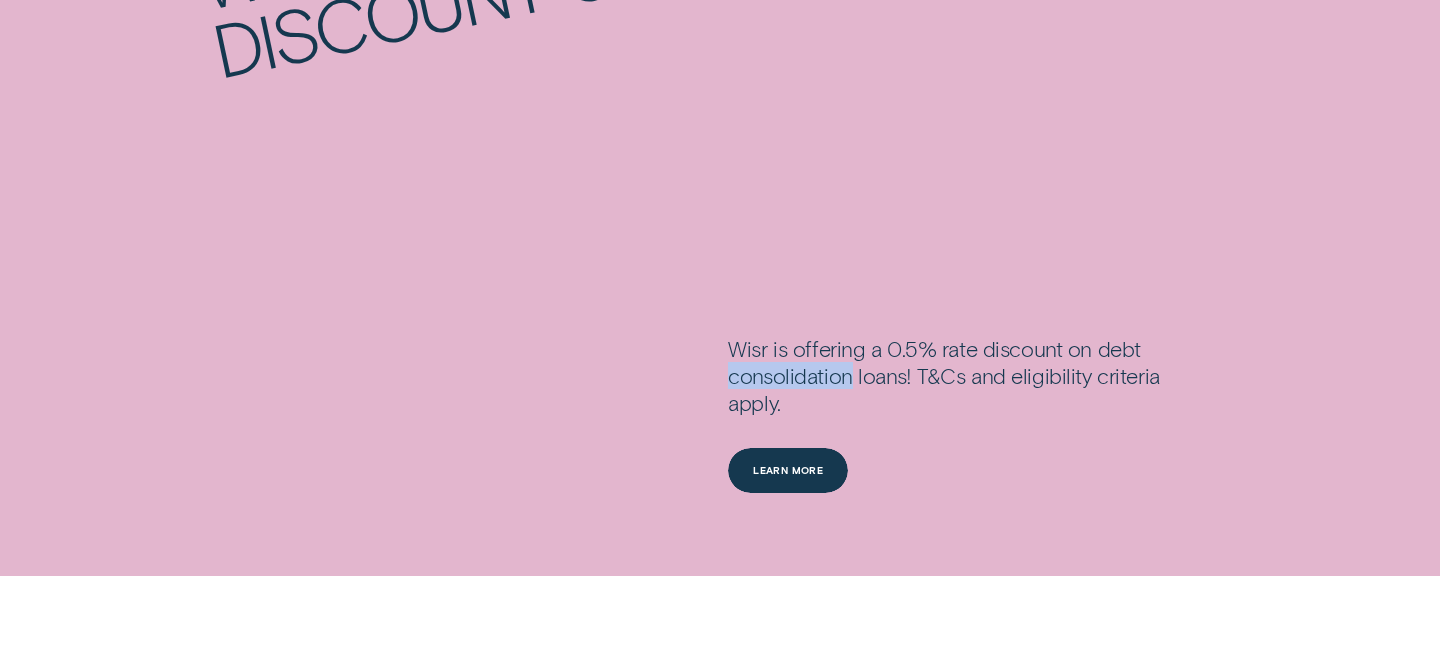 click on "Wisr is offering a 0.5% rate discount on debt consolidation loans! T&Cs and eligibility criteria apply." at bounding box center [966, 392] 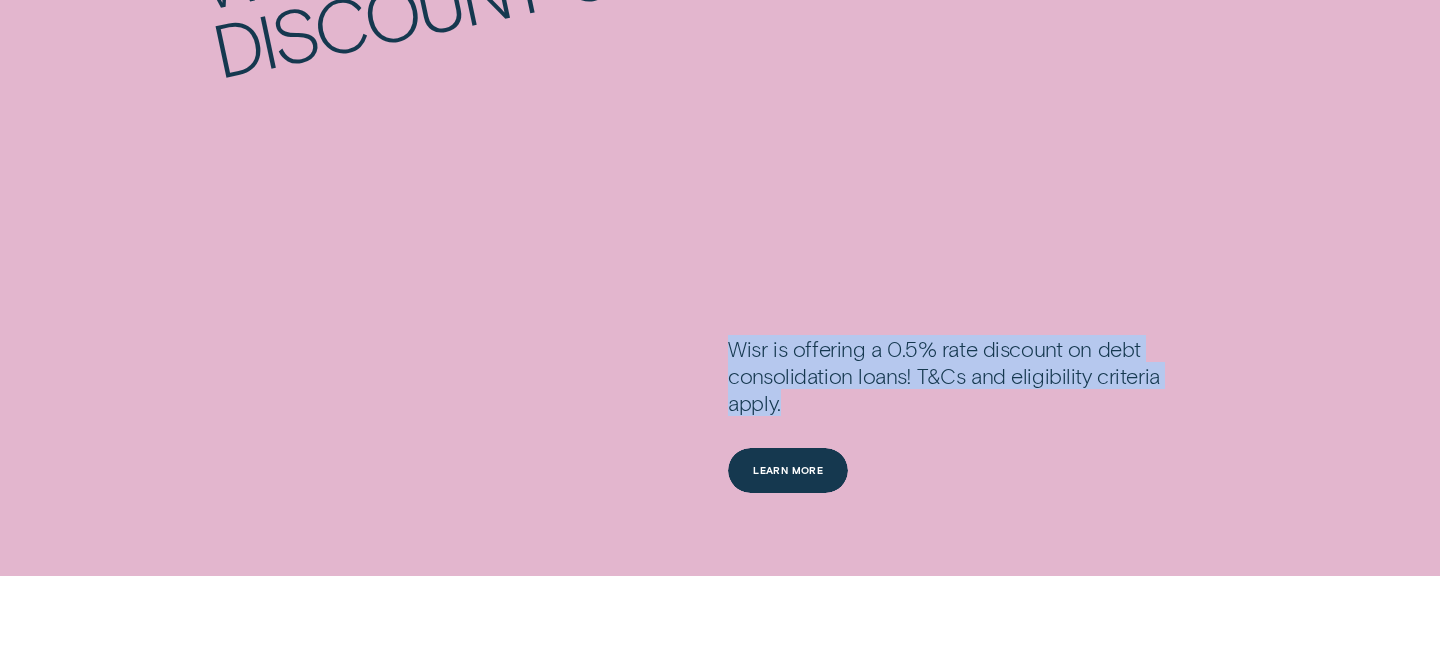 click on "Wisr is offering a 0.5% rate discount on debt consolidation loans! T&Cs and eligibility criteria apply." at bounding box center (966, 392) 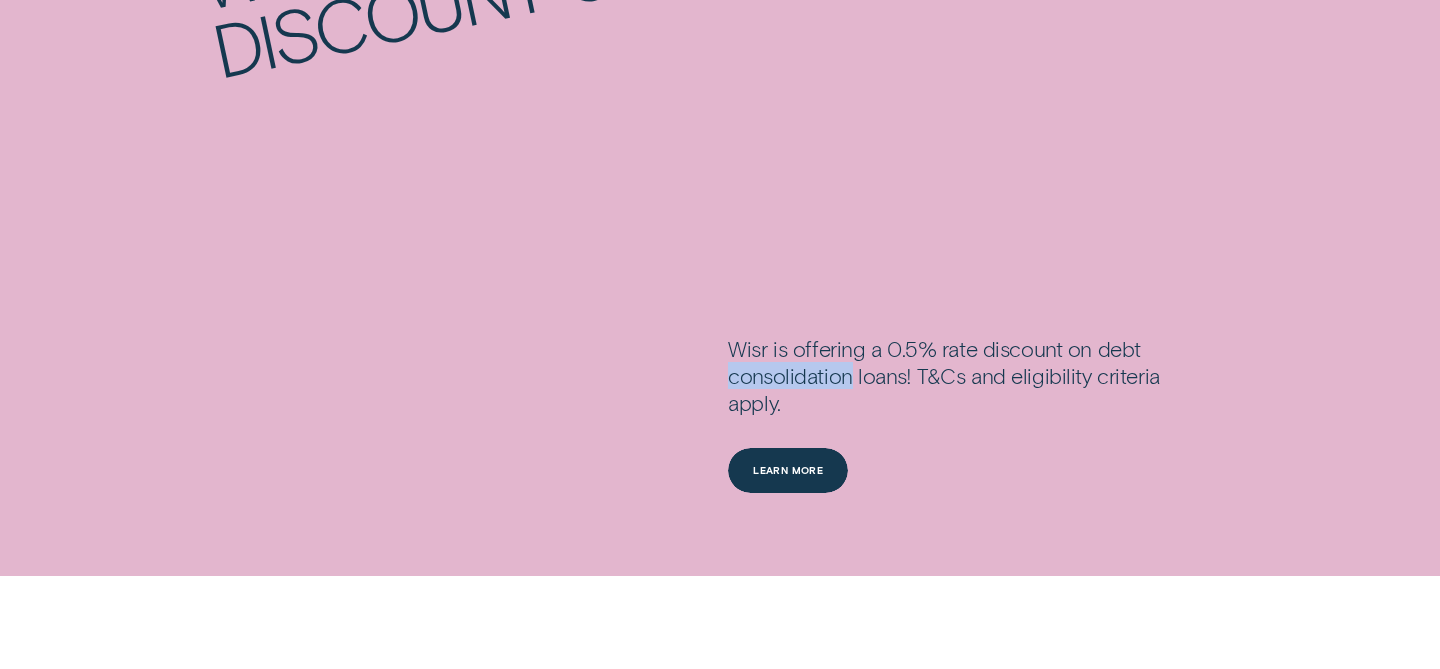 click on "Wisr is offering a 0.5% rate discount on debt consolidation loans! T&Cs and eligibility criteria apply. Learn more Learn more" at bounding box center [720, 415] 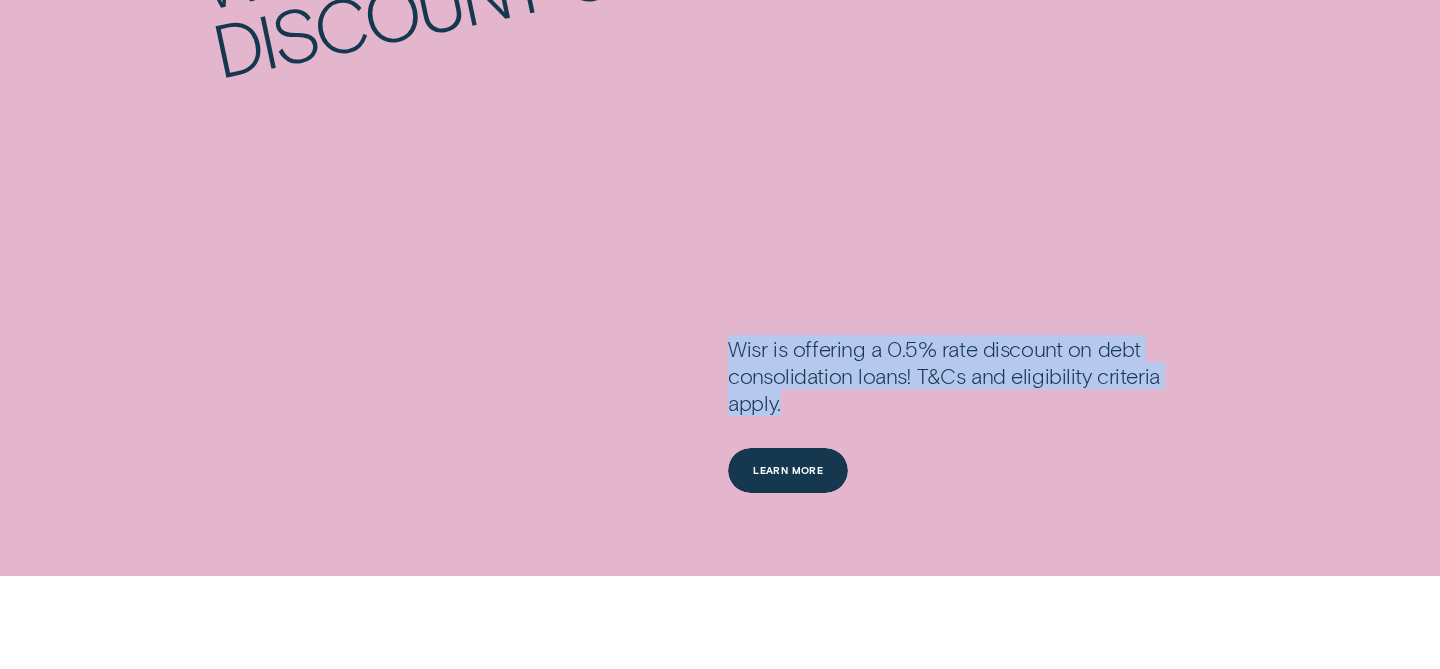 click on "Wisr is offering a 0.5% rate discount on debt consolidation loans! T&Cs and eligibility criteria apply. Learn more Learn more" at bounding box center [720, 415] 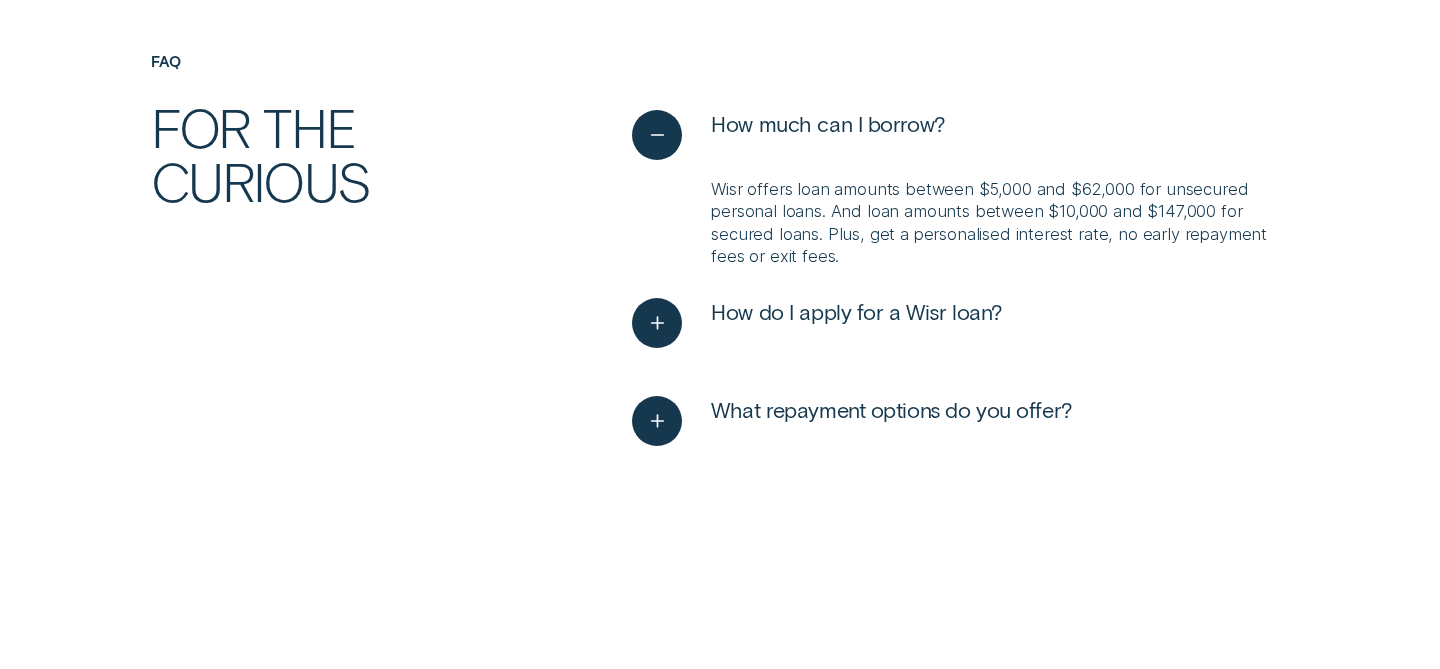 scroll, scrollTop: 4820, scrollLeft: 0, axis: vertical 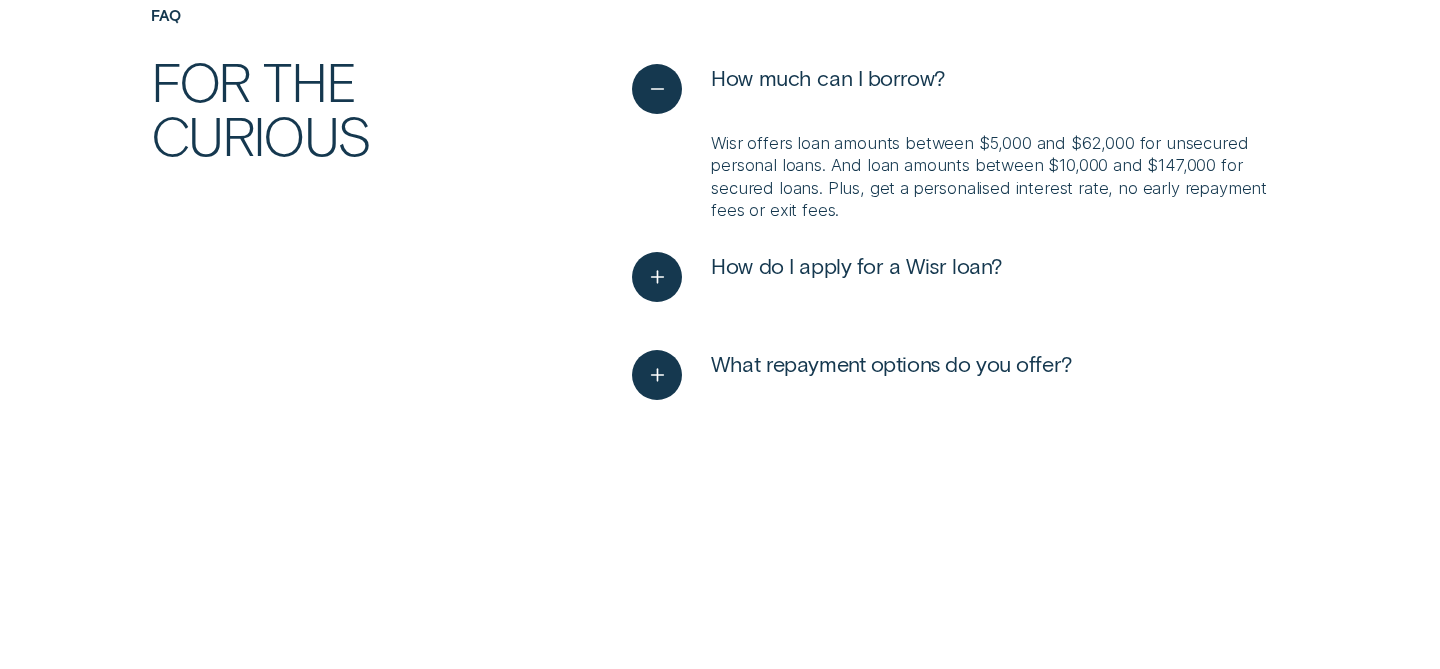 click on "Wisr offers loan amounts between $5,000 and $62,000 for unsecured personal loans. And loan amounts between $10,000 and $147,000 for secured loans. Plus, get a personalised interest rate, no early repayment fees or exit fees." at bounding box center (1000, 177) 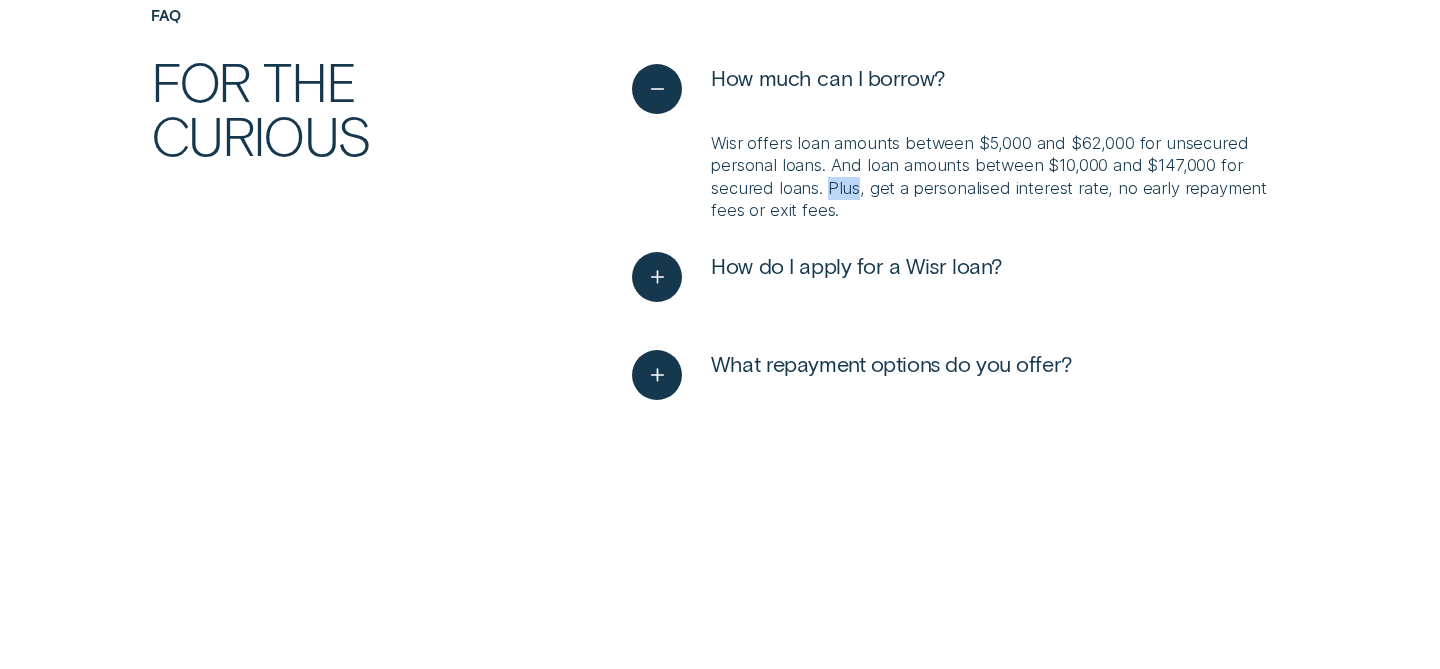 click on "Wisr offers loan amounts between $5,000 and $62,000 for unsecured personal loans. And loan amounts between $10,000 and $147,000 for secured loans. Plus, get a personalised interest rate, no early repayment fees or exit fees." at bounding box center (1000, 177) 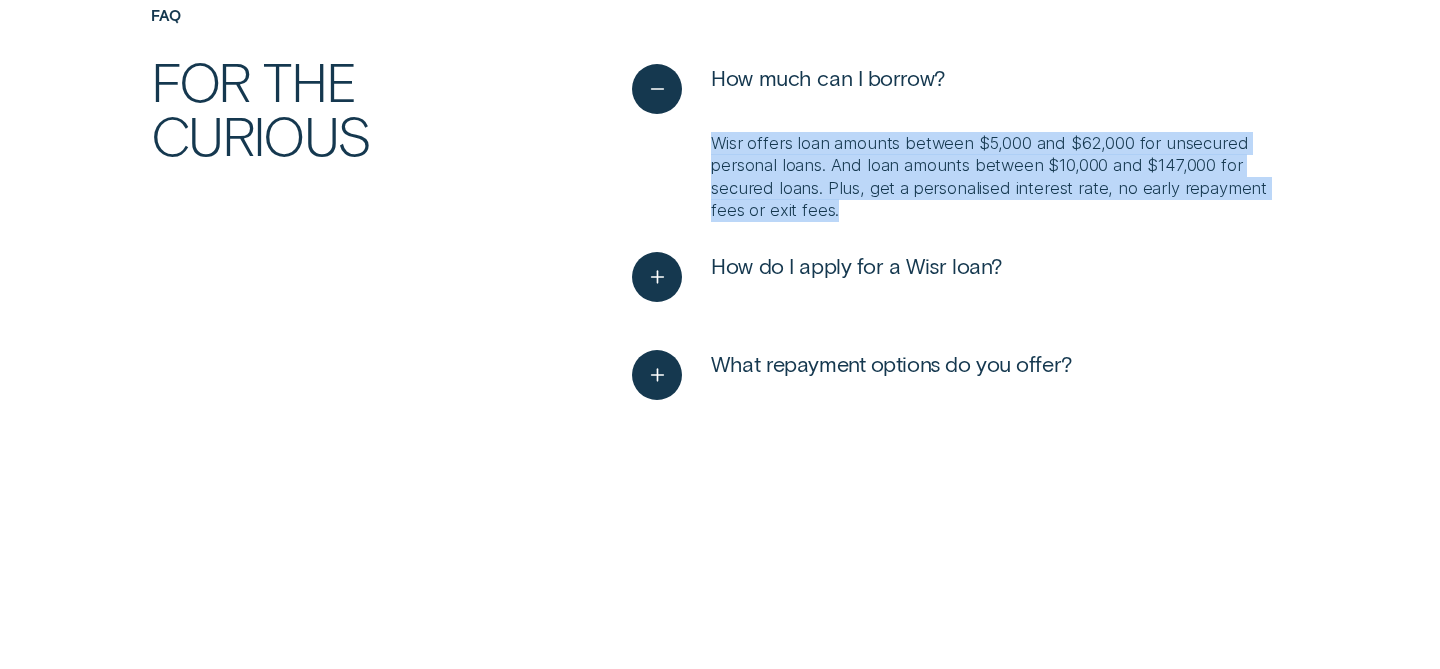 click on "Wisr offers loan amounts between $5,000 and $62,000 for unsecured personal loans. And loan amounts between $10,000 and $147,000 for secured loans. Plus, get a personalised interest rate, no early repayment fees or exit fees." at bounding box center (1000, 177) 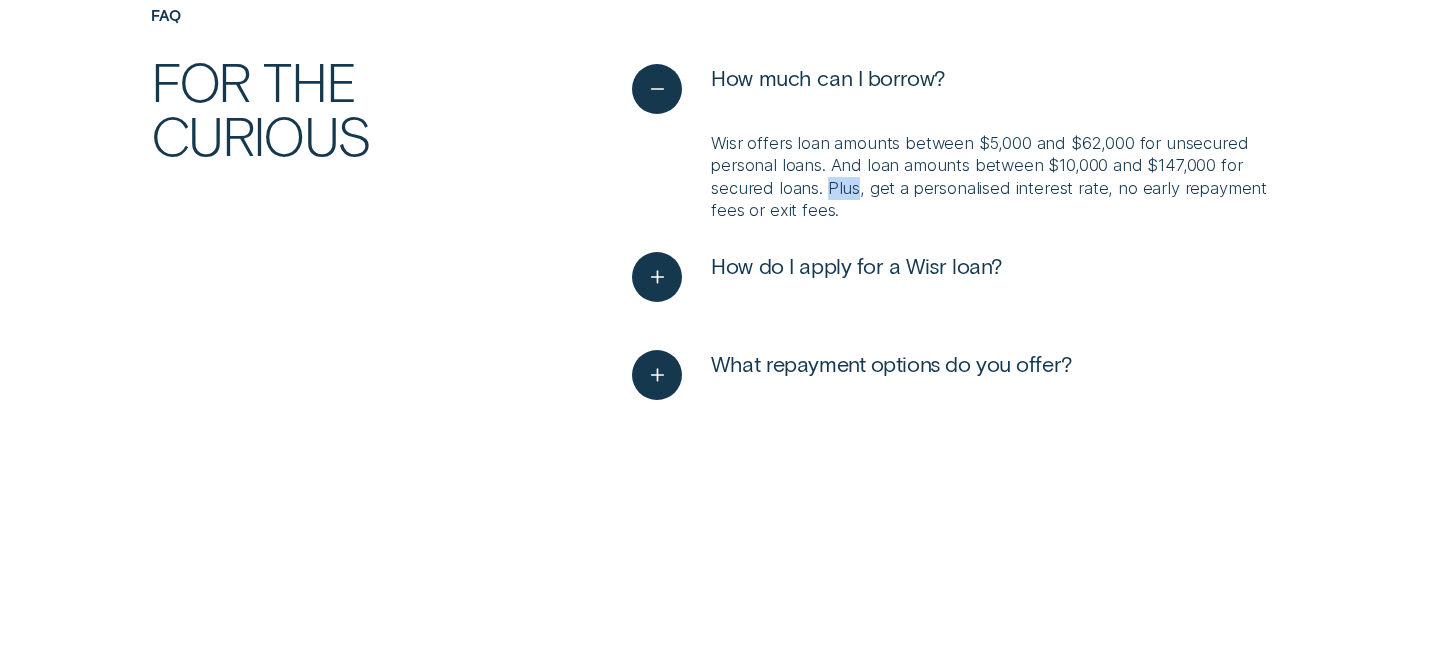 click on "Wisr offers loan amounts between $5,000 and $62,000 for unsecured personal loans. And loan amounts between $10,000 and $147,000 for secured loans. Plus, get a personalised interest rate, no early repayment fees or exit fees." at bounding box center [1000, 177] 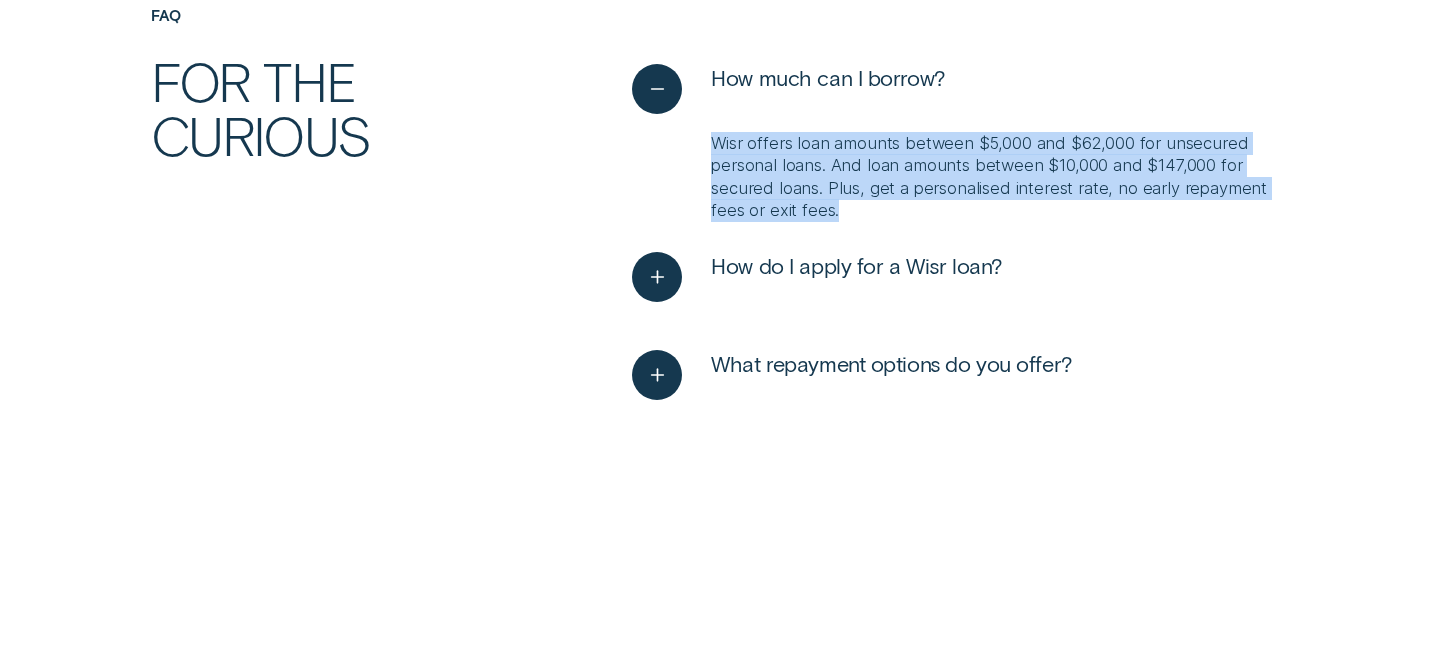 click on "Wisr offers loan amounts between $5,000 and $62,000 for unsecured personal loans. And loan amounts between $10,000 and $147,000 for secured loans. Plus, get a personalised interest rate, no early repayment fees or exit fees." at bounding box center [1000, 177] 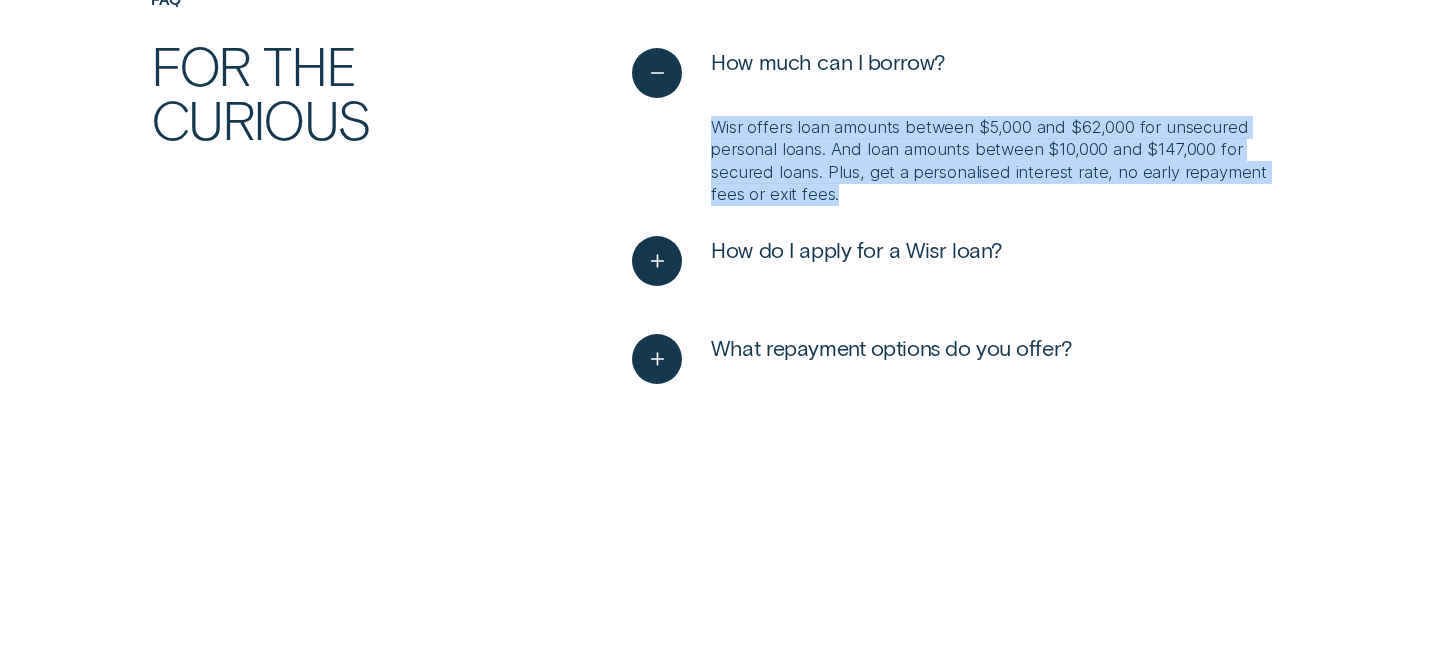 scroll, scrollTop: 4839, scrollLeft: 0, axis: vertical 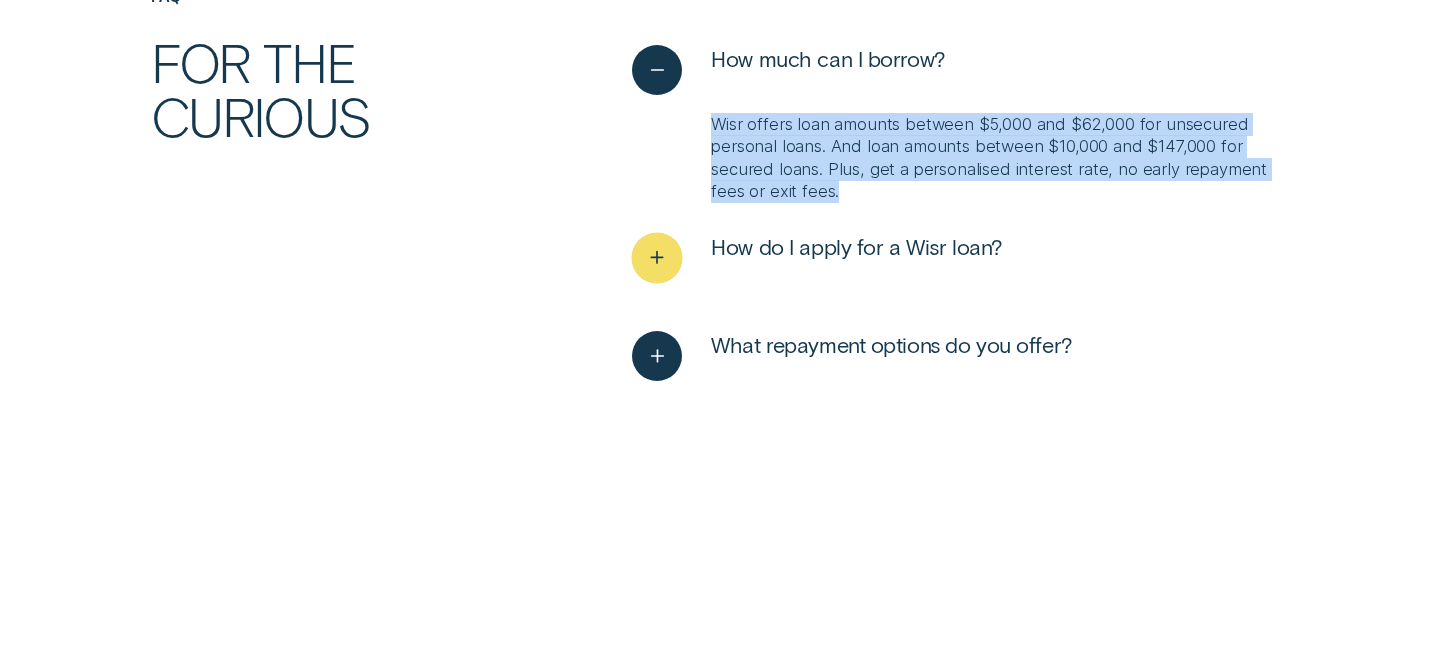 click at bounding box center [657, 257] 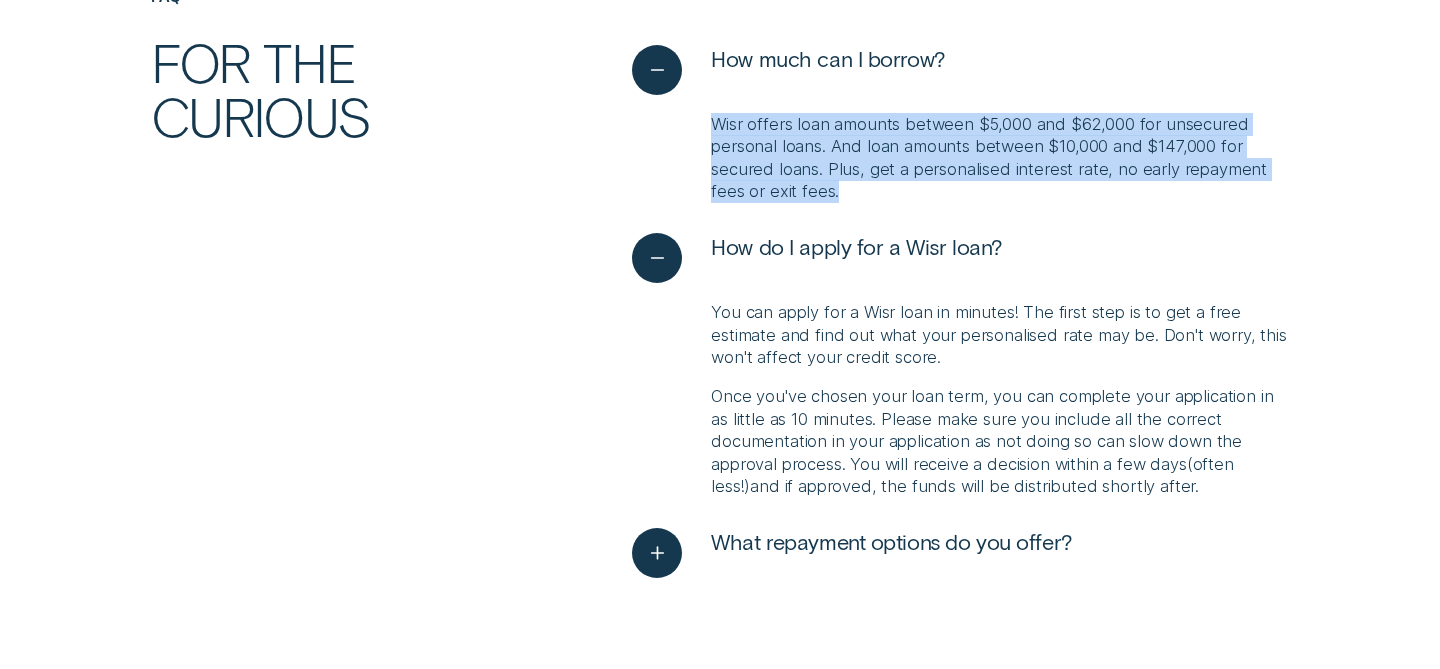 scroll, scrollTop: 4863, scrollLeft: 0, axis: vertical 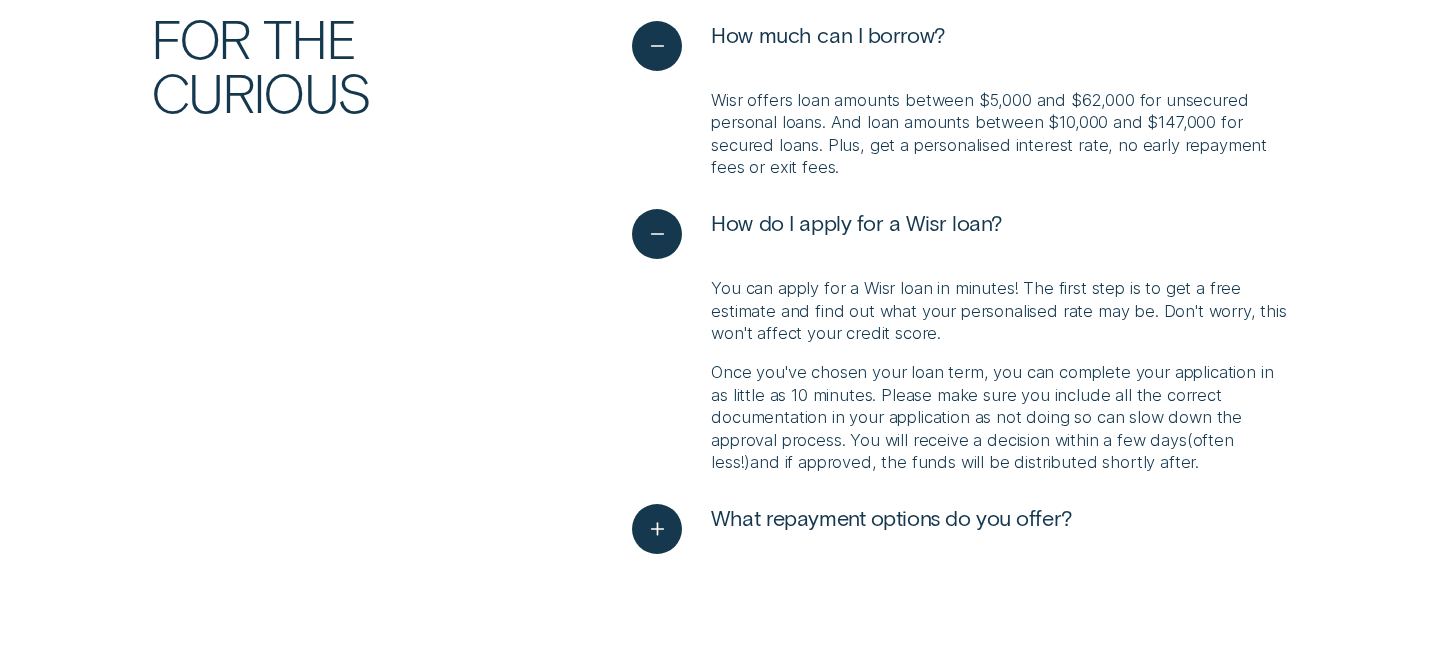 click on "You can apply for a Wisr loan in minutes! The first step is to get a free estimate and find out what your personalised rate may be. Don't worry, this won't affect your credit score." at bounding box center (1000, 311) 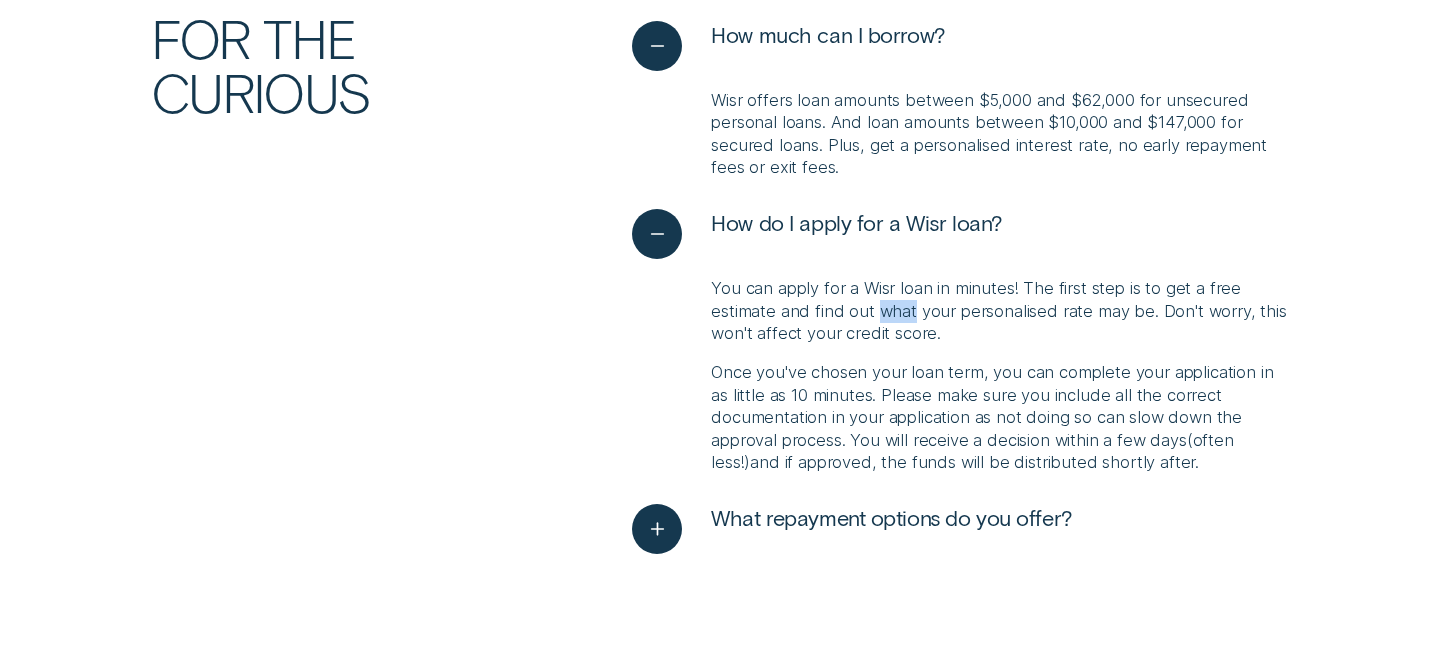 click on "You can apply for a Wisr loan in minutes! The first step is to get a free estimate and find out what your personalised rate may be. Don't worry, this won't affect your credit score." at bounding box center (1000, 311) 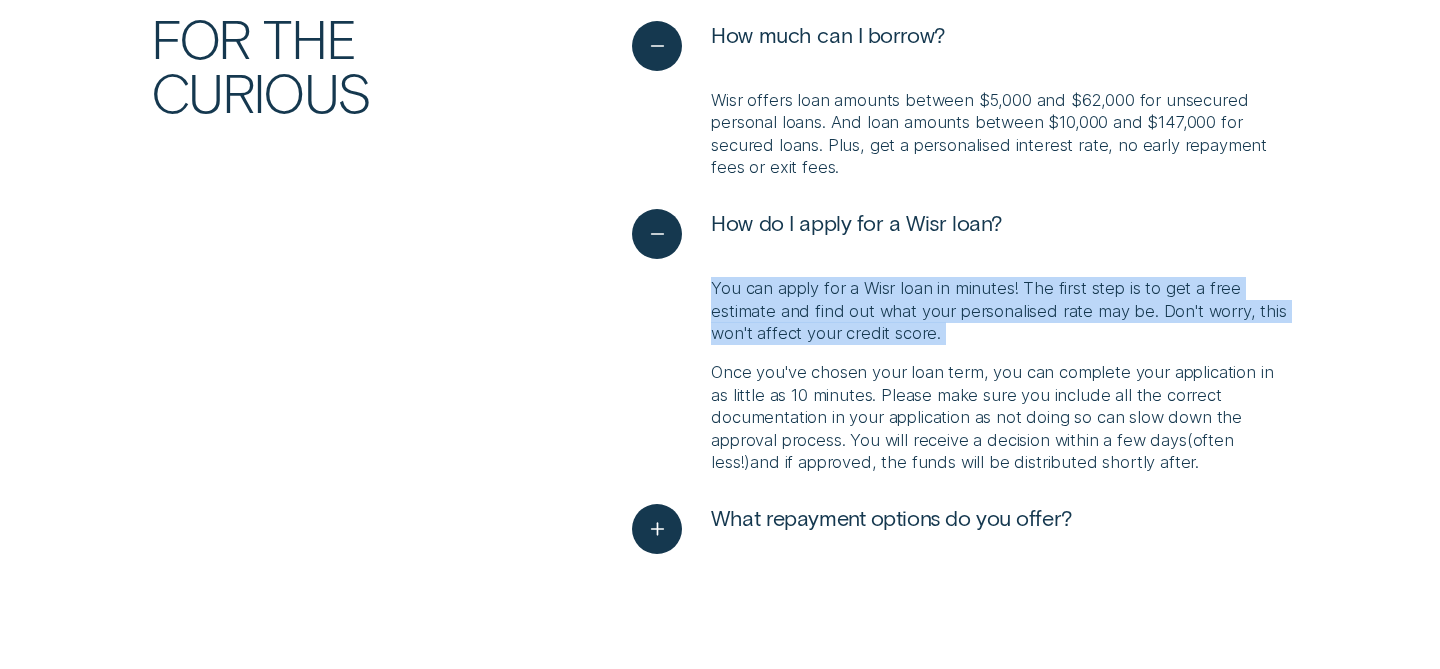 click on "You can apply for a Wisr loan in minutes! The first step is to get a free estimate and find out what your personalised rate may be. Don't worry, this won't affect your credit score." at bounding box center [1000, 311] 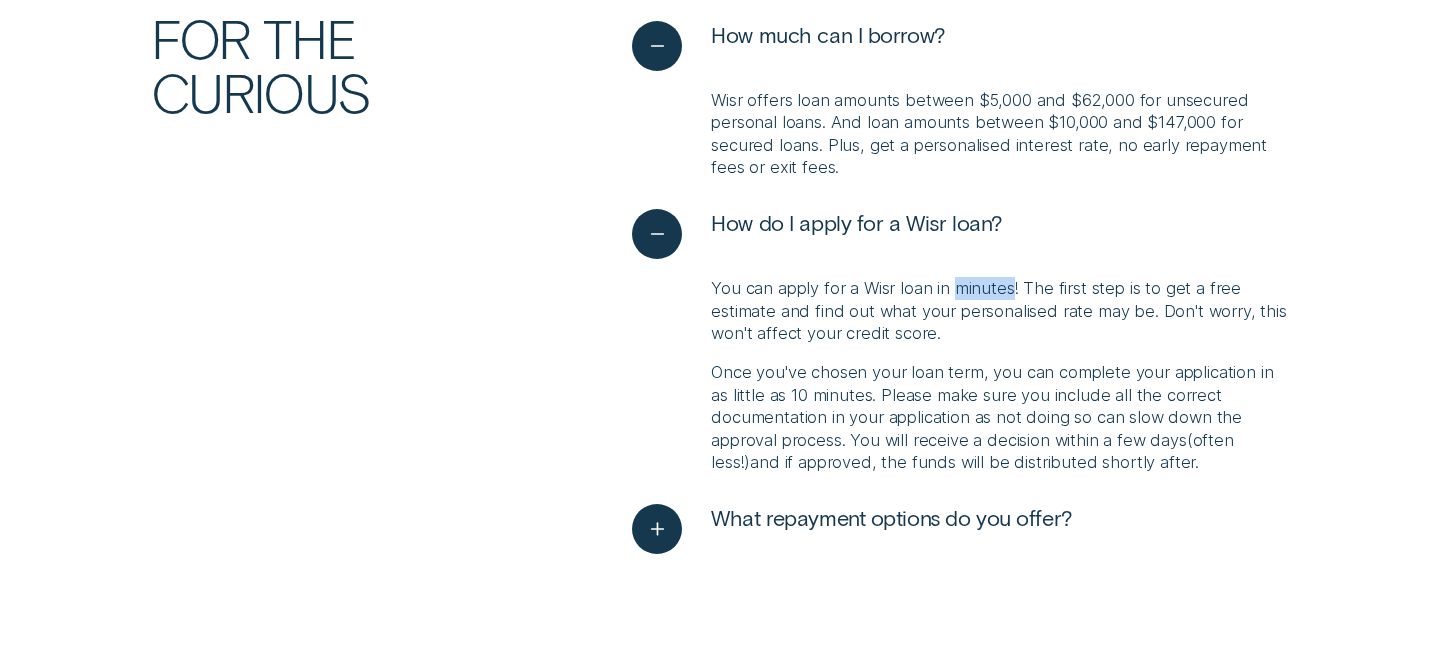 click on "You can apply for a Wisr loan in minutes! The first step is to get a free estimate and find out what your personalised rate may be. Don't worry, this won't affect your credit score." at bounding box center (1000, 311) 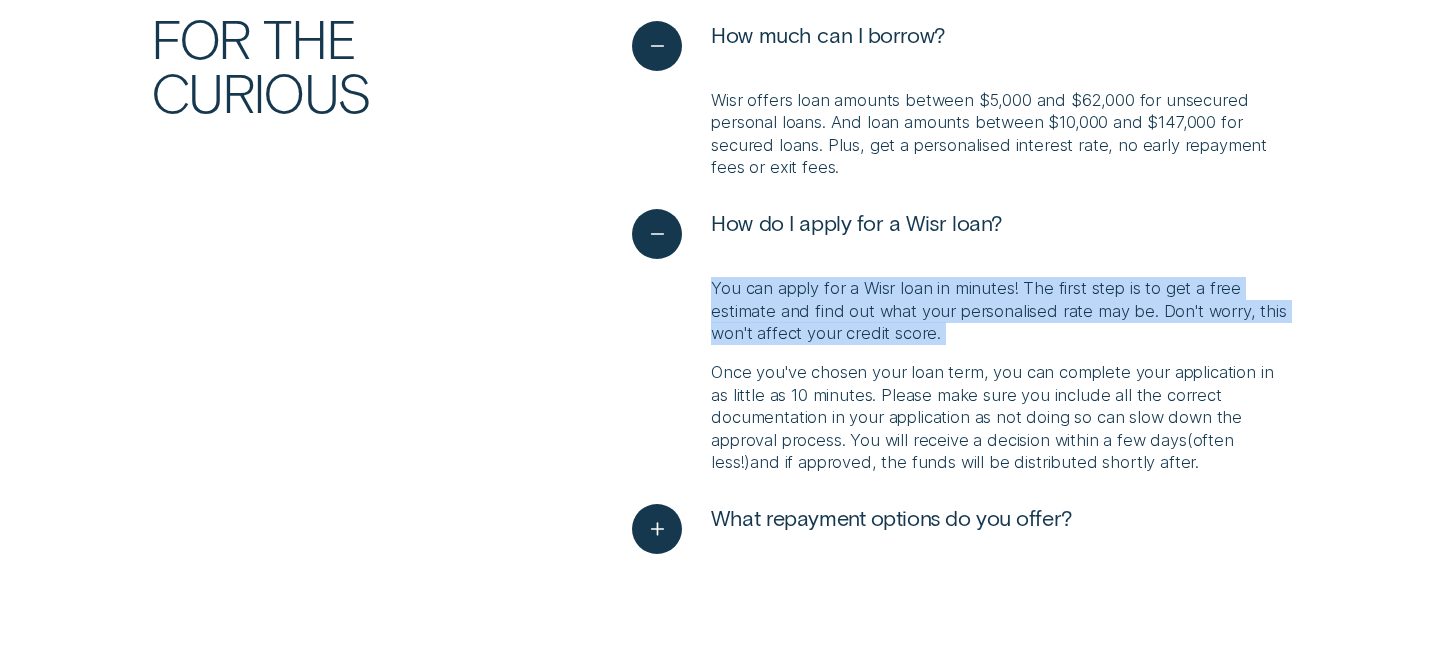 click on "You can apply for a Wisr loan in minutes! The first step is to get a free estimate and find out what your personalised rate may be. Don't worry, this won't affect your credit score." at bounding box center (1000, 311) 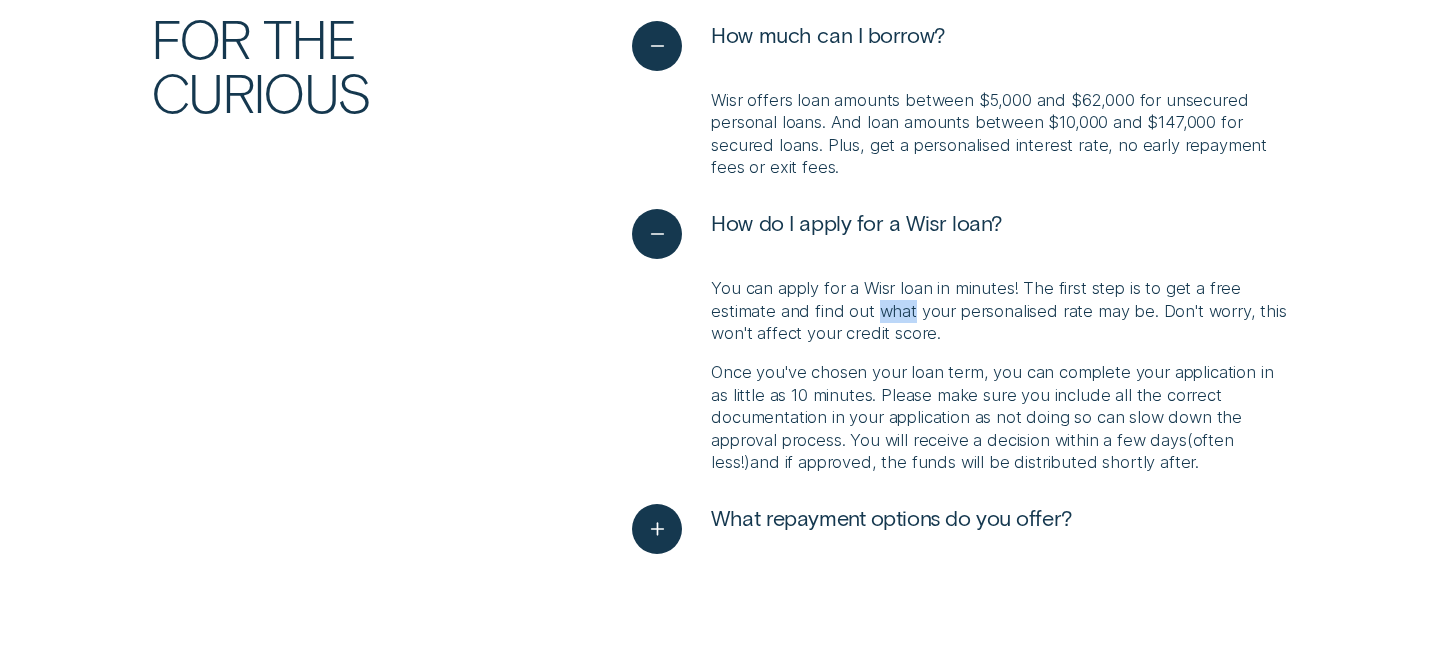 click on "You can apply for a Wisr loan in minutes! The first step is to get a free estimate and find out what your personalised rate may be. Don't worry, this won't affect your credit score." at bounding box center [1000, 311] 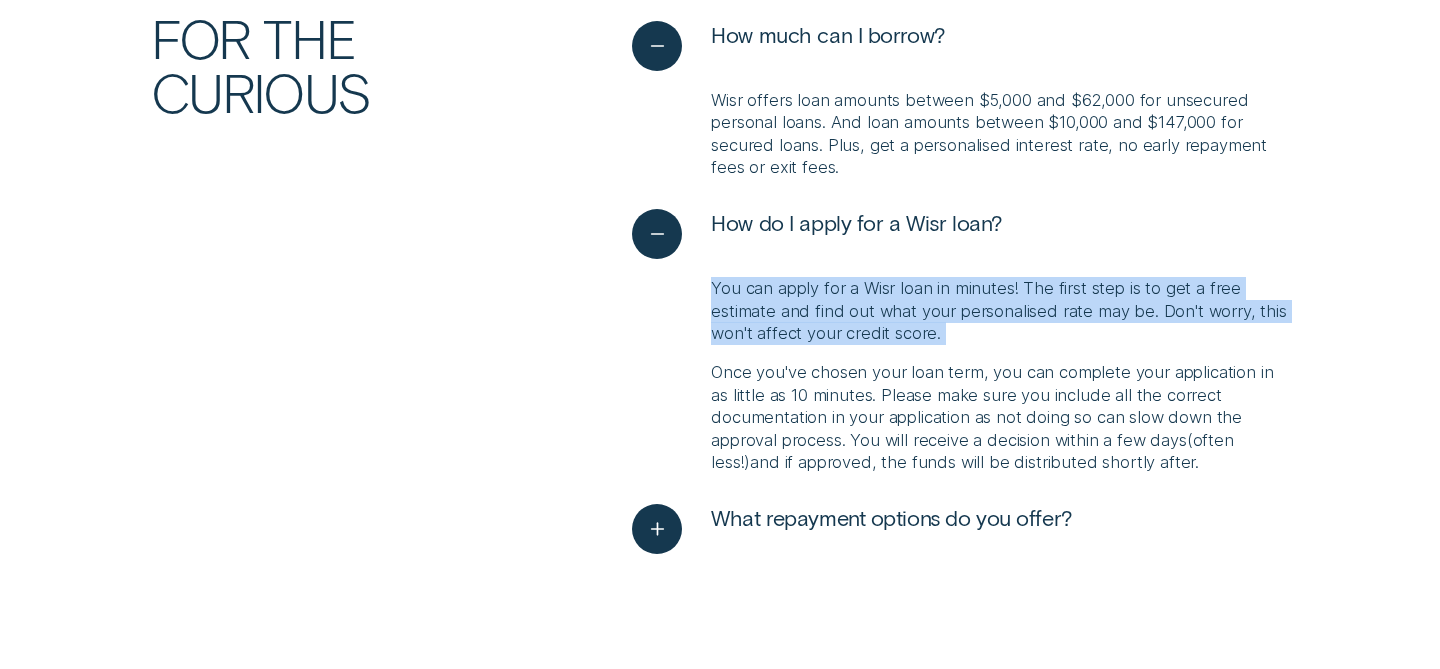 click on "You can apply for a Wisr loan in minutes! The first step is to get a free estimate and find out what your personalised rate may be. Don't worry, this won't affect your credit score." at bounding box center (1000, 311) 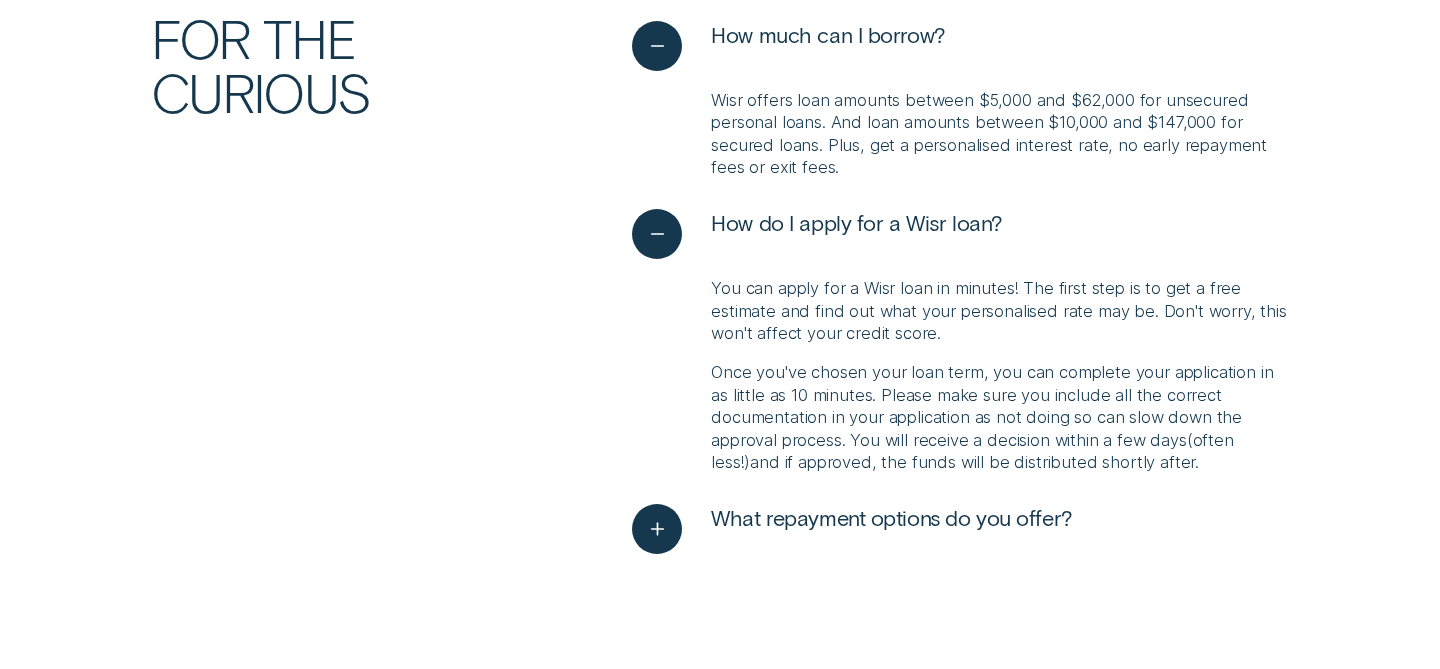 click on "Once you've chosen your loan term, you can complete your application in as little as 10 minutes. Please make sure you include all the correct documentation in your application as not doing so can slow down the approval process. You will receive a decision within a few days  ( often less! )  and if approved, the funds will be distributed shortly after." at bounding box center (1000, 417) 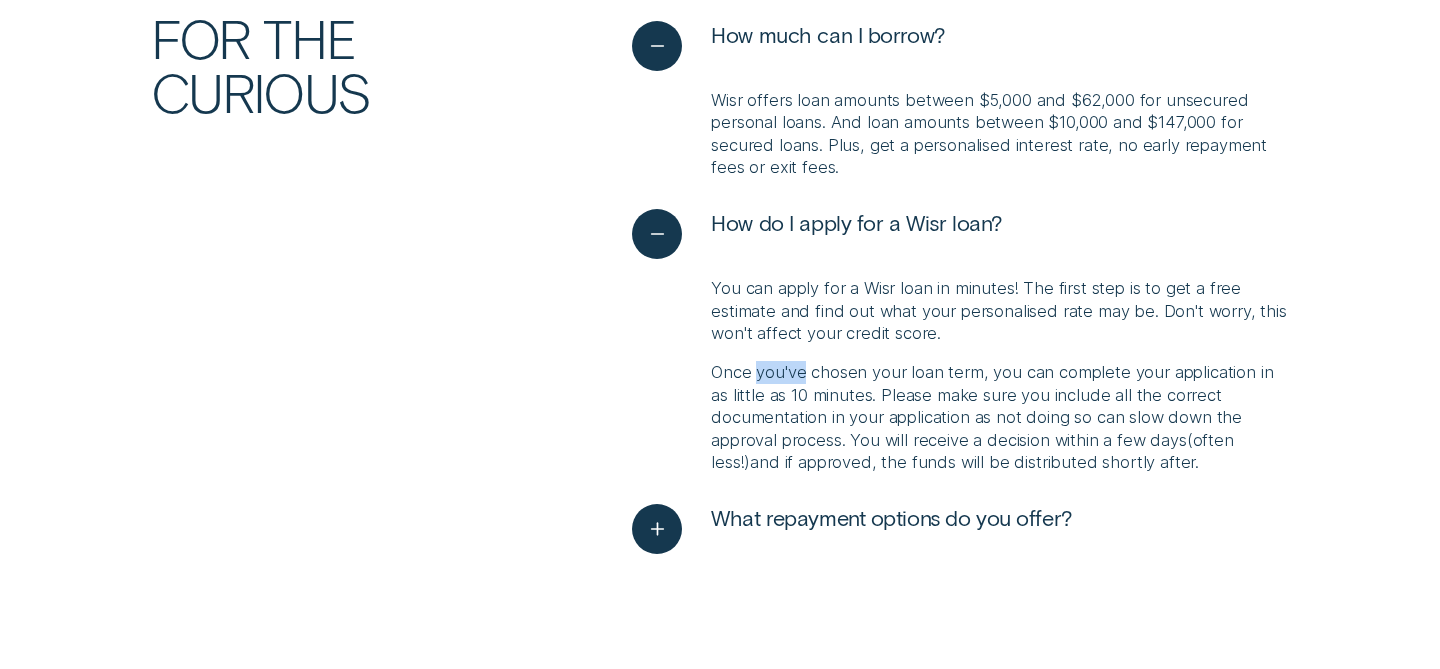 click on "Once you've chosen your loan term, you can complete your application in as little as 10 minutes. Please make sure you include all the correct documentation in your application as not doing so can slow down the approval process. You will receive a decision within a few days  ( often less! )  and if approved, the funds will be distributed shortly after." at bounding box center [1000, 417] 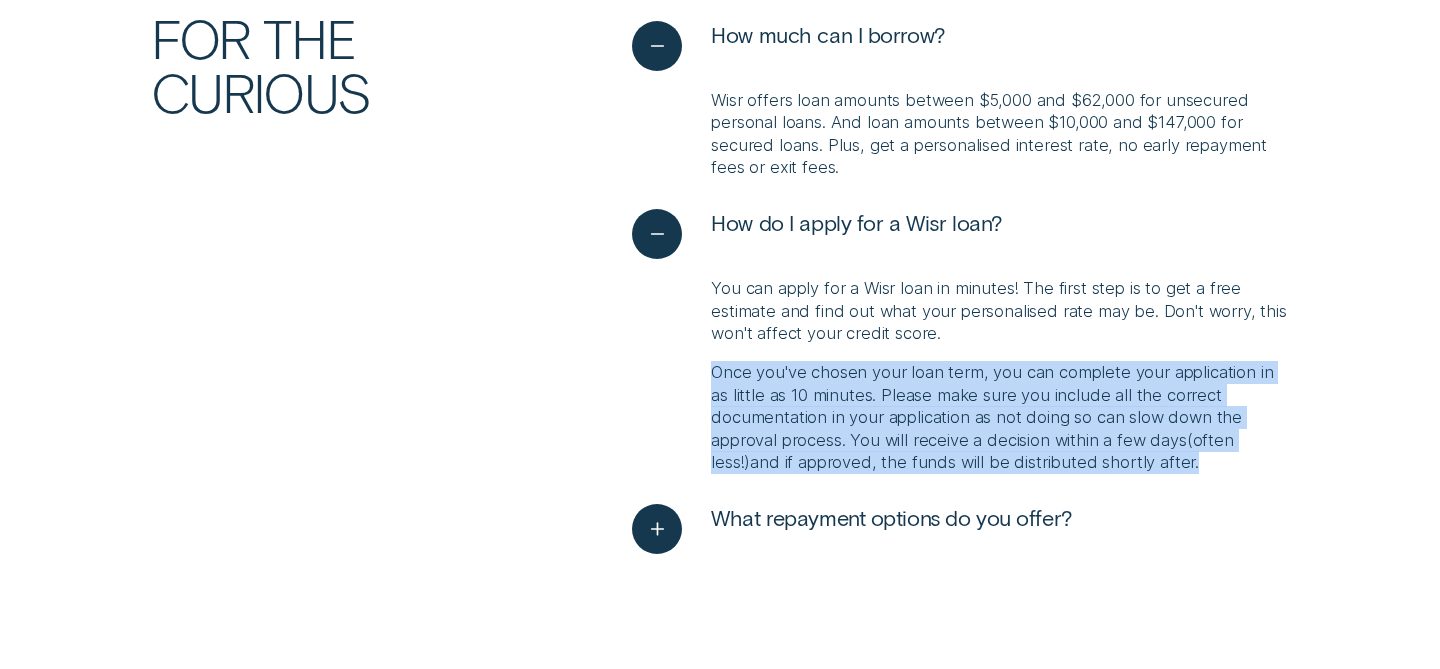 click on "Once you've chosen your loan term, you can complete your application in as little as 10 minutes. Please make sure you include all the correct documentation in your application as not doing so can slow down the approval process. You will receive a decision within a few days  ( often less! )  and if approved, the funds will be distributed shortly after." at bounding box center (1000, 417) 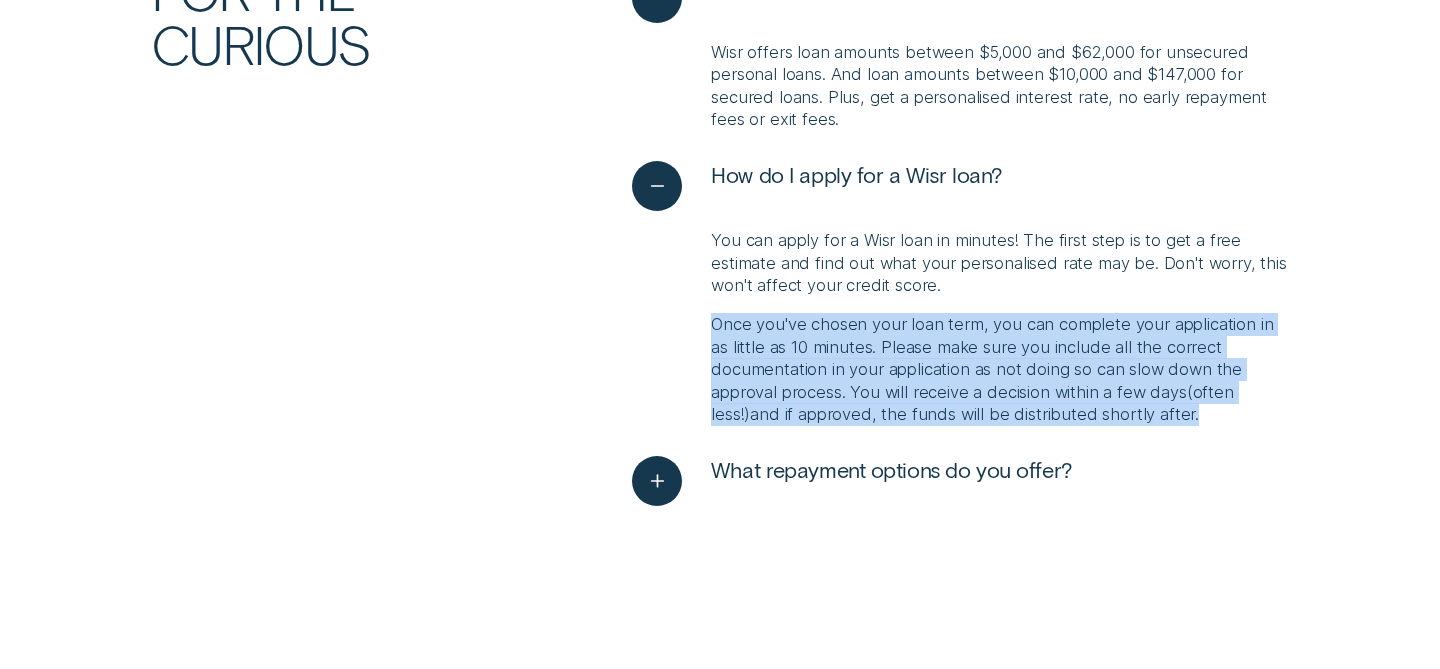 scroll, scrollTop: 4922, scrollLeft: 0, axis: vertical 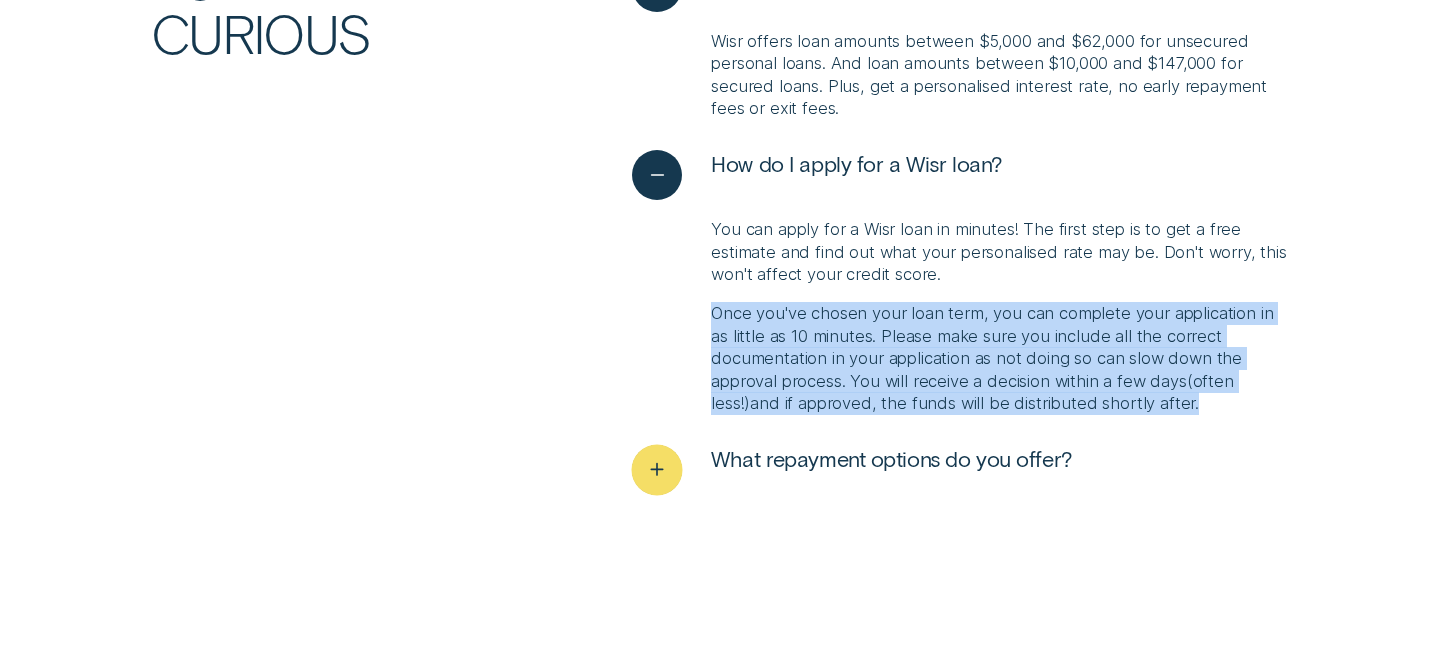 click at bounding box center [657, 469] 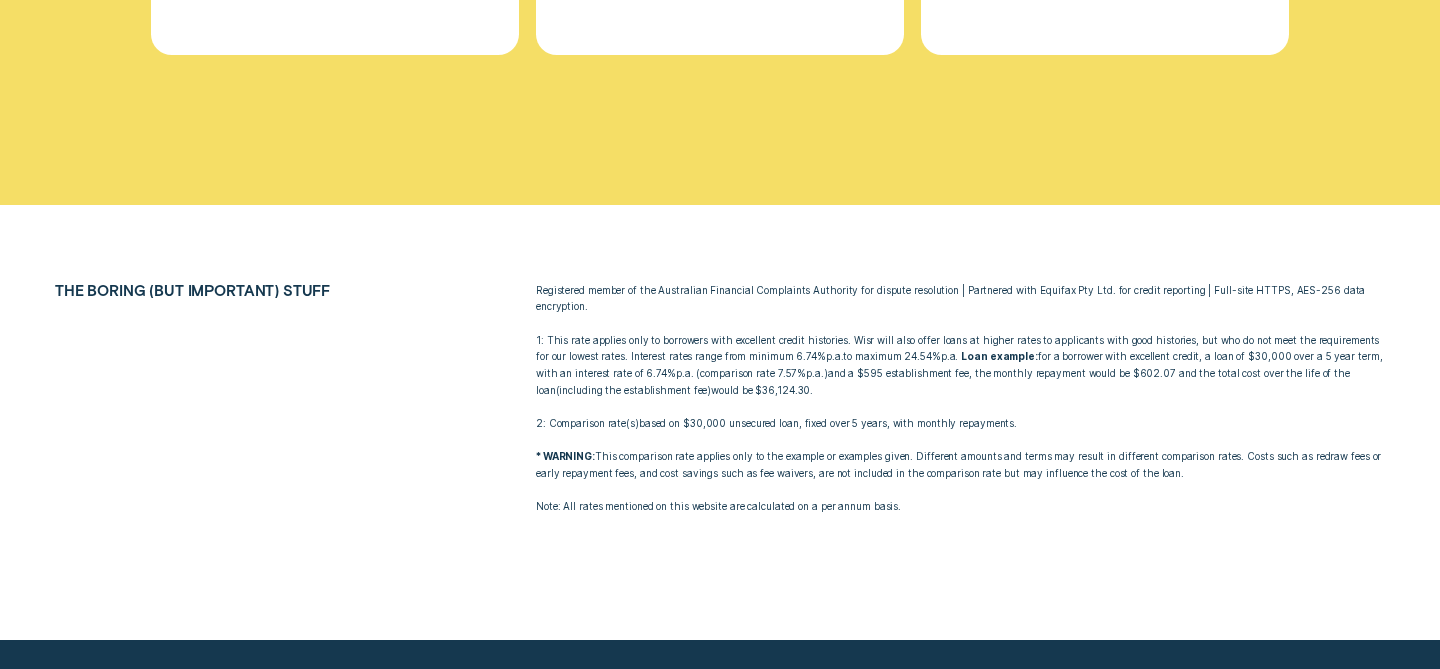 scroll, scrollTop: 7127, scrollLeft: 0, axis: vertical 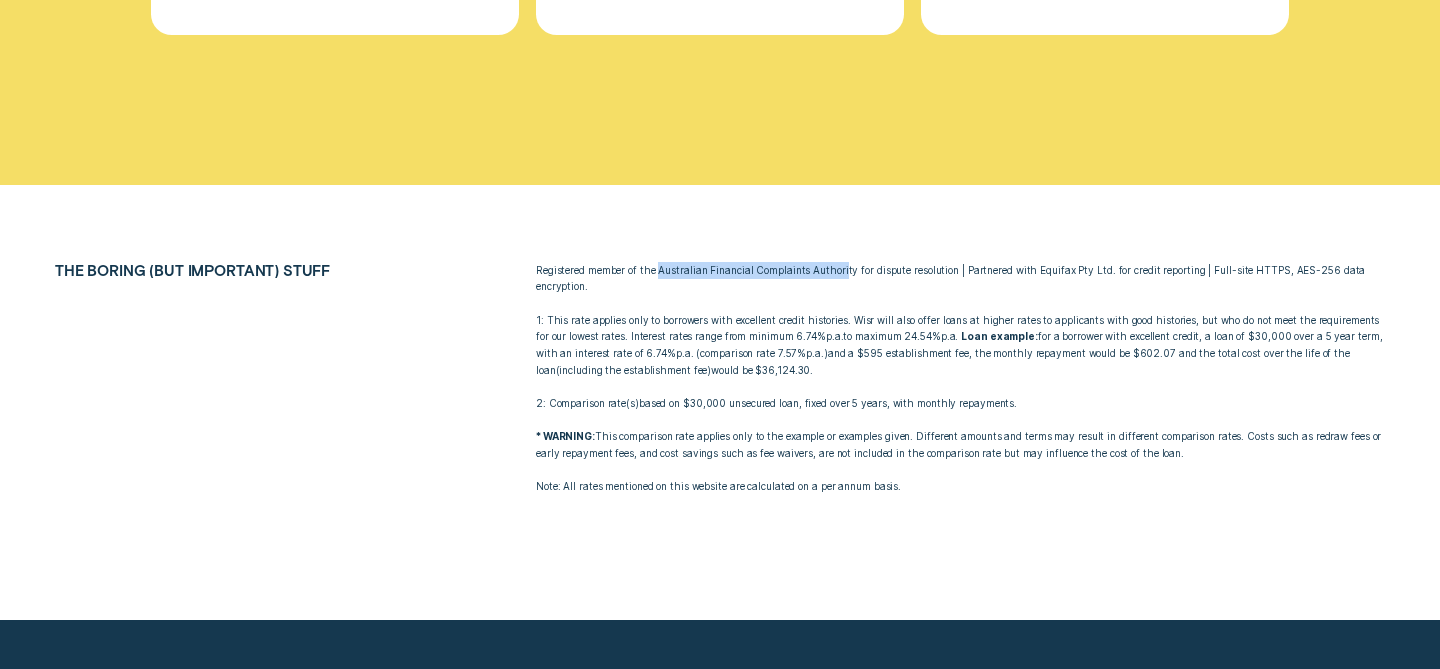 drag, startPoint x: 660, startPoint y: 270, endPoint x: 839, endPoint y: 271, distance: 179.00279 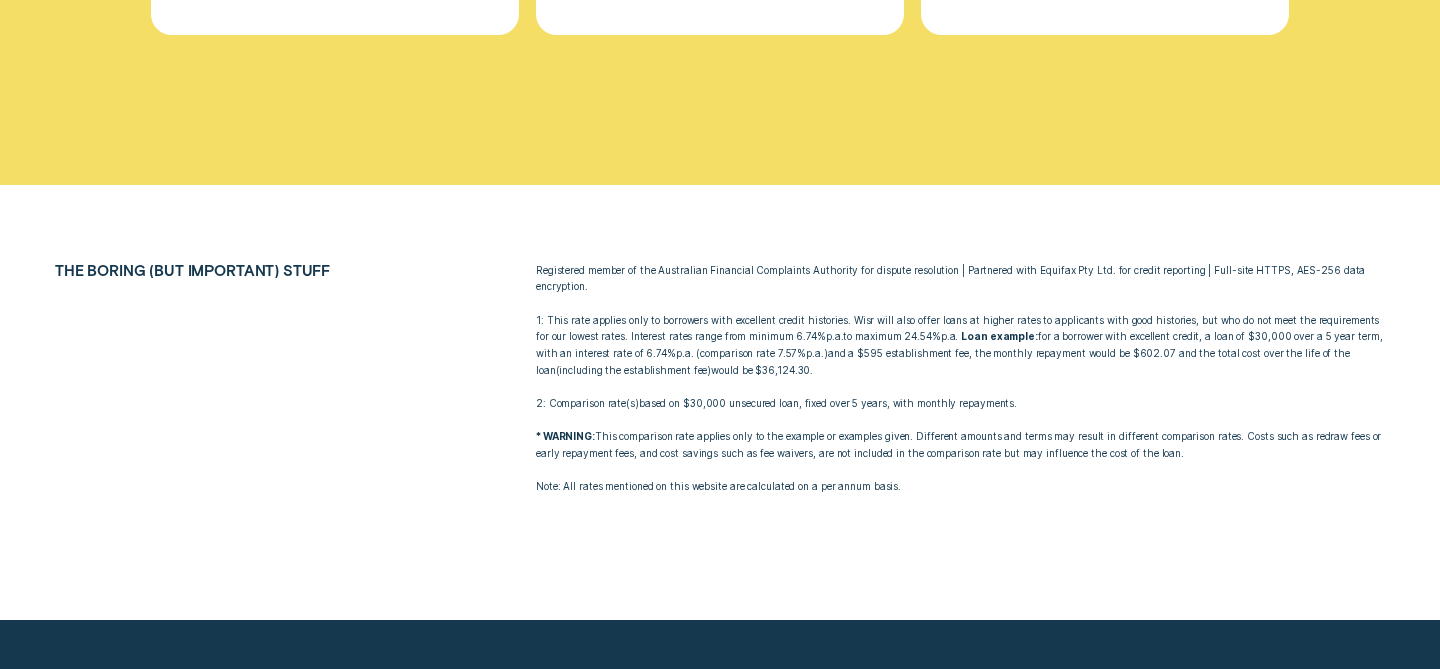 click on "Loan example:  for a borrower with excellent credit, a loan of $30,000 over a 5 year term, with an interest rate of 6.74%  p.a.   ( comparison rate 7.57%  p.a. )  and a $595 establishment fee, the monthly repayment would be $602.07 and the total cost over the life of the loan  ( including the establishment fee )  would be $36,124.30." at bounding box center [960, 345] 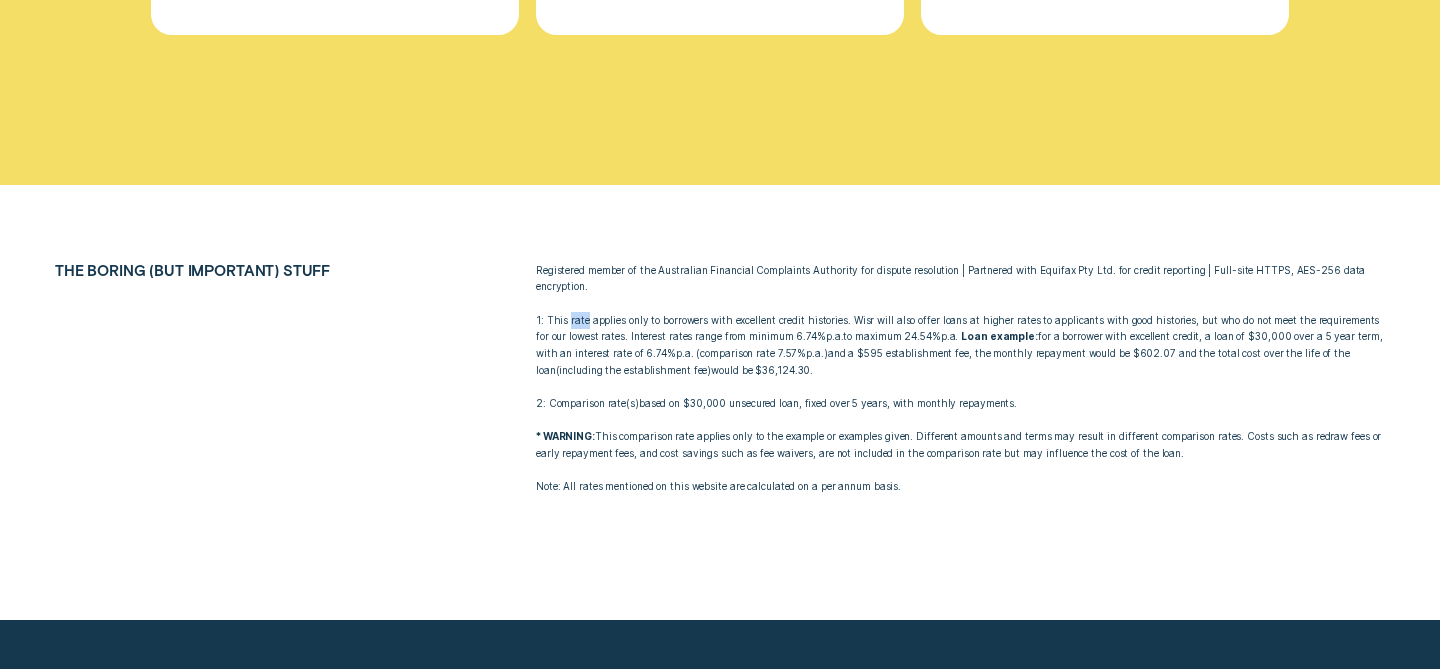 click on "Loan example:  for a borrower with excellent credit, a loan of $30,000 over a 5 year term, with an interest rate of 6.74%  p.a.   ( comparison rate 7.57%  p.a. )  and a $595 establishment fee, the monthly repayment would be $602.07 and the total cost over the life of the loan  ( including the establishment fee )  would be $36,124.30." at bounding box center [960, 345] 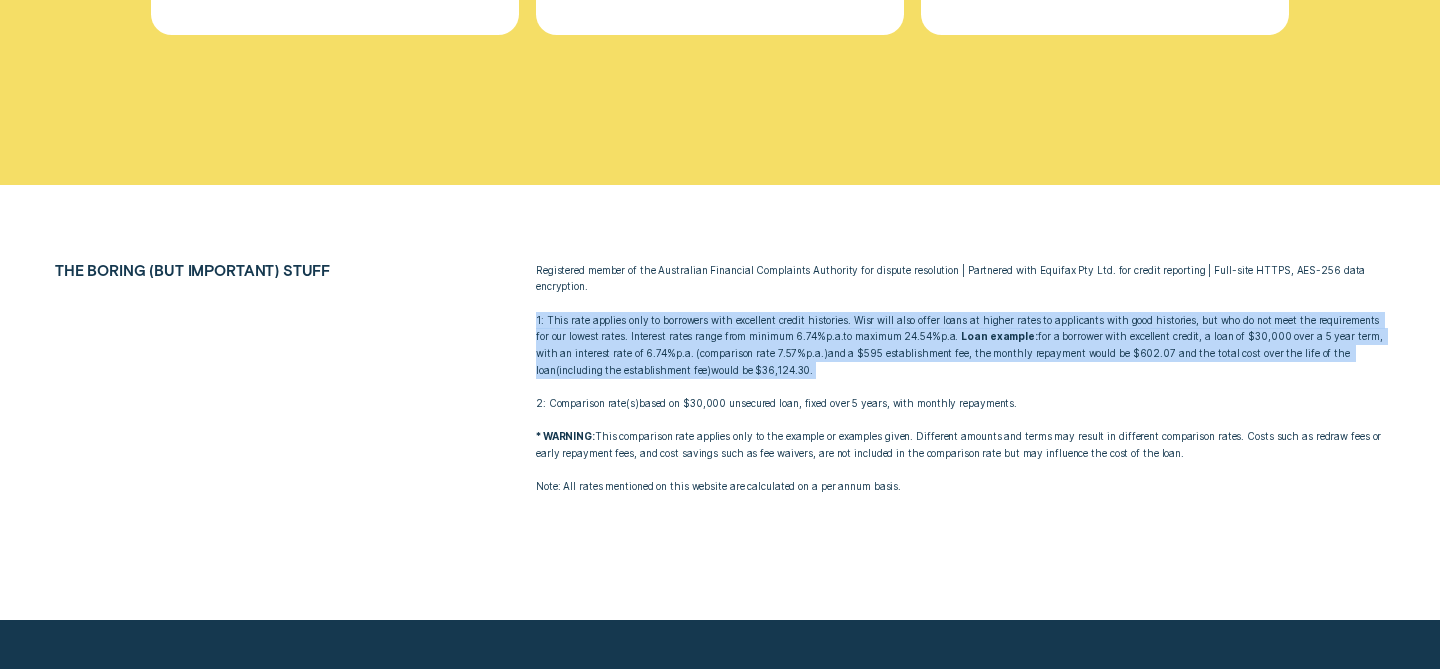 click on "Loan example:  for a borrower with excellent credit, a loan of $30,000 over a 5 year term, with an interest rate of 6.74%  p.a.   ( comparison rate 7.57%  p.a. )  and a $595 establishment fee, the monthly repayment would be $602.07 and the total cost over the life of the loan  ( including the establishment fee )  would be $36,124.30." at bounding box center (960, 345) 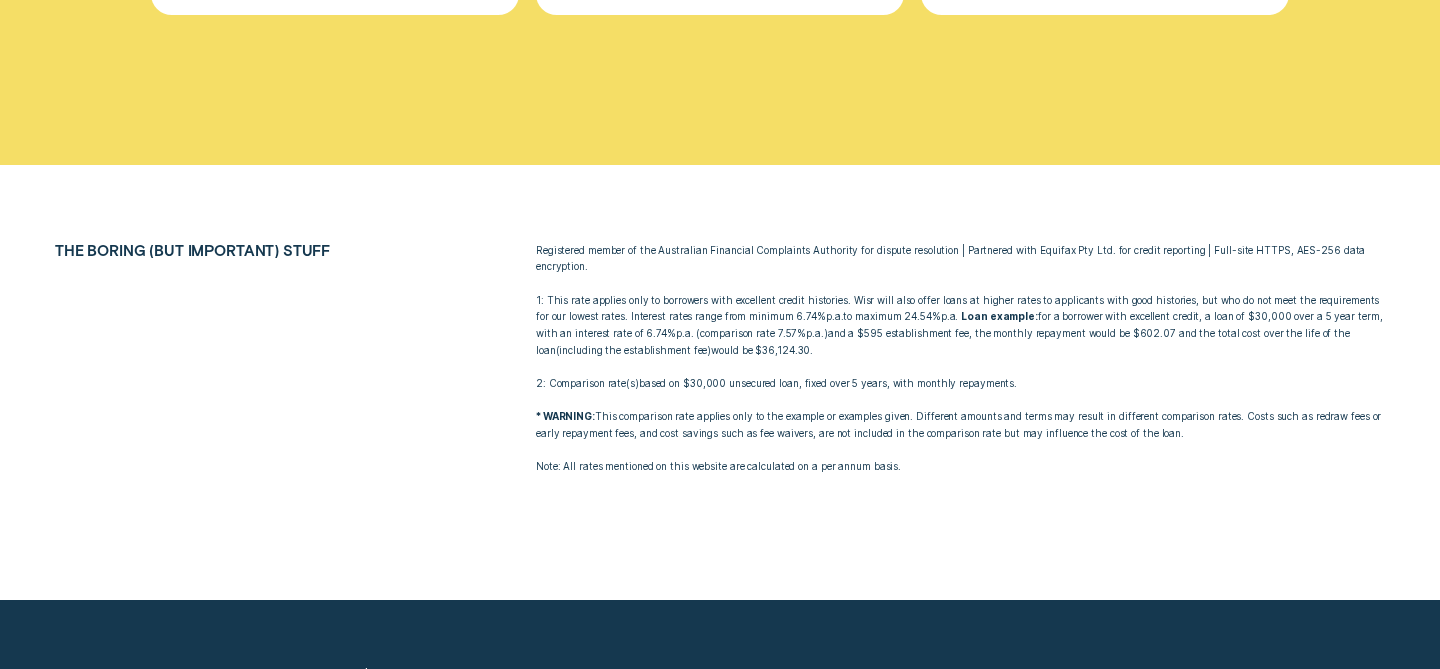 scroll, scrollTop: 7148, scrollLeft: 0, axis: vertical 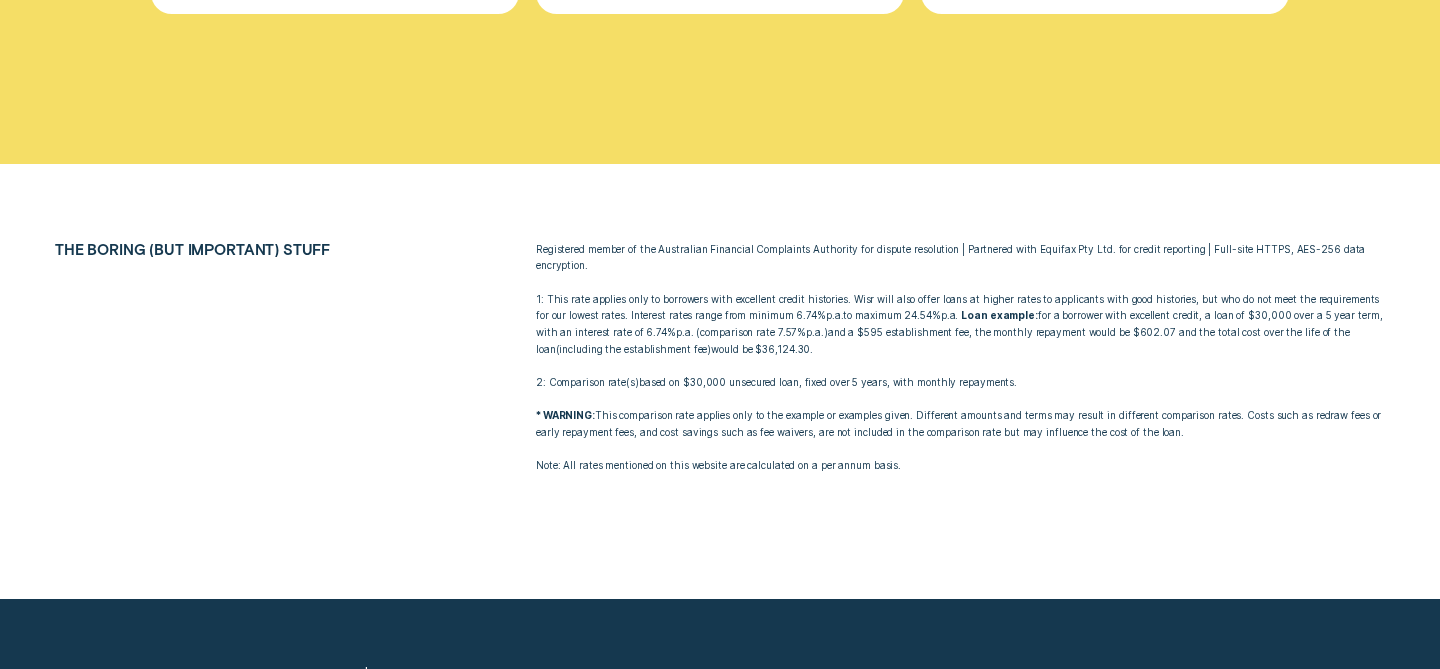 click on "2: Comparison rate ( s )  based on $30,000 unsecured loan, fixed over 5 years, with monthly repayments." at bounding box center (960, 382) 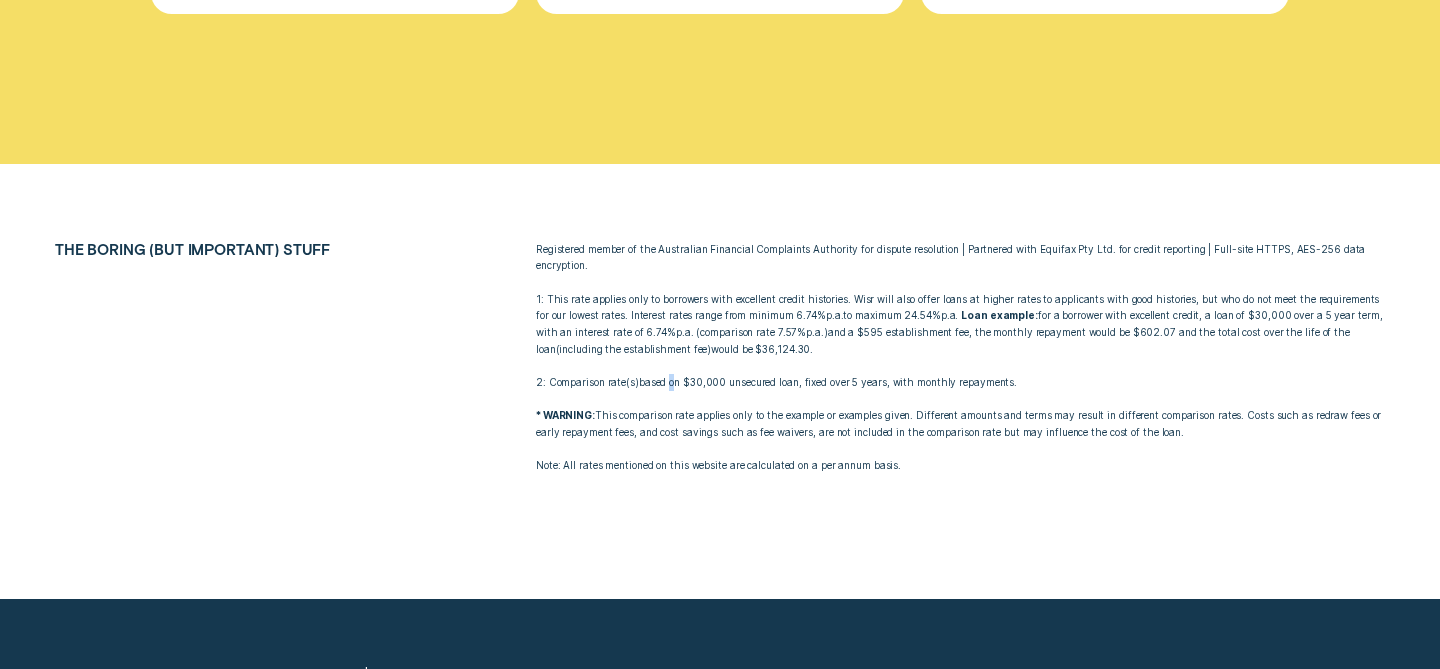 click on "2: Comparison rate ( s )  based on $30,000 unsecured loan, fixed over 5 years, with monthly repayments." at bounding box center [960, 382] 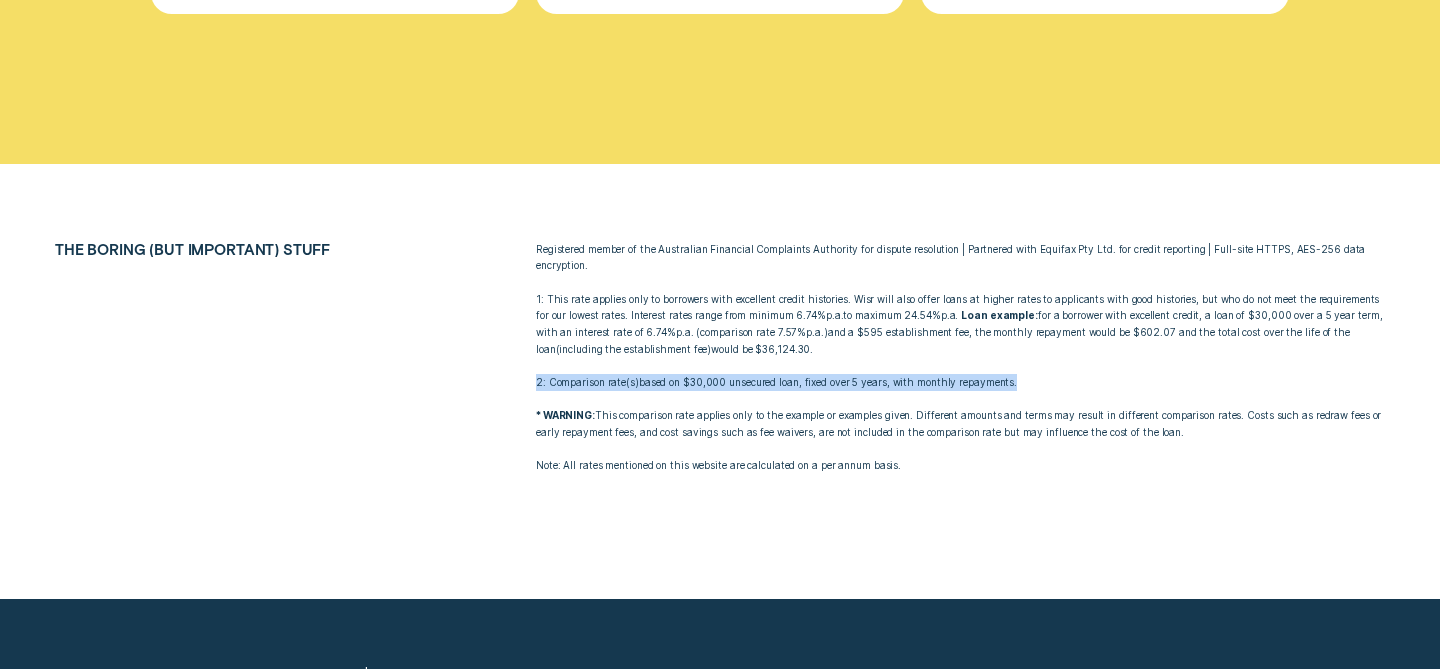 click on "2: Comparison rate ( s )  based on $30,000 unsecured loan, fixed over 5 years, with monthly repayments." at bounding box center (960, 382) 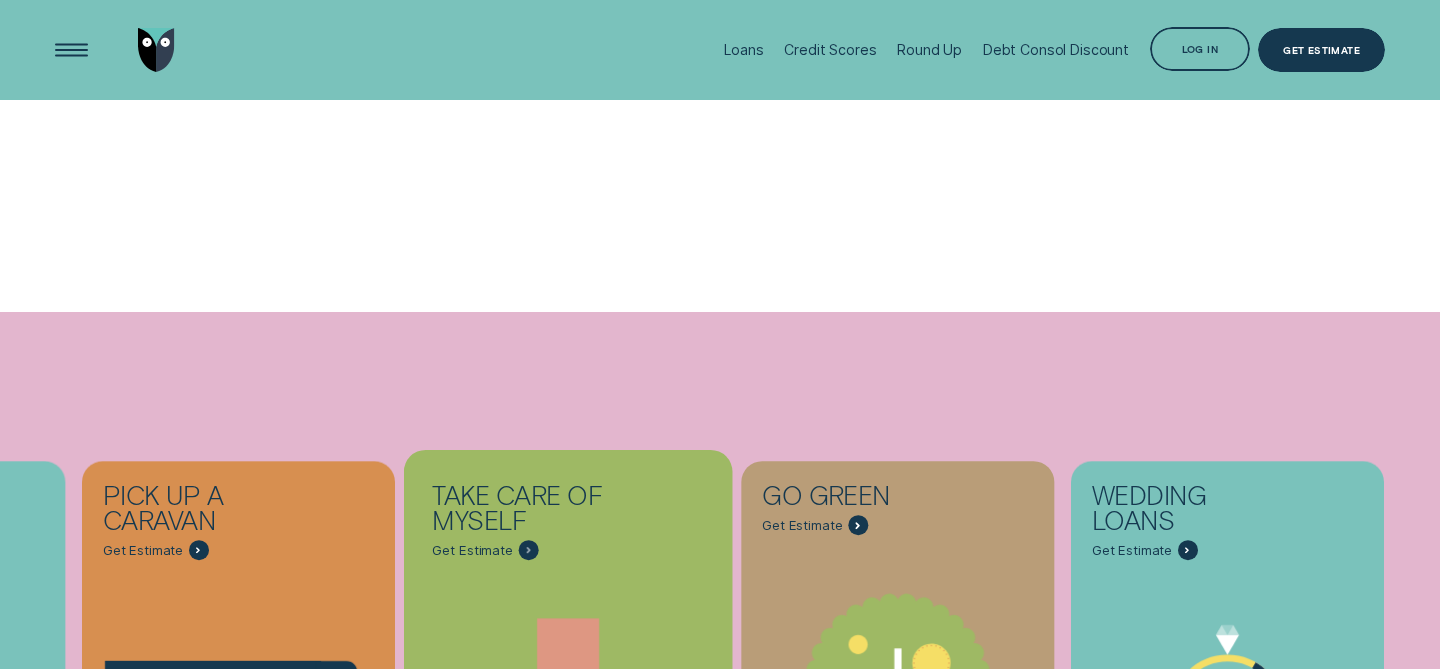scroll, scrollTop: 0, scrollLeft: 0, axis: both 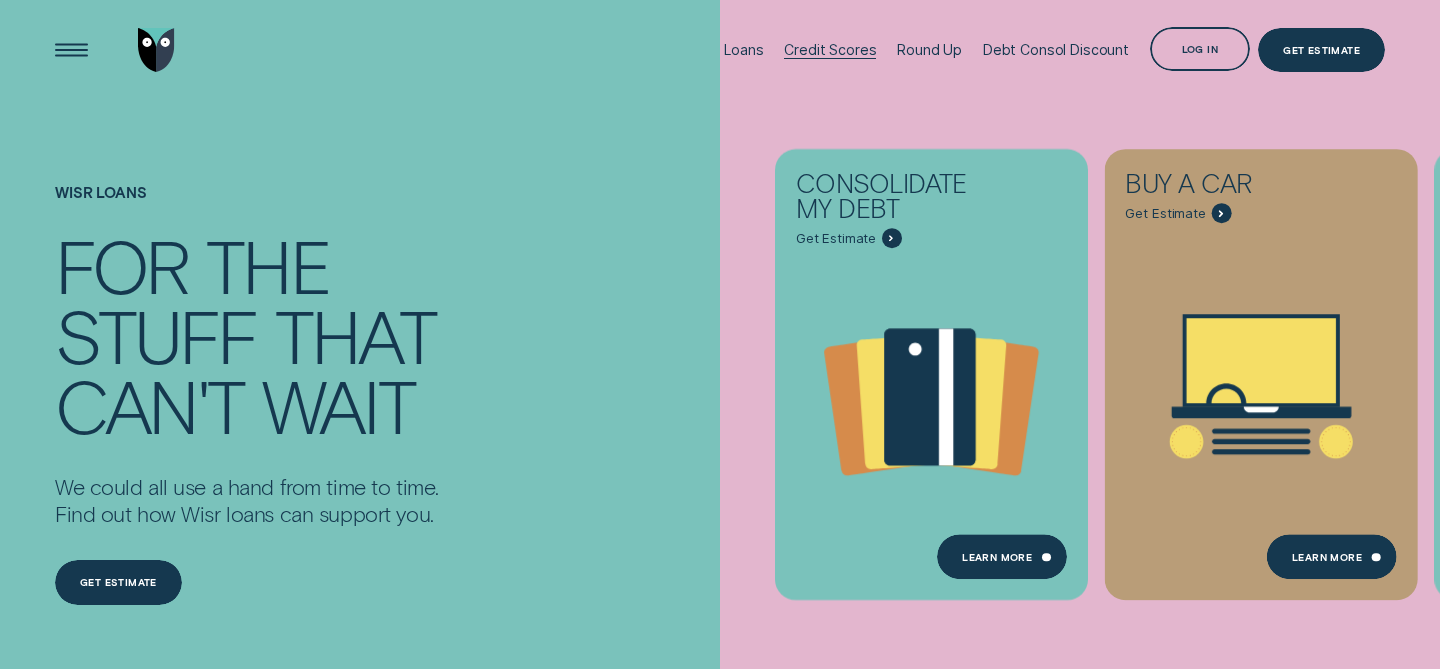 click on "Credit Scores" at bounding box center [830, 49] 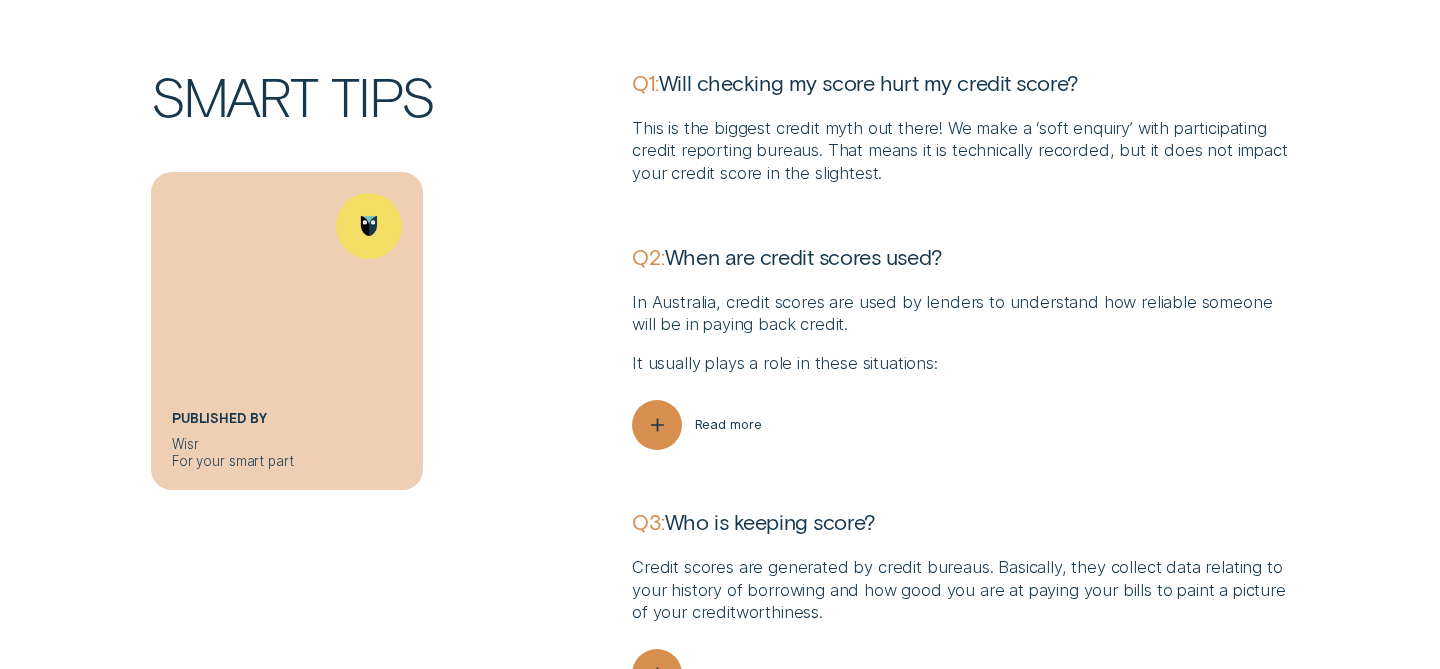 scroll, scrollTop: 4839, scrollLeft: 0, axis: vertical 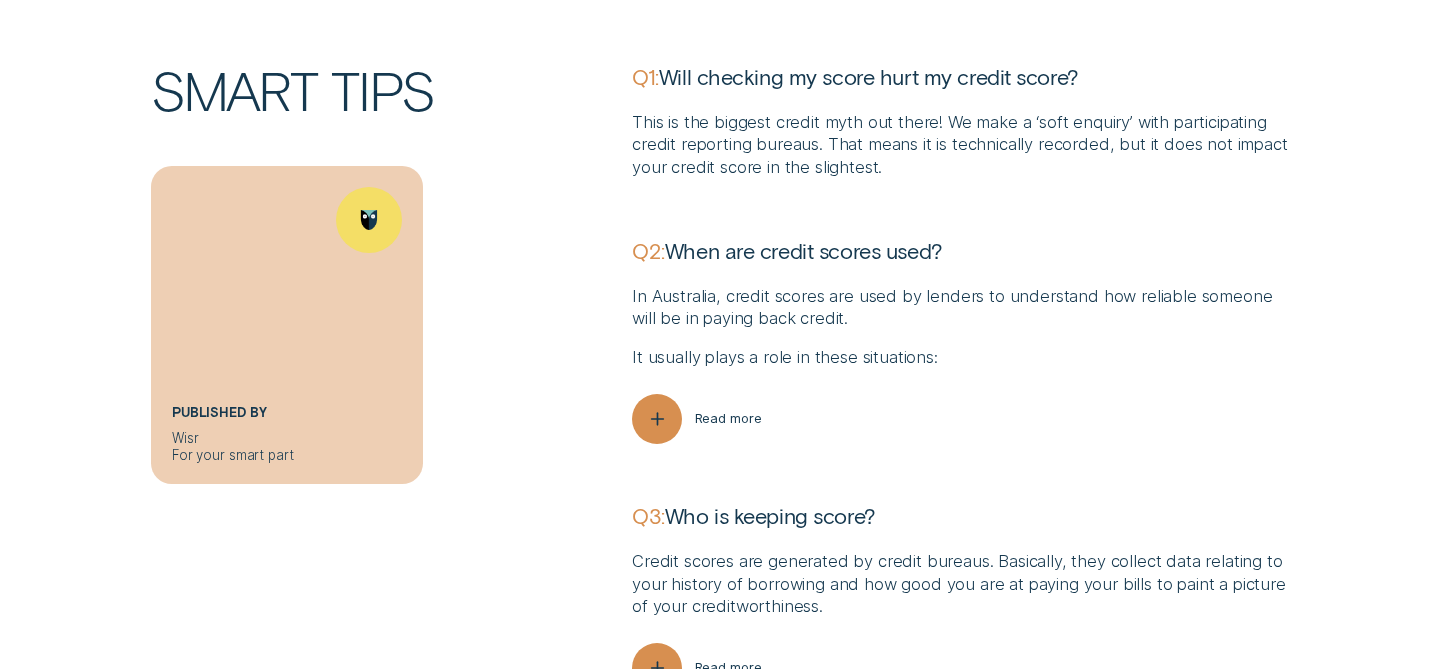 click on "This is the biggest credit myth out there! We make a ‘soft enquiryʼ with participating credit reporting bureaus. That means it is technically recorded, but it does not impact your credit score in the slightest." at bounding box center [960, 145] 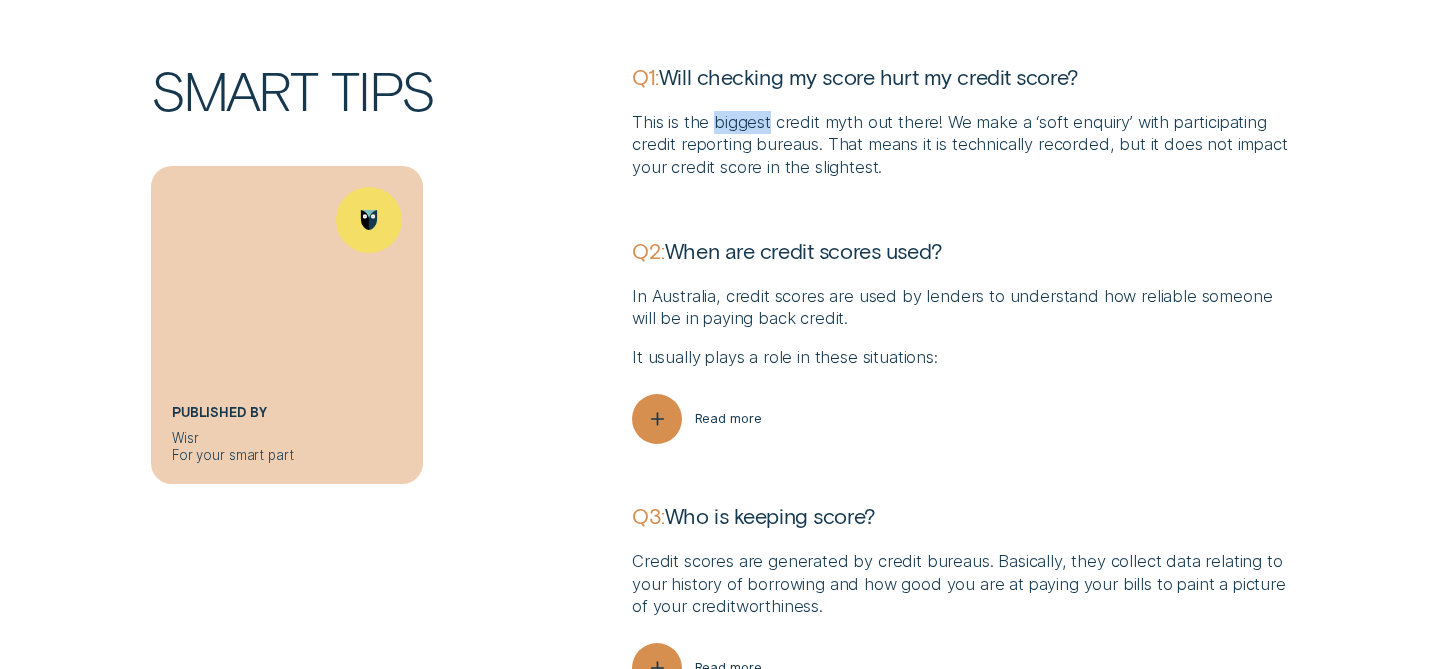click on "This is the biggest credit myth out there! We make a ‘soft enquiryʼ with participating credit reporting bureaus. That means it is technically recorded, but it does not impact your credit score in the slightest." at bounding box center [960, 145] 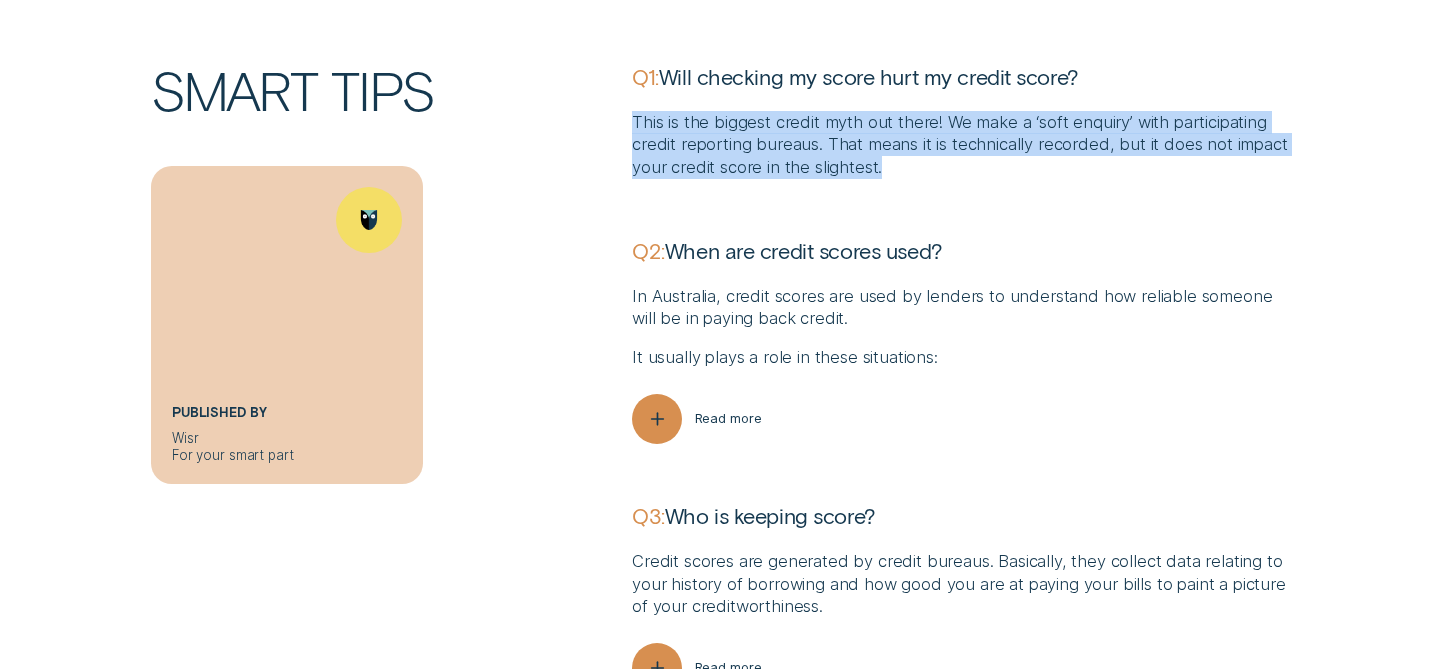 click on "This is the biggest credit myth out there! We make a ‘soft enquiryʼ with participating credit reporting bureaus. That means it is technically recorded, but it does not impact your credit score in the slightest." at bounding box center [960, 145] 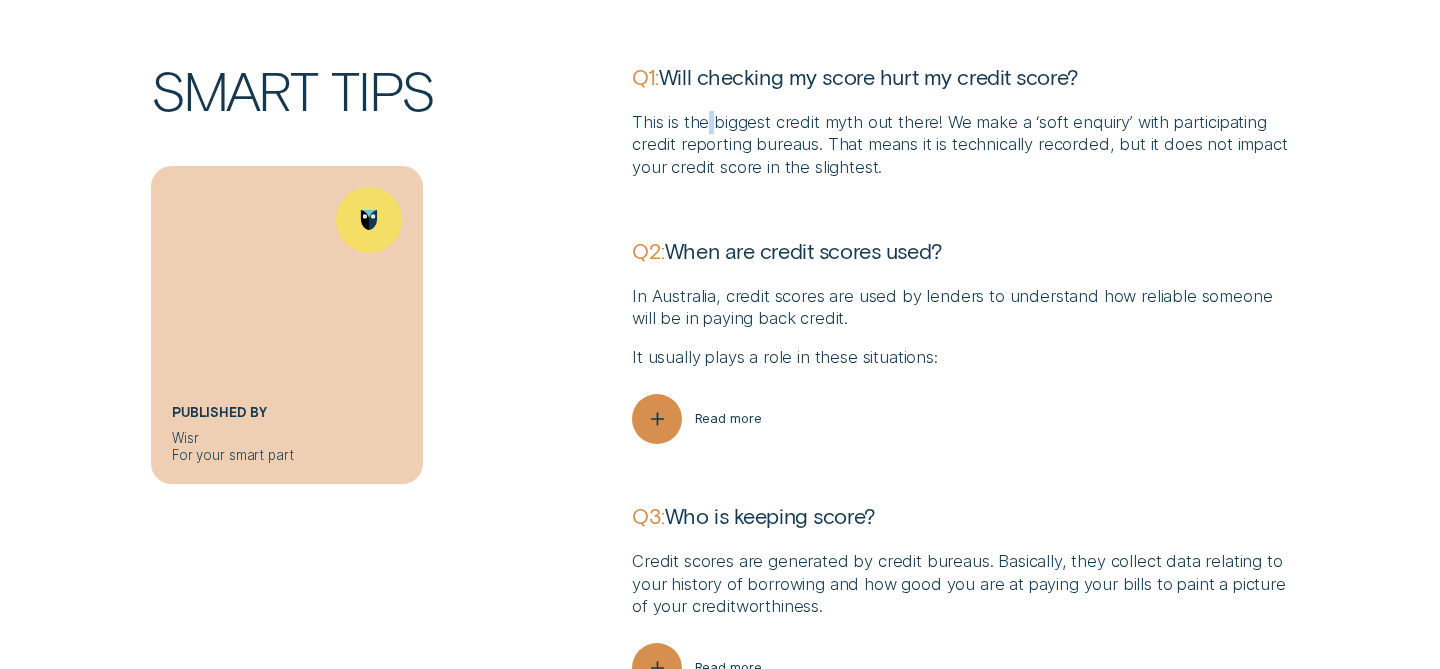 click on "This is the biggest credit myth out there! We make a ‘soft enquiryʼ with participating credit reporting bureaus. That means it is technically recorded, but it does not impact your credit score in the slightest." at bounding box center (960, 145) 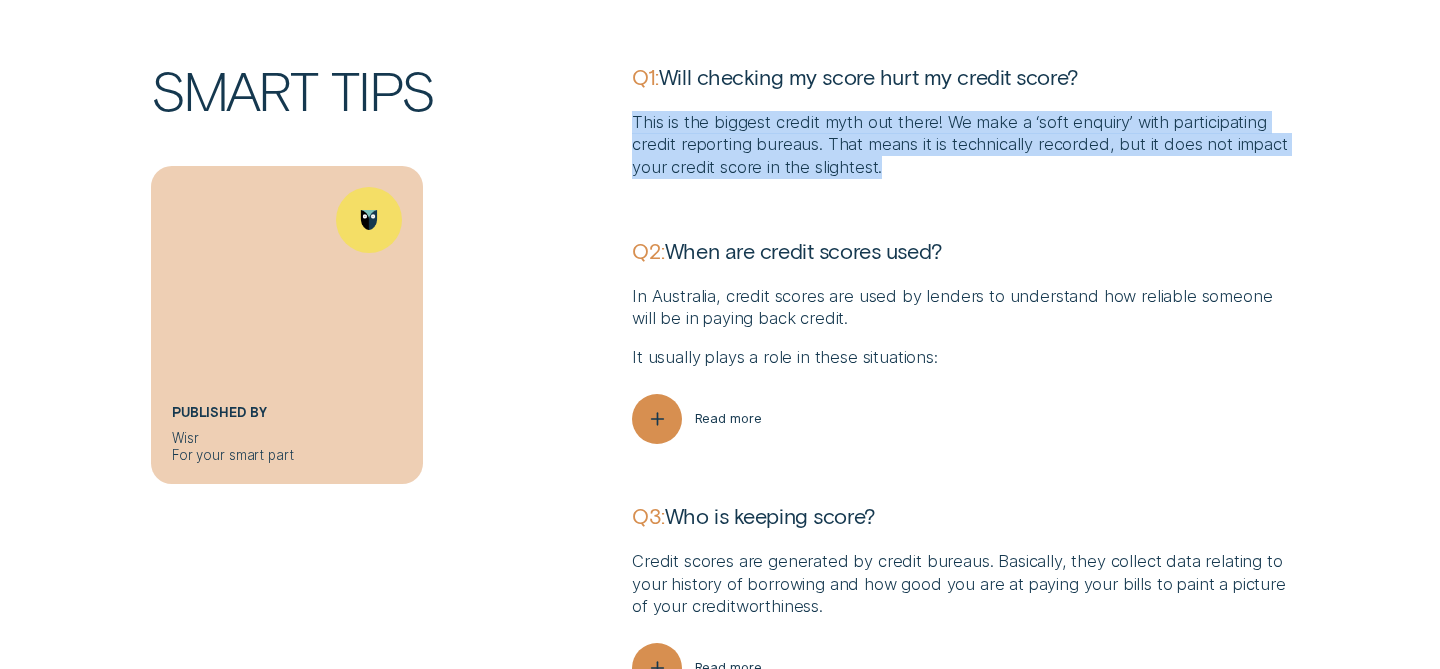 click on "This is the biggest credit myth out there! We make a ‘soft enquiryʼ with participating credit reporting bureaus. That means it is technically recorded, but it does not impact your credit score in the slightest." at bounding box center (960, 145) 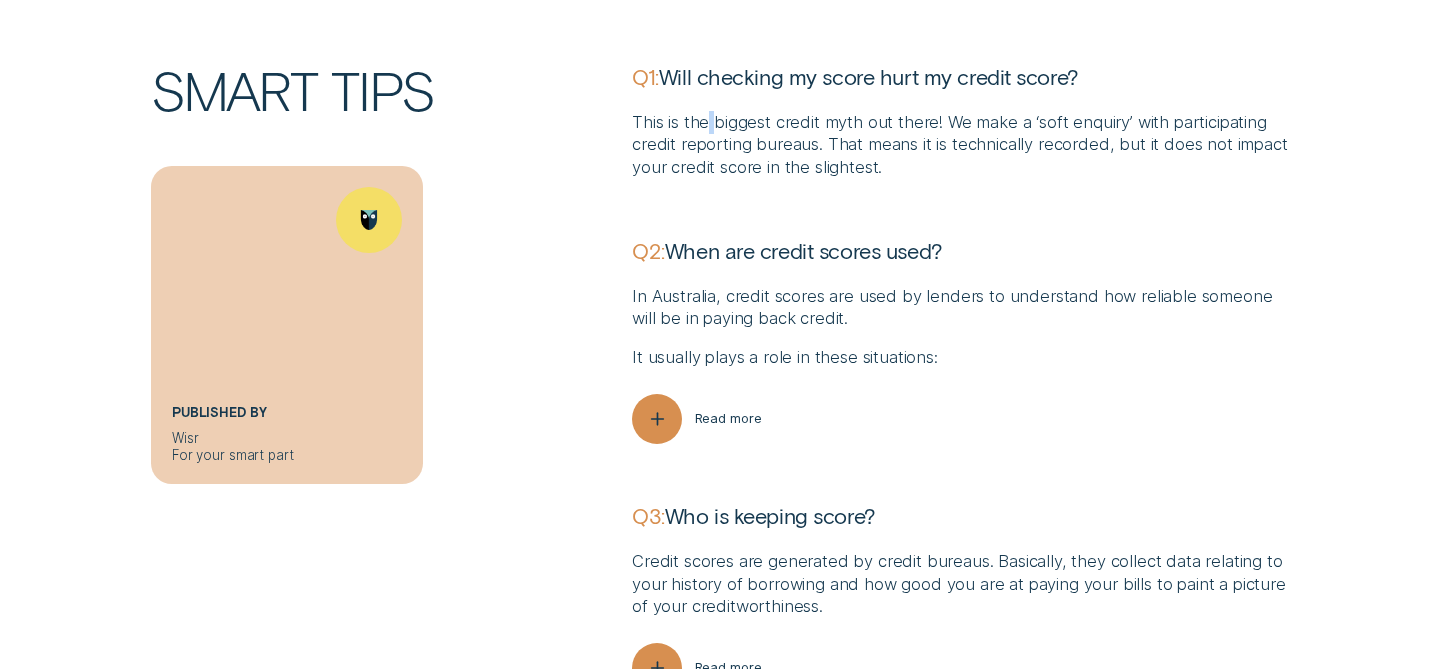 click on "This is the biggest credit myth out there! We make a ‘soft enquiryʼ with participating credit reporting bureaus. That means it is technically recorded, but it does not impact your credit score in the slightest." at bounding box center [960, 145] 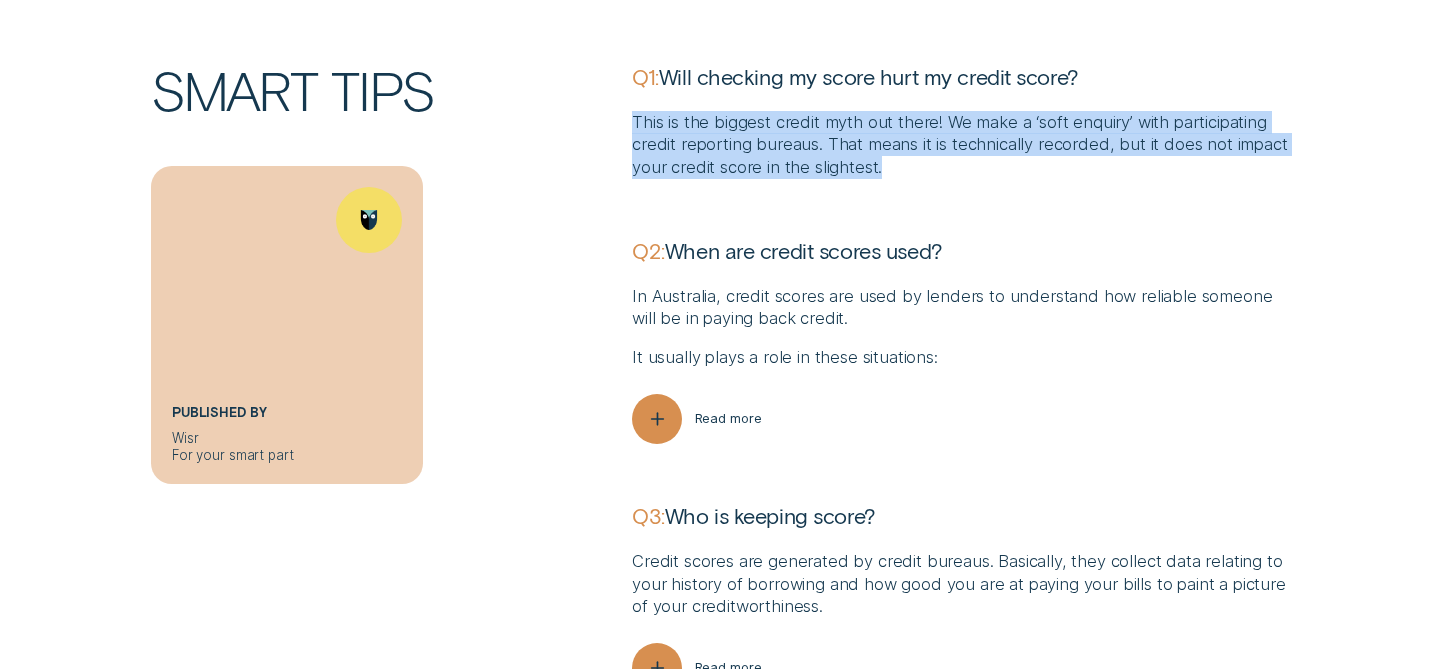 click on "This is the biggest credit myth out there! We make a ‘soft enquiryʼ with participating credit reporting bureaus. That means it is technically recorded, but it does not impact your credit score in the slightest." at bounding box center (960, 145) 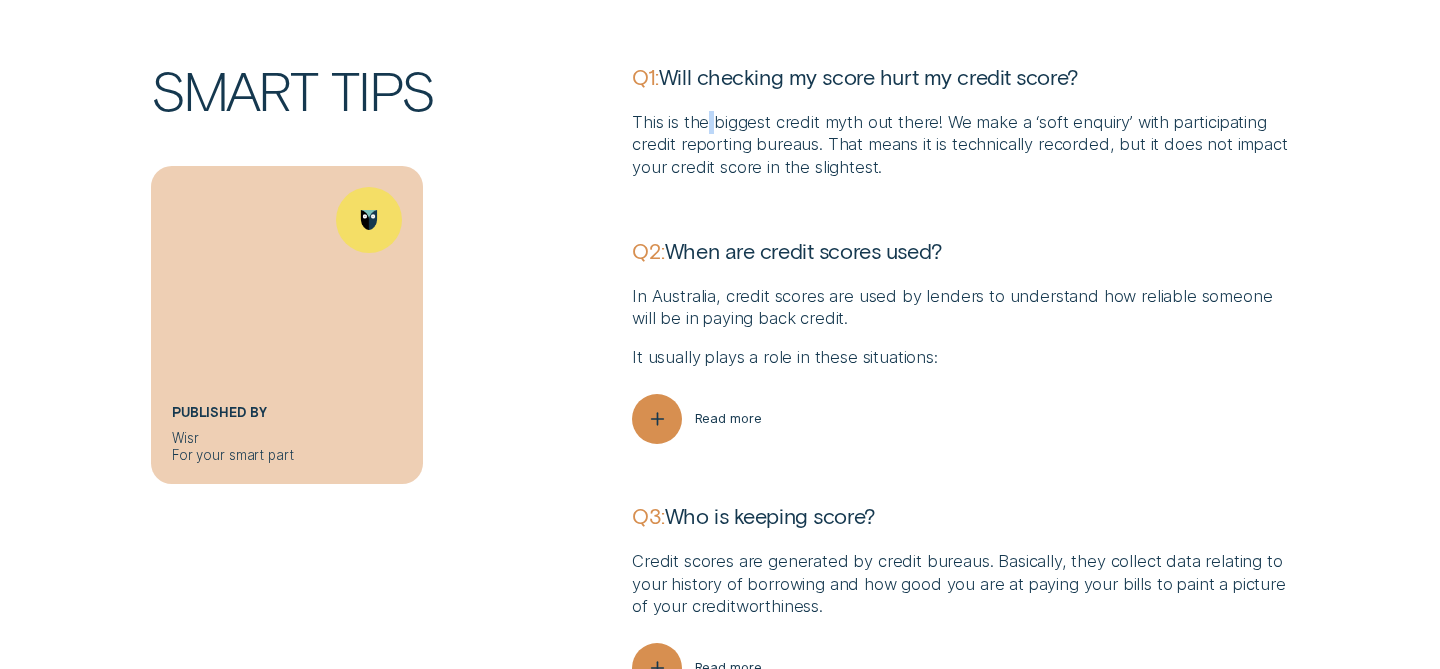 click on "This is the biggest credit myth out there! We make a ‘soft enquiryʼ with participating credit reporting bureaus. That means it is technically recorded, but it does not impact your credit score in the slightest." at bounding box center [960, 145] 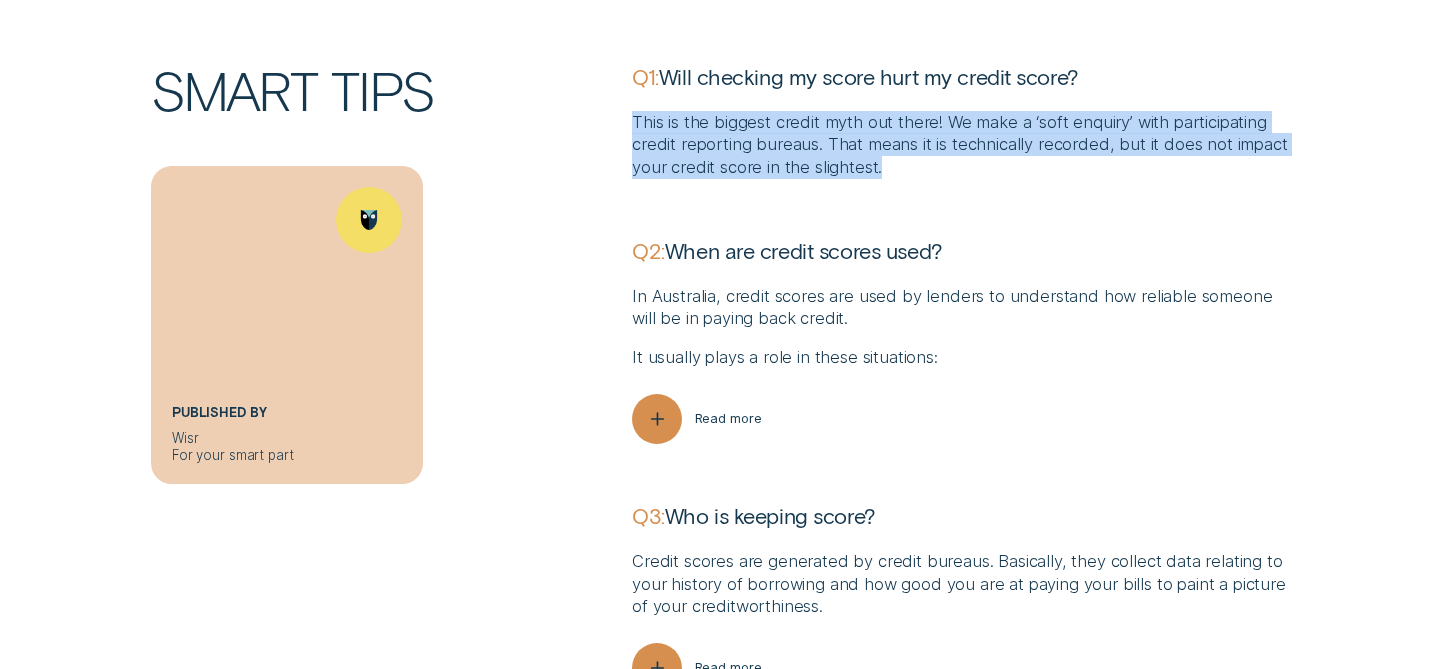click on "This is the biggest credit myth out there! We make a ‘soft enquiryʼ with participating credit reporting bureaus. That means it is technically recorded, but it does not impact your credit score in the slightest." at bounding box center (960, 145) 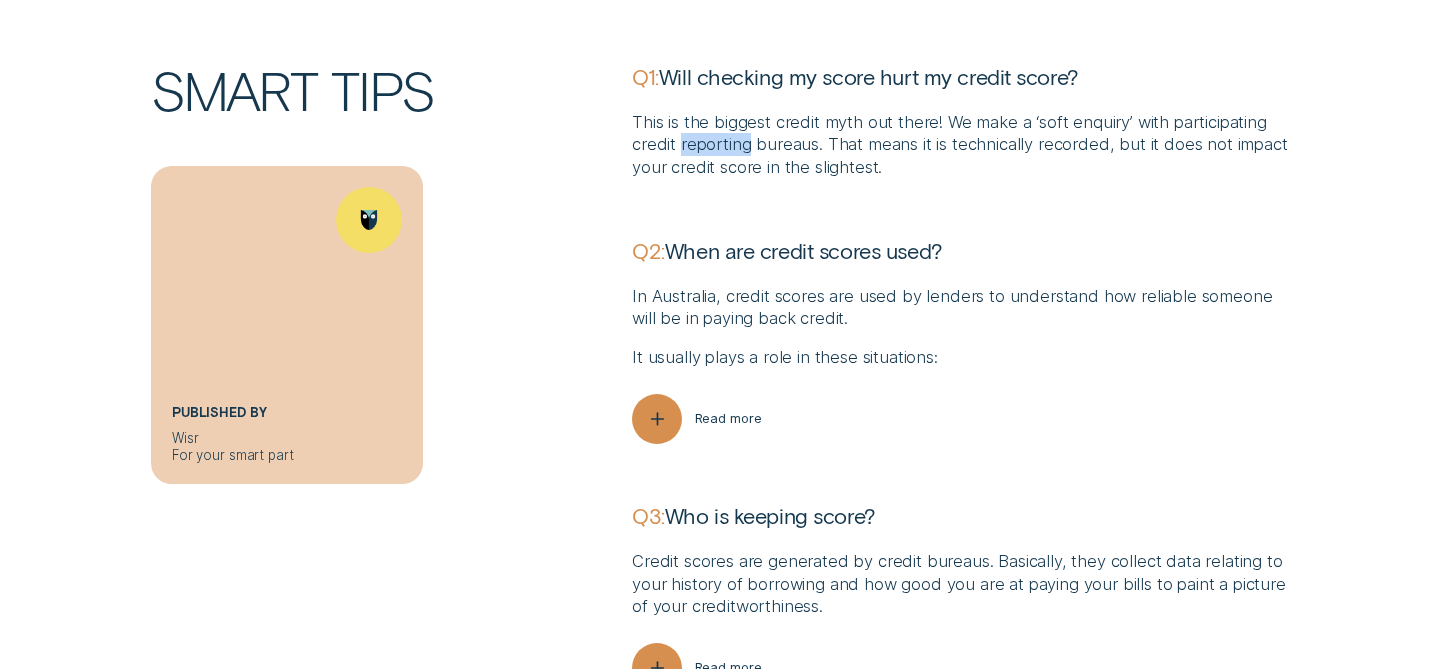 click on "This is the biggest credit myth out there! We make a ‘soft enquiryʼ with participating credit reporting bureaus. That means it is technically recorded, but it does not impact your credit score in the slightest." at bounding box center (960, 145) 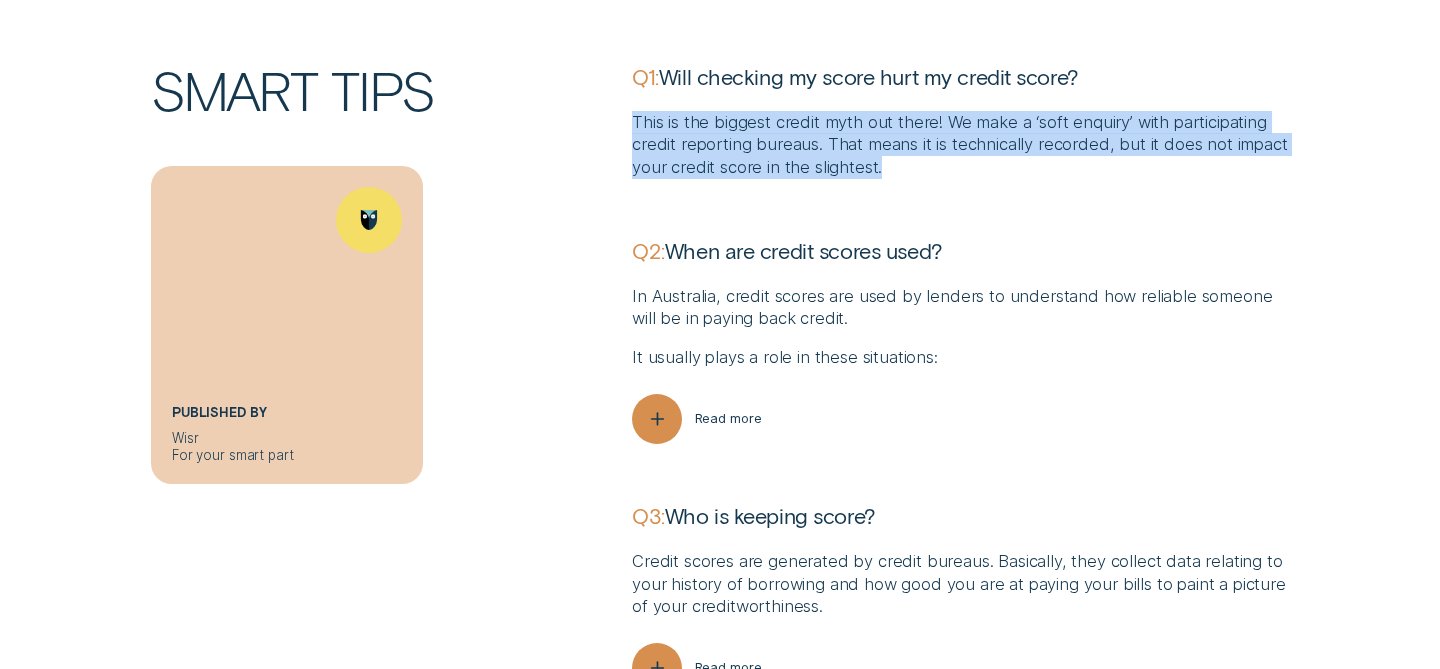 click on "This is the biggest credit myth out there! We make a ‘soft enquiryʼ with participating credit reporting bureaus. That means it is technically recorded, but it does not impact your credit score in the slightest." at bounding box center (960, 145) 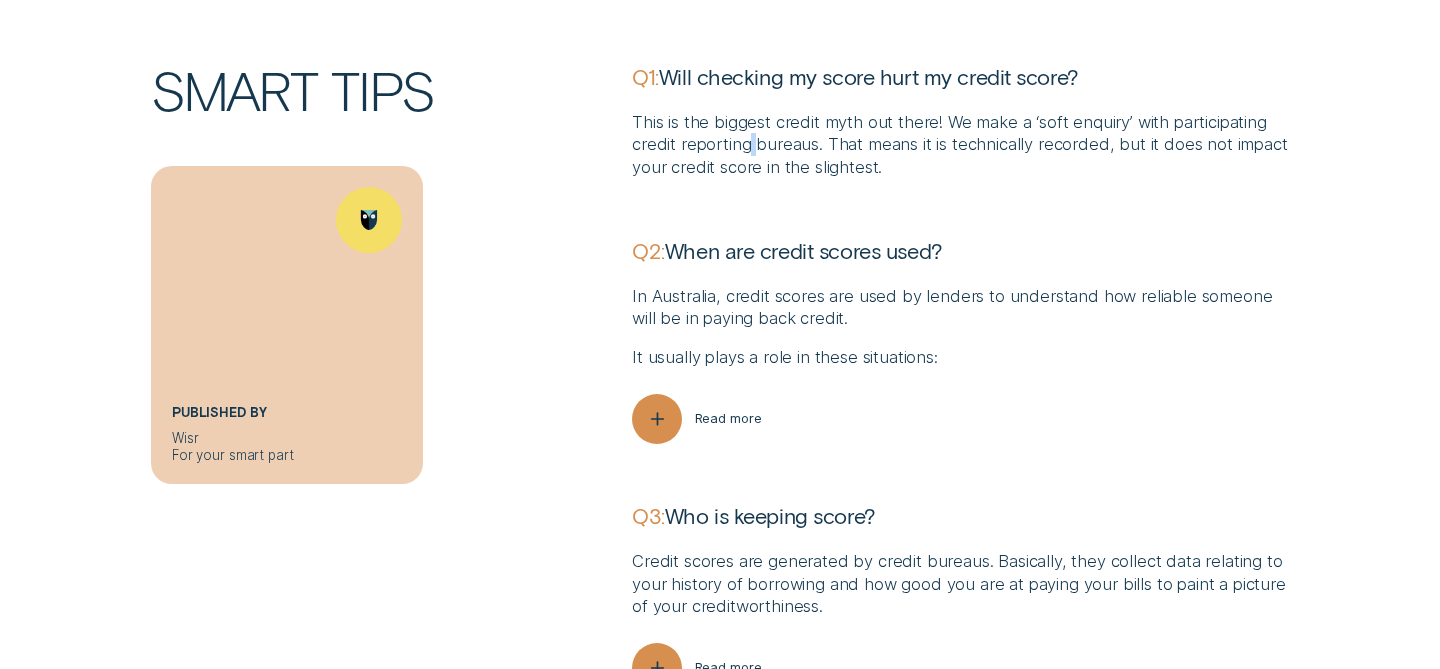 click on "This is the biggest credit myth out there! We make a ‘soft enquiryʼ with participating credit reporting bureaus. That means it is technically recorded, but it does not impact your credit score in the slightest." at bounding box center [960, 145] 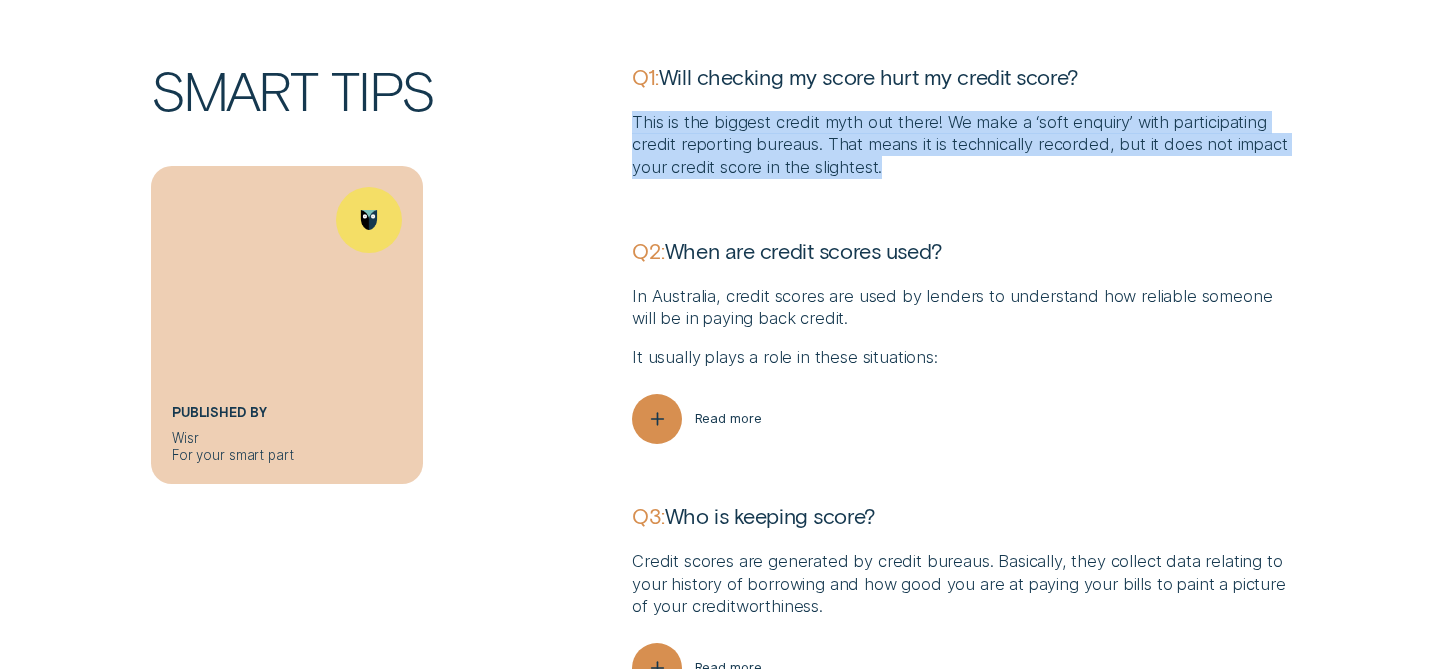 click on "This is the biggest credit myth out there! We make a ‘soft enquiryʼ with participating credit reporting bureaus. That means it is technically recorded, but it does not impact your credit score in the slightest." at bounding box center (960, 145) 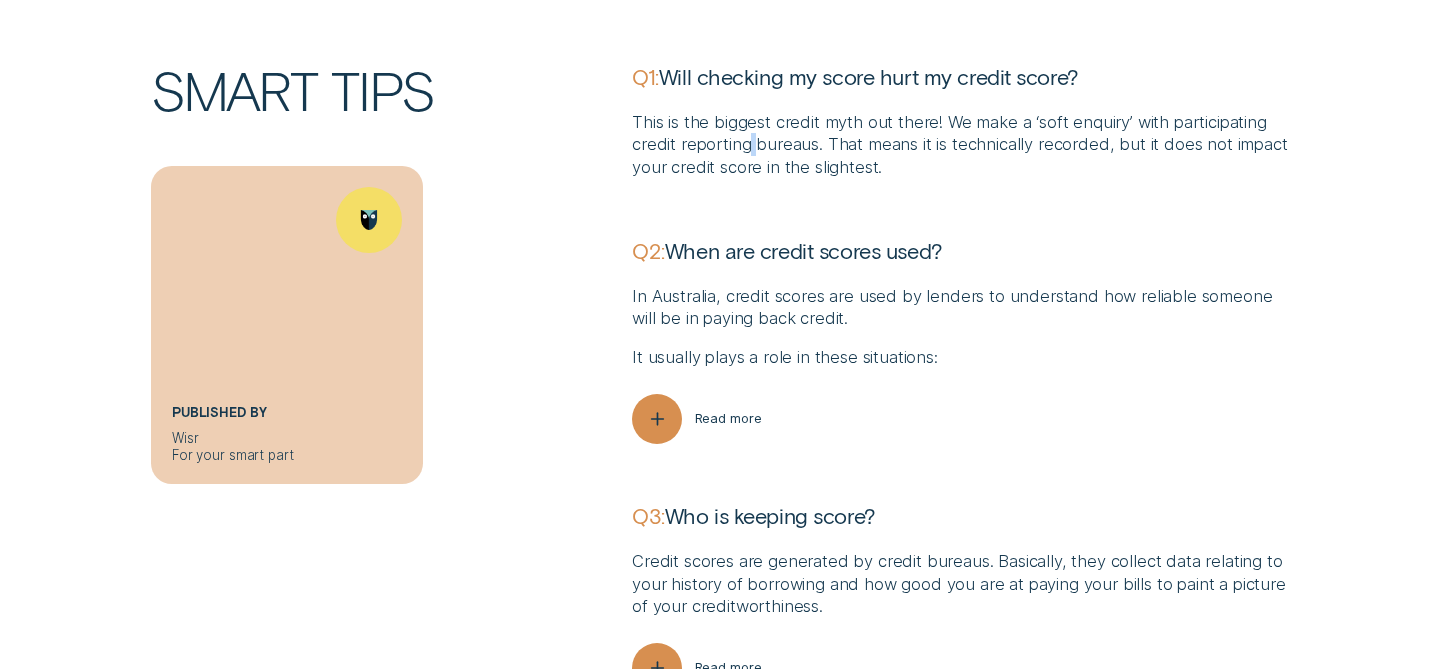 click on "This is the biggest credit myth out there! We make a ‘soft enquiryʼ with participating credit reporting bureaus. That means it is technically recorded, but it does not impact your credit score in the slightest." at bounding box center [960, 145] 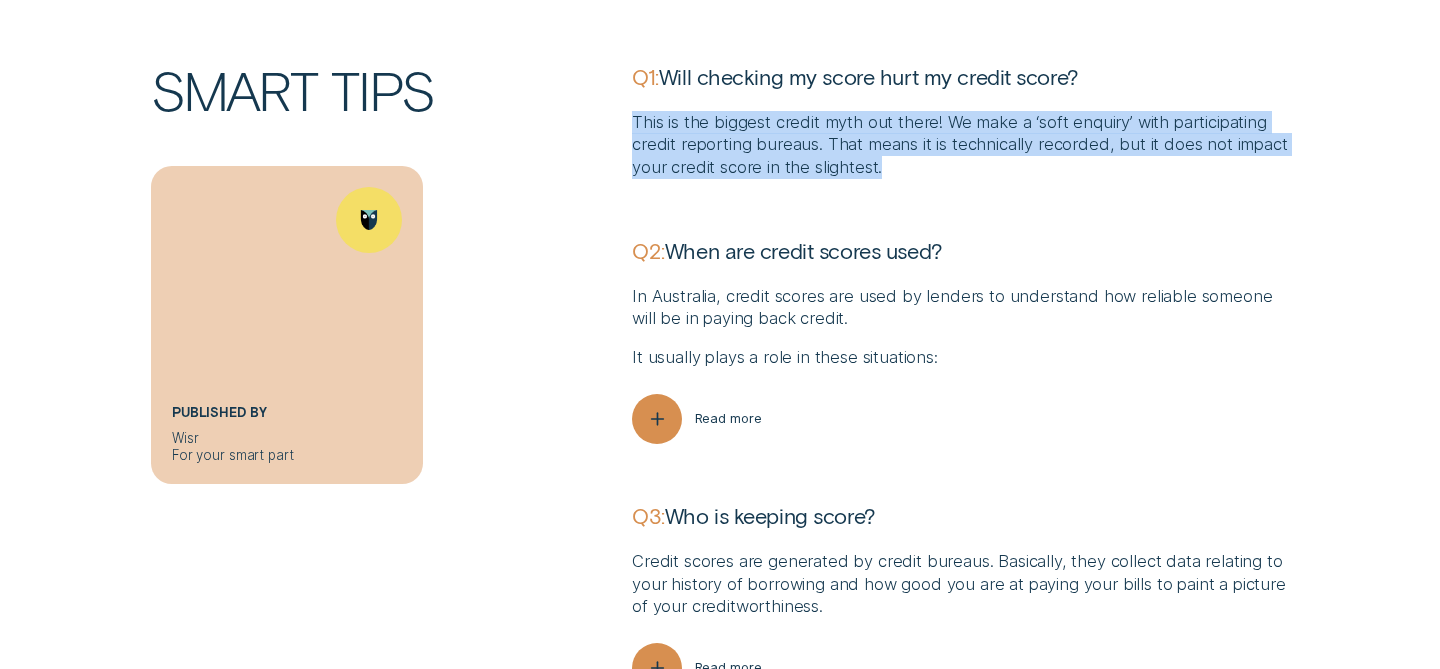 click on "This is the biggest credit myth out there! We make a ‘soft enquiryʼ with participating credit reporting bureaus. That means it is technically recorded, but it does not impact your credit score in the slightest." at bounding box center [960, 145] 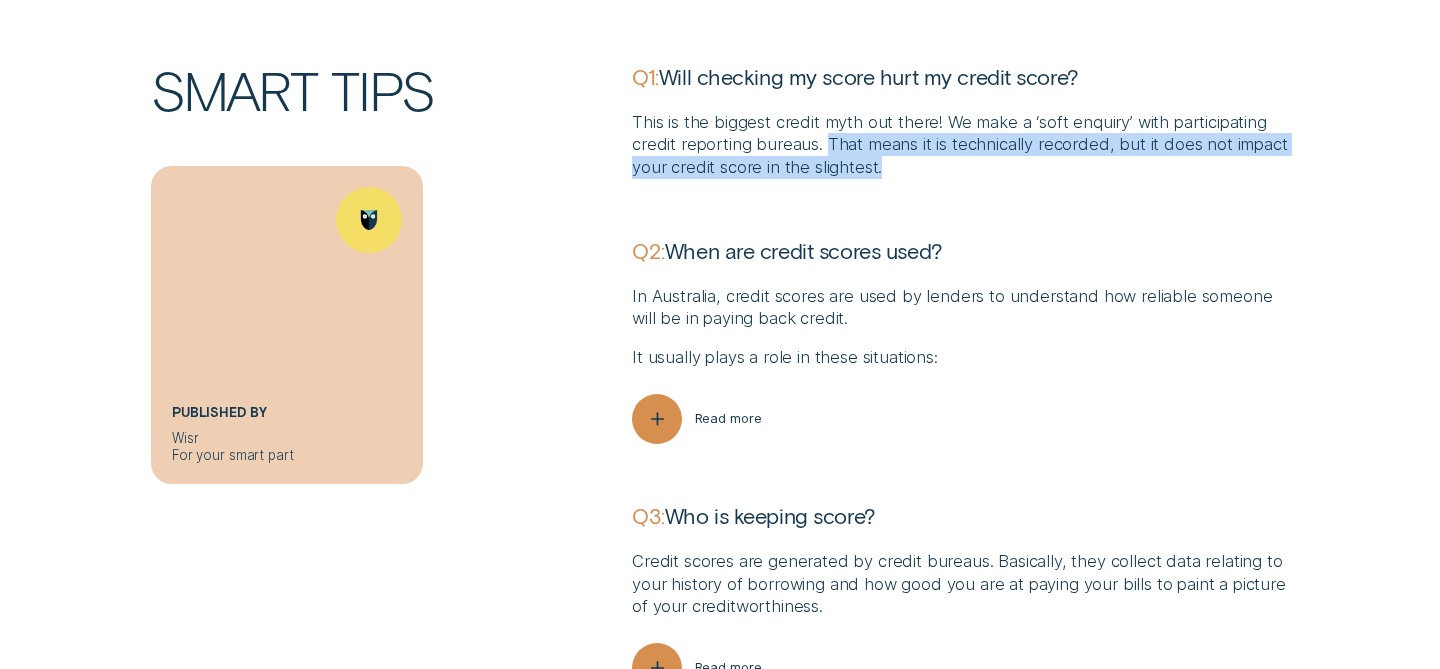 drag, startPoint x: 824, startPoint y: 141, endPoint x: 897, endPoint y: 161, distance: 75.690155 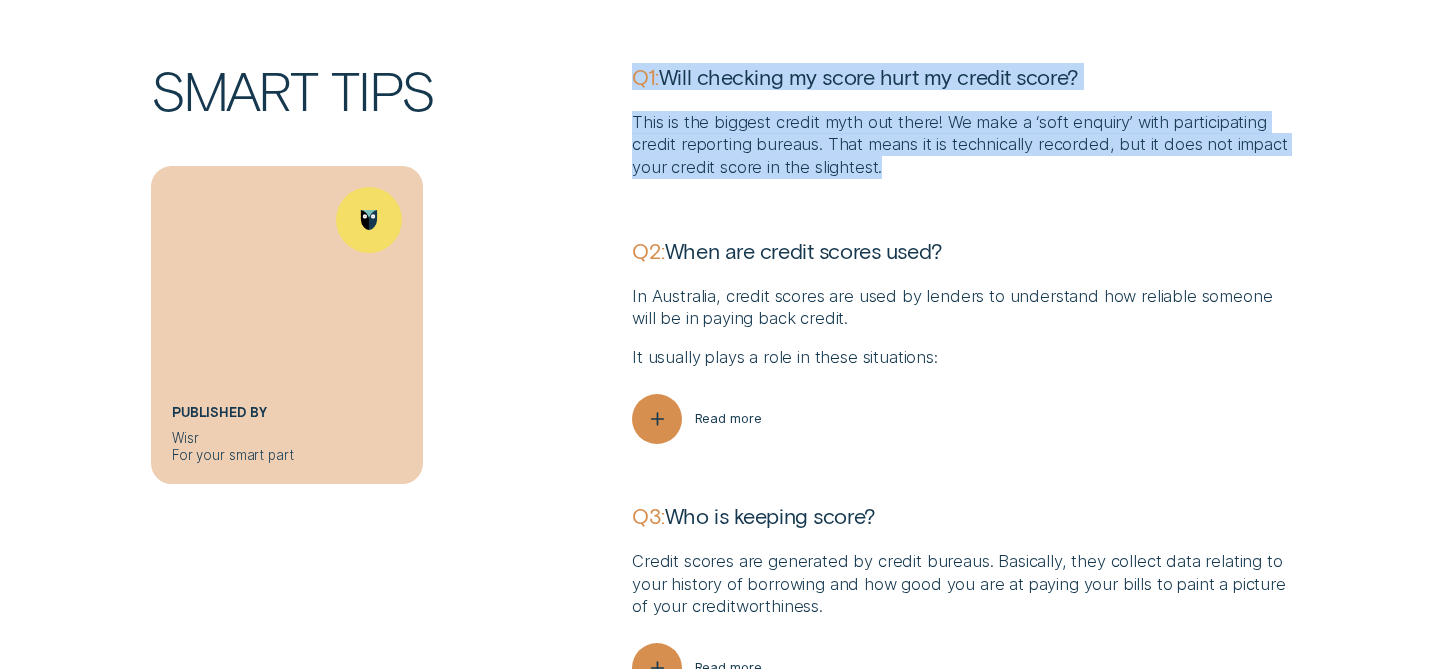 drag, startPoint x: 897, startPoint y: 161, endPoint x: 633, endPoint y: 60, distance: 282.66058 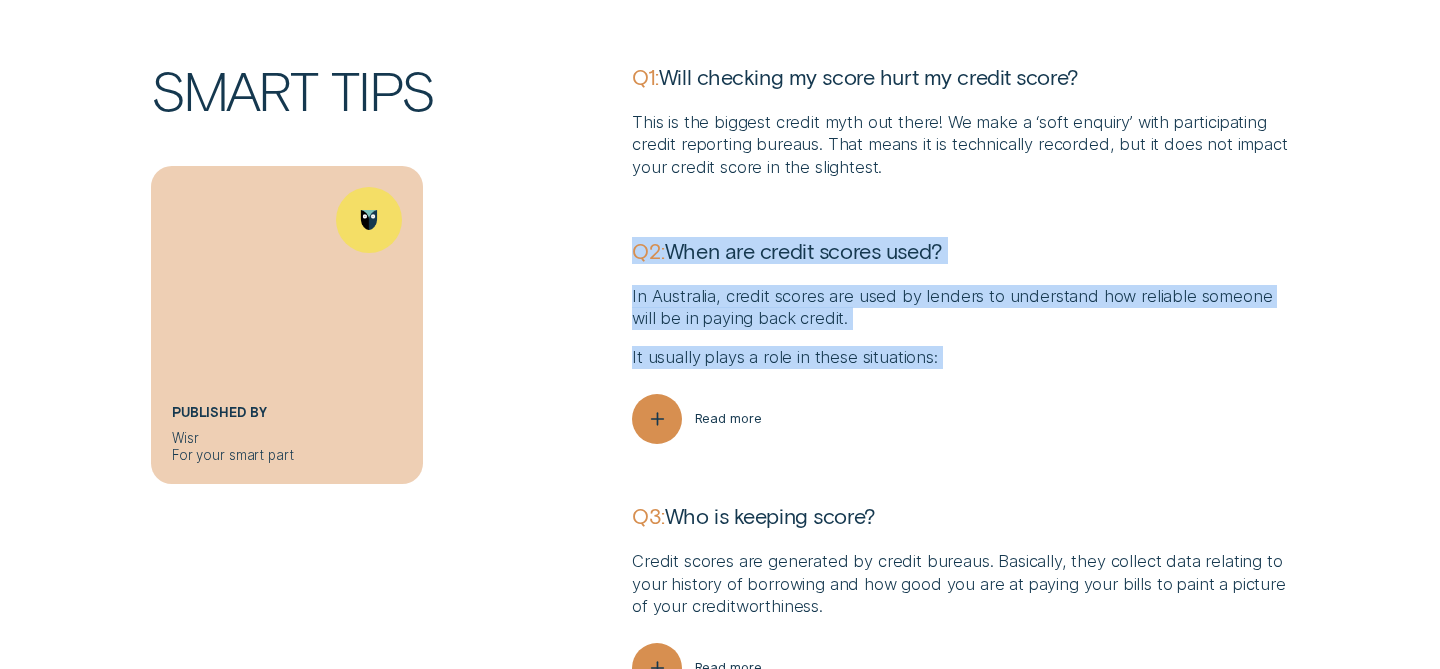drag, startPoint x: 637, startPoint y: 224, endPoint x: 848, endPoint y: 370, distance: 256.58722 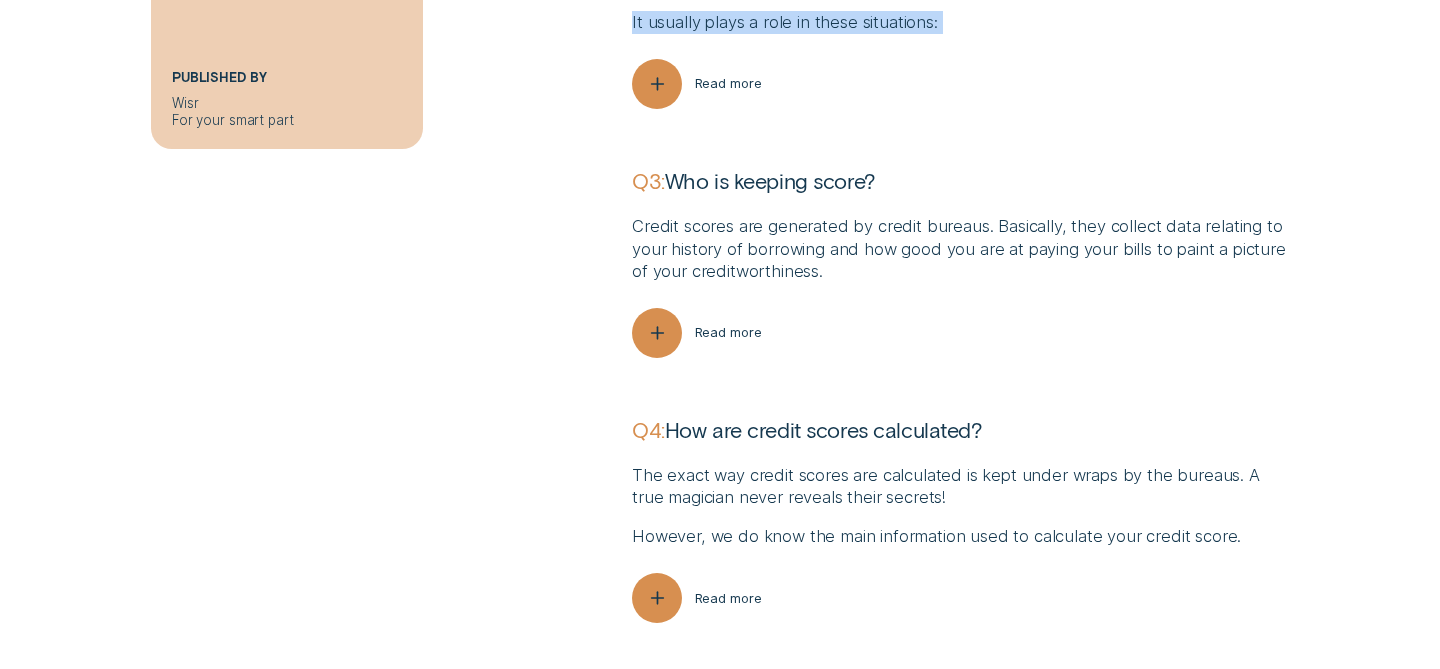 scroll, scrollTop: 5182, scrollLeft: 0, axis: vertical 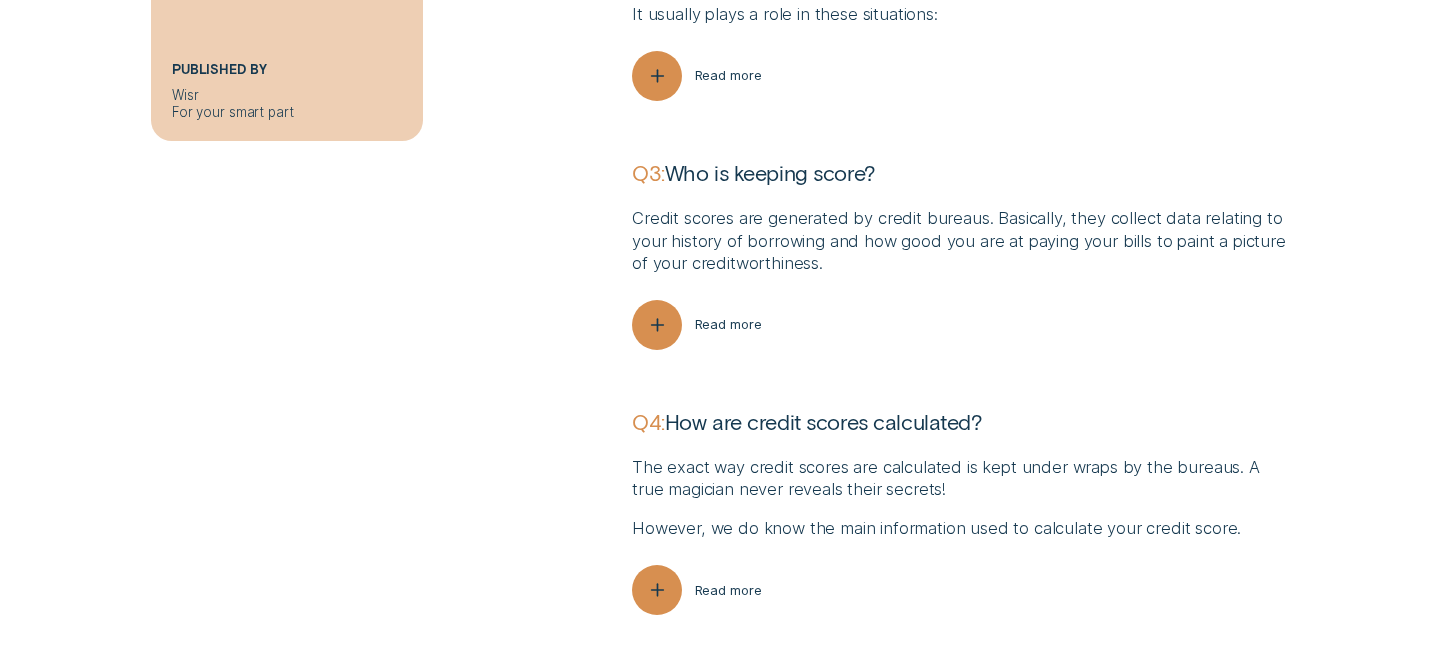 click on "Credit scores are generated by credit bureaus. Basically, they collect data relating to your history of borrowing and how good you are at paying your bills to paint a picture of your creditworthiness." at bounding box center [960, 241] 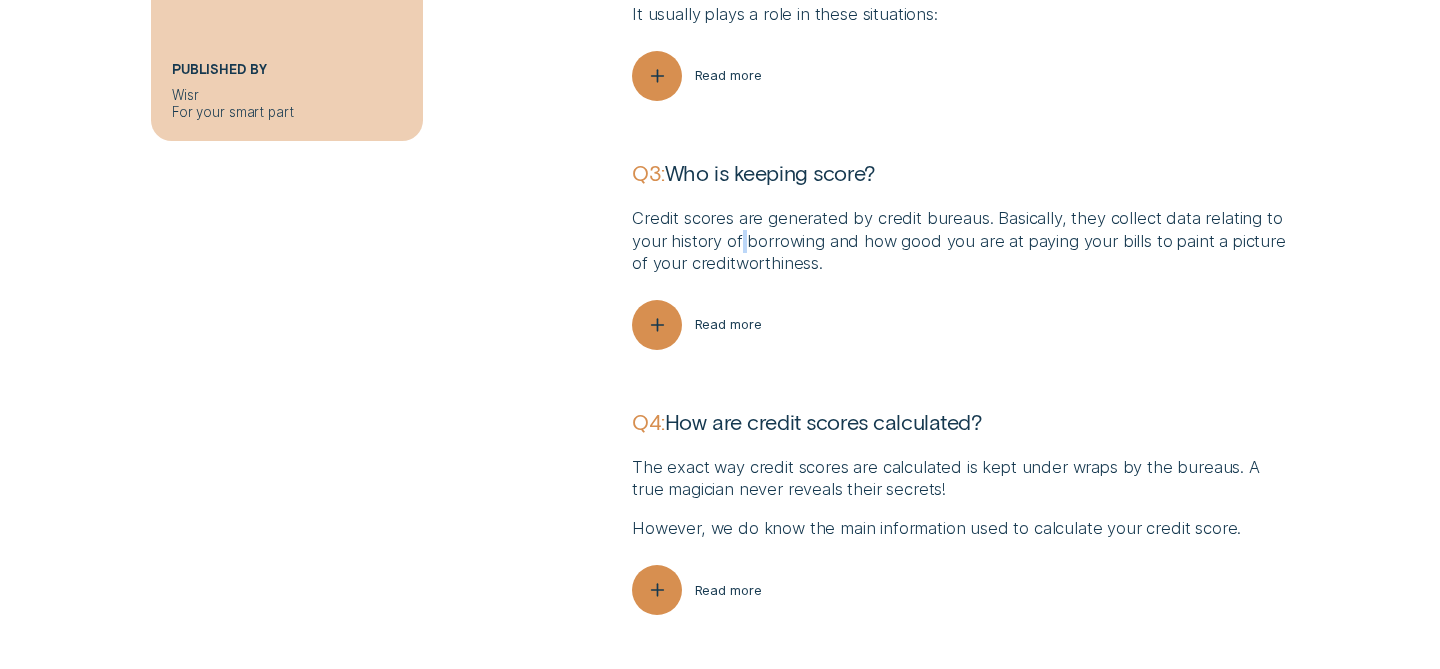 click on "Credit scores are generated by credit bureaus. Basically, they collect data relating to your history of borrowing and how good you are at paying your bills to paint a picture of your creditworthiness." at bounding box center (960, 241) 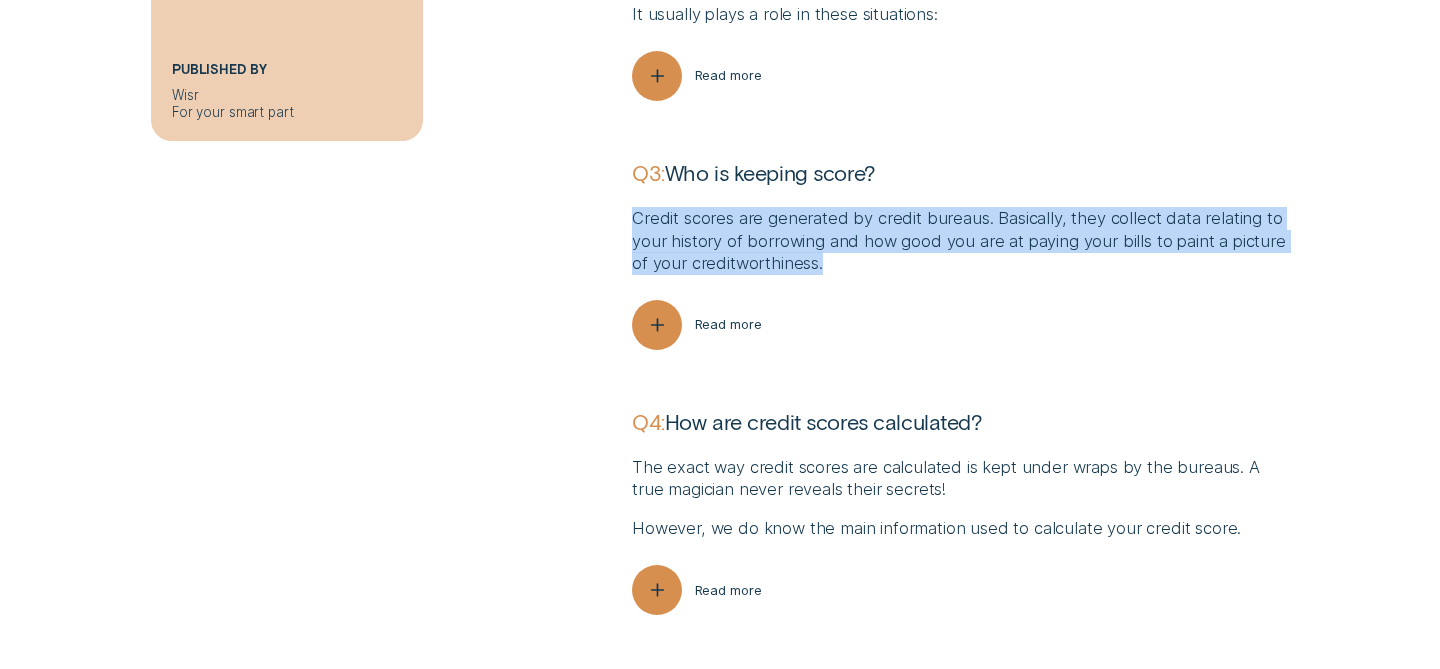 click on "Credit scores are generated by credit bureaus. Basically, they collect data relating to your history of borrowing and how good you are at paying your bills to paint a picture of your creditworthiness." at bounding box center (960, 241) 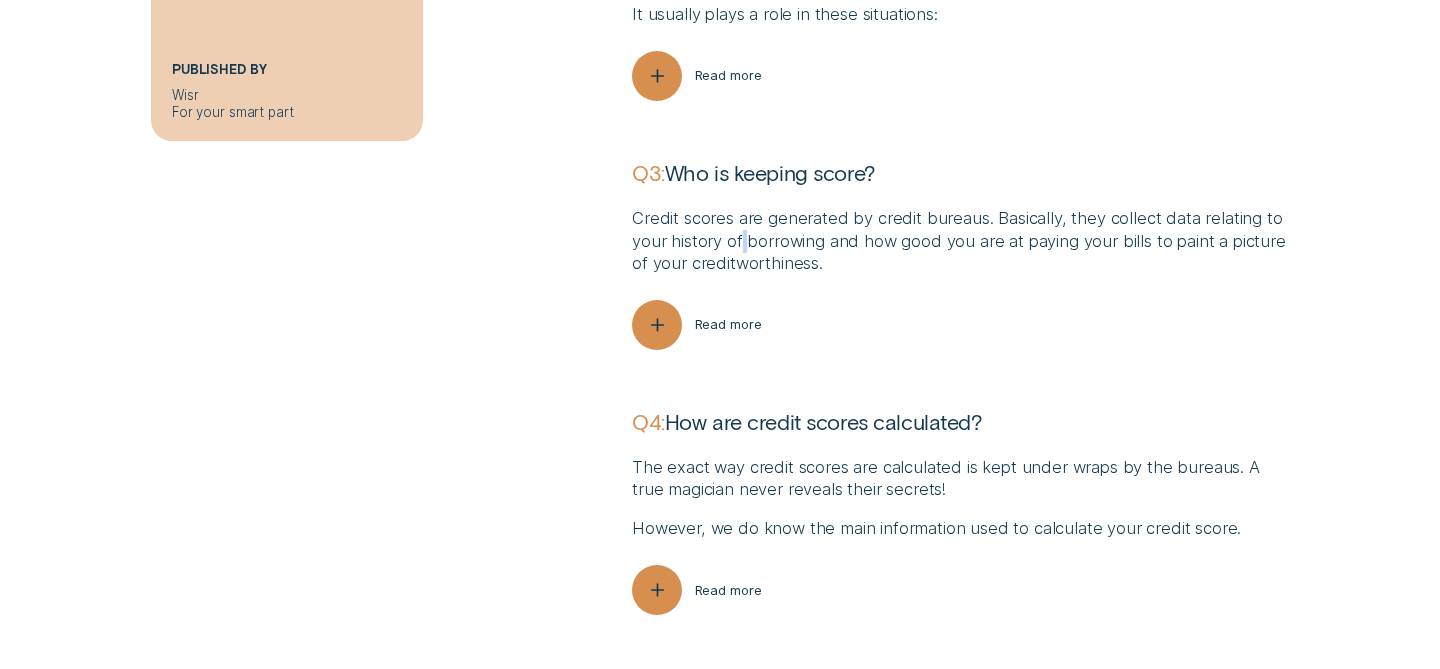 click on "Credit scores are generated by credit bureaus. Basically, they collect data relating to your history of borrowing and how good you are at paying your bills to paint a picture of your creditworthiness." at bounding box center [960, 241] 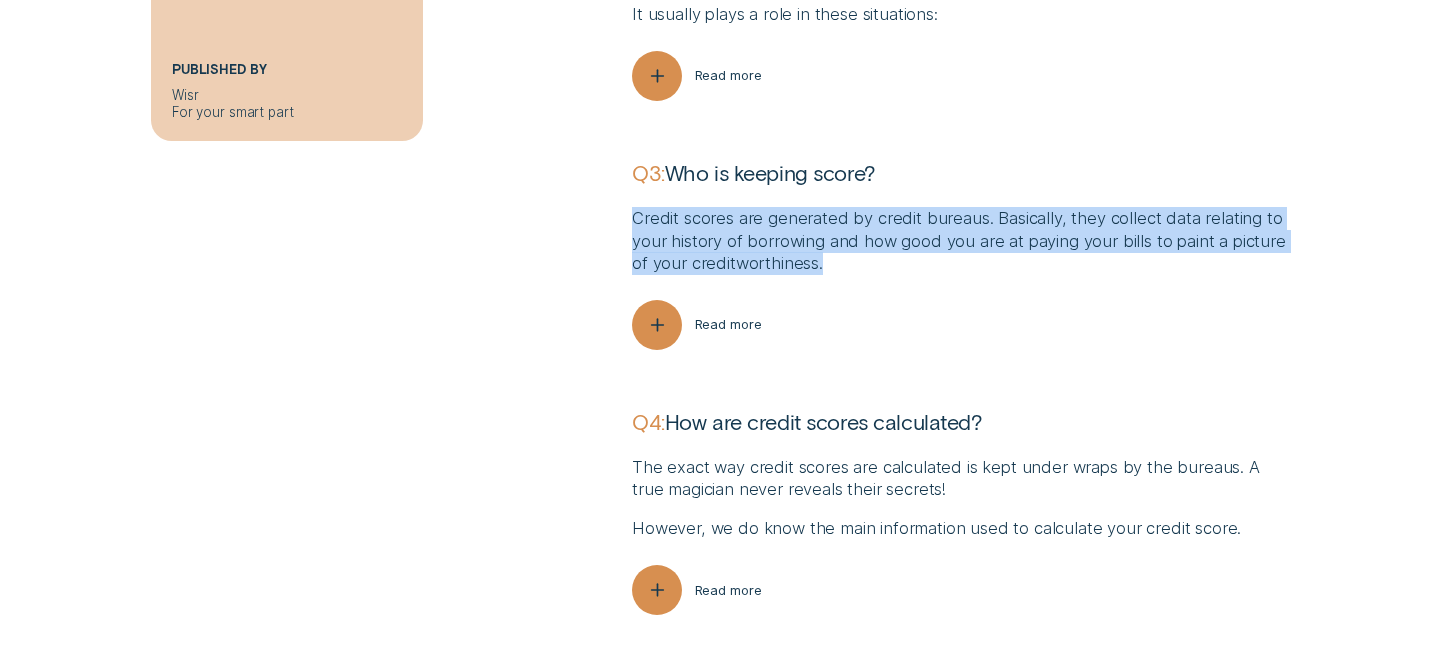 click on "Credit scores are generated by credit bureaus. Basically, they collect data relating to your history of borrowing and how good you are at paying your bills to paint a picture of your creditworthiness." at bounding box center [960, 241] 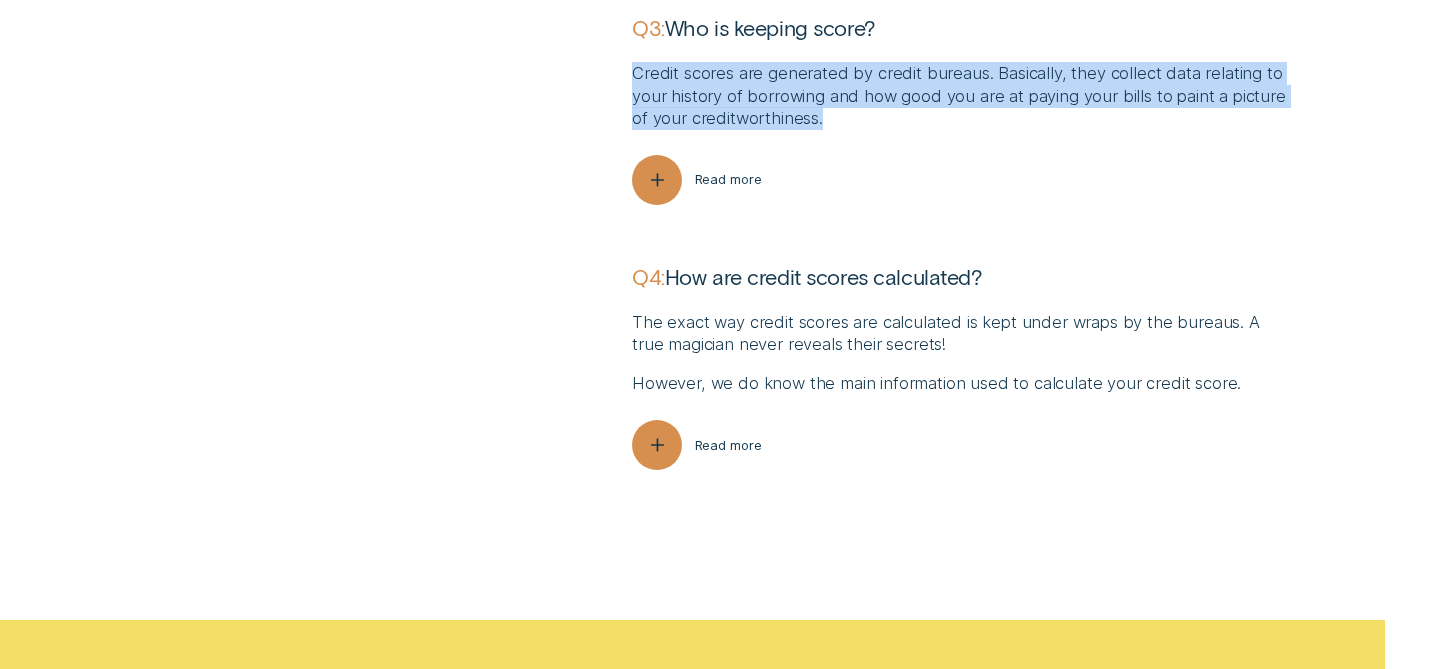 scroll, scrollTop: 5401, scrollLeft: 0, axis: vertical 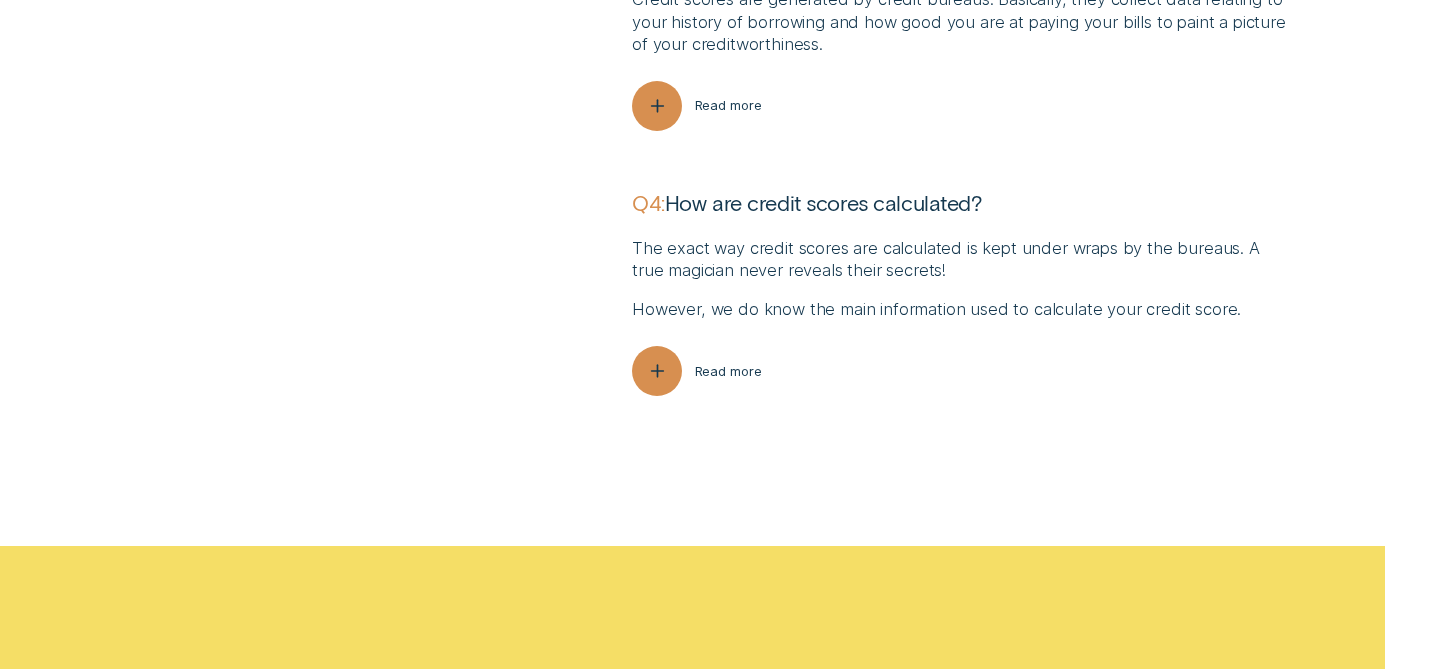 click on "The exact way credit scores are calculated is kept under wraps by the bureaus. A true magician never reveals their secrets!" at bounding box center [960, 259] 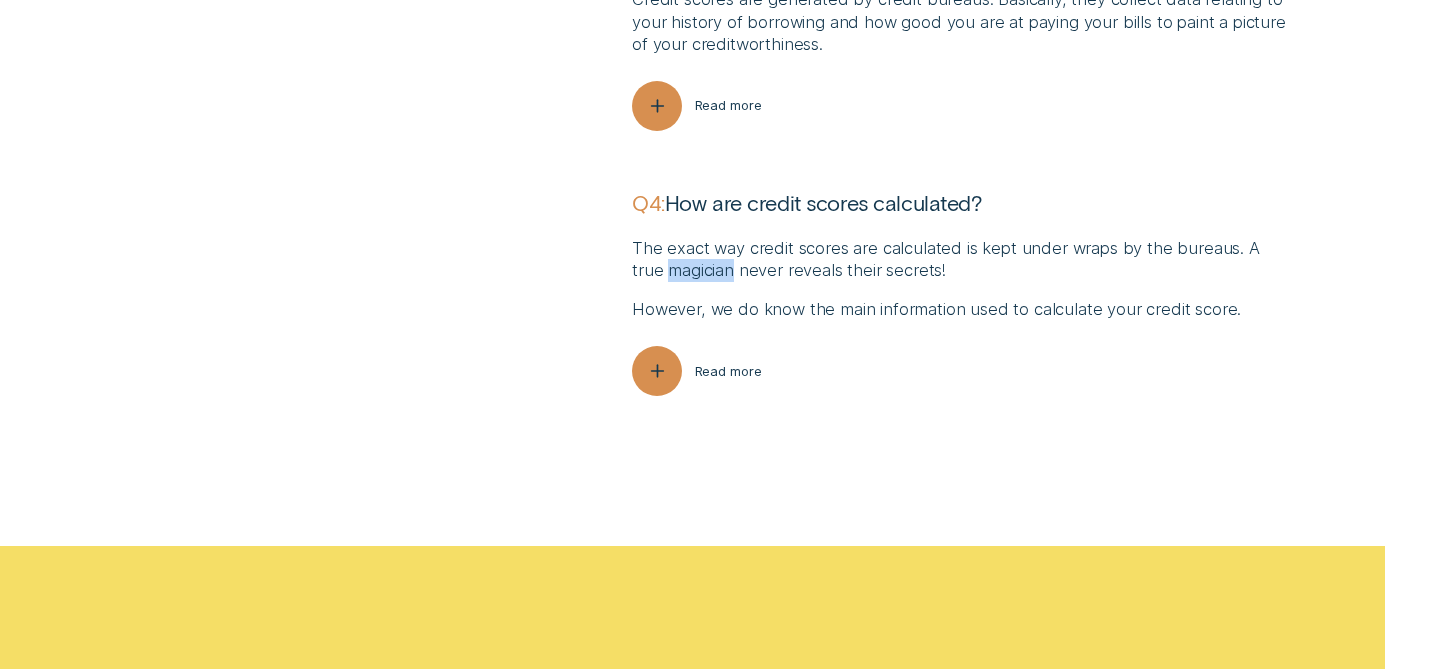 click on "The exact way credit scores are calculated is kept under wraps by the bureaus. A true magician never reveals their secrets!" at bounding box center [960, 259] 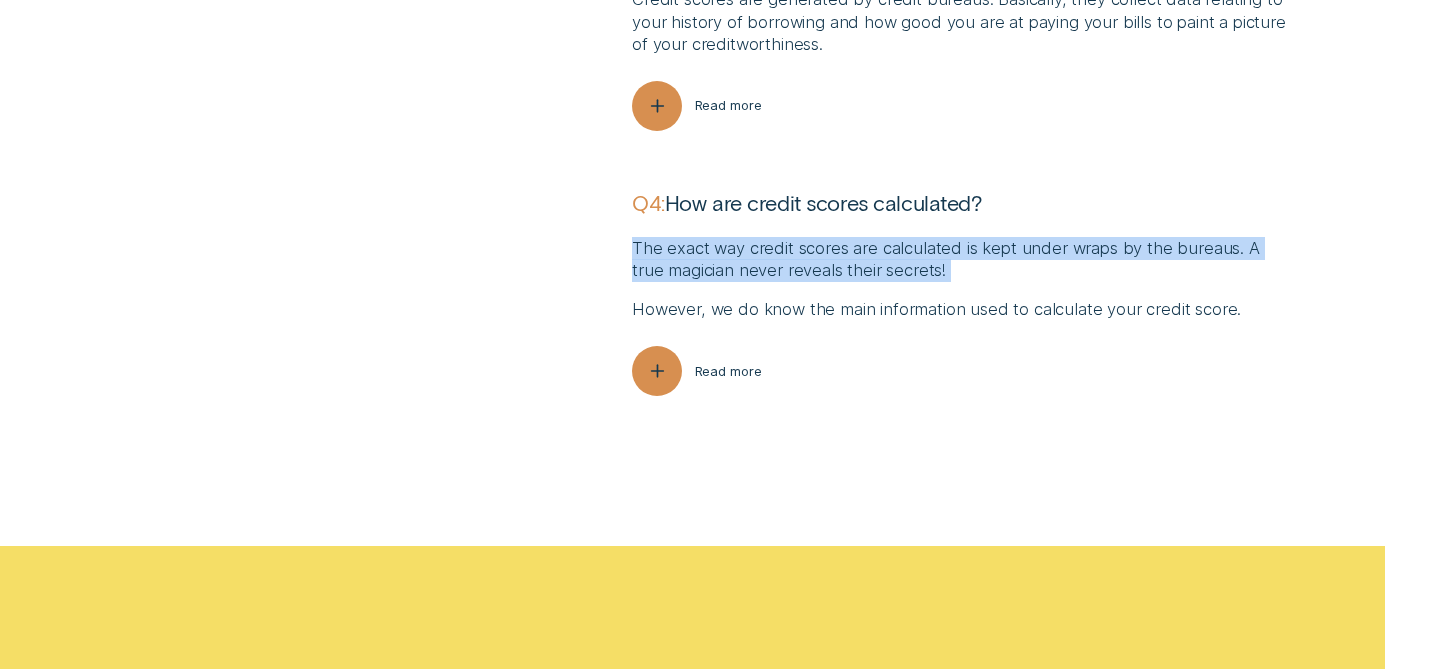 click on "The exact way credit scores are calculated is kept under wraps by the bureaus. A true magician never reveals their secrets!" at bounding box center (960, 259) 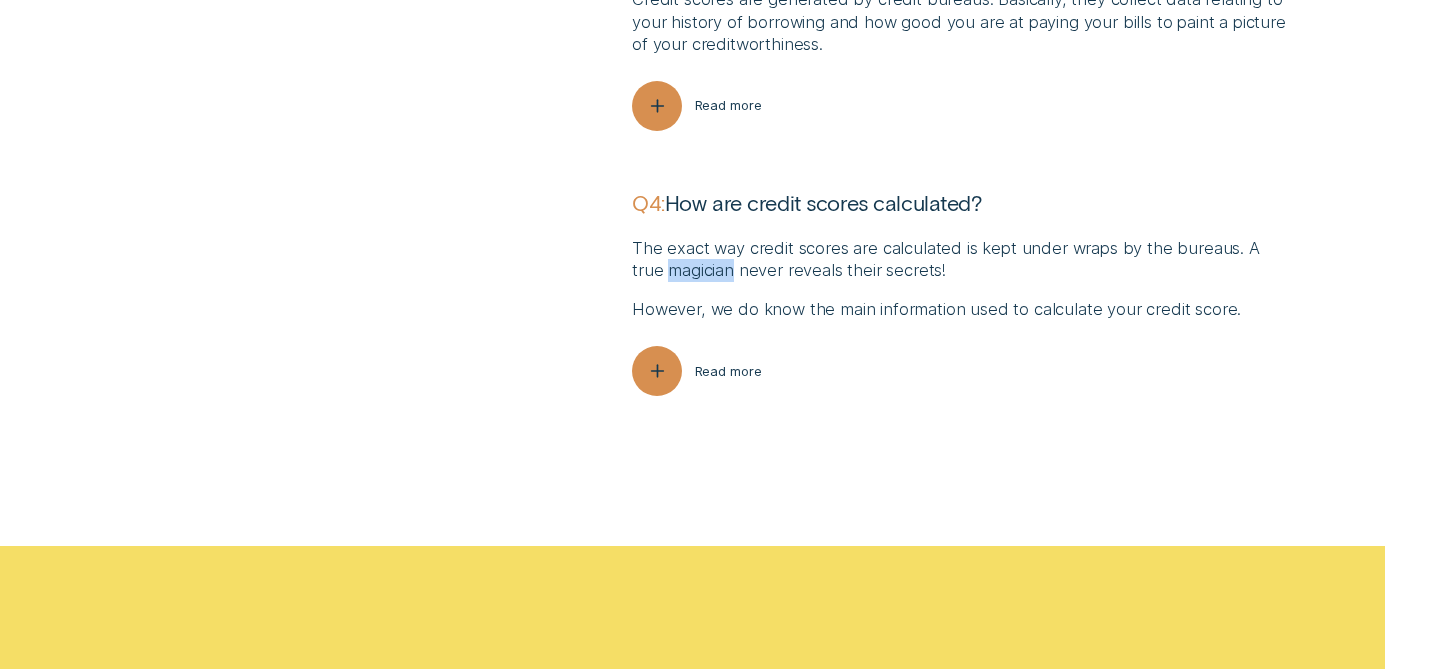 click on "The exact way credit scores are calculated is kept under wraps by the bureaus. A true magician never reveals their secrets!" at bounding box center (960, 259) 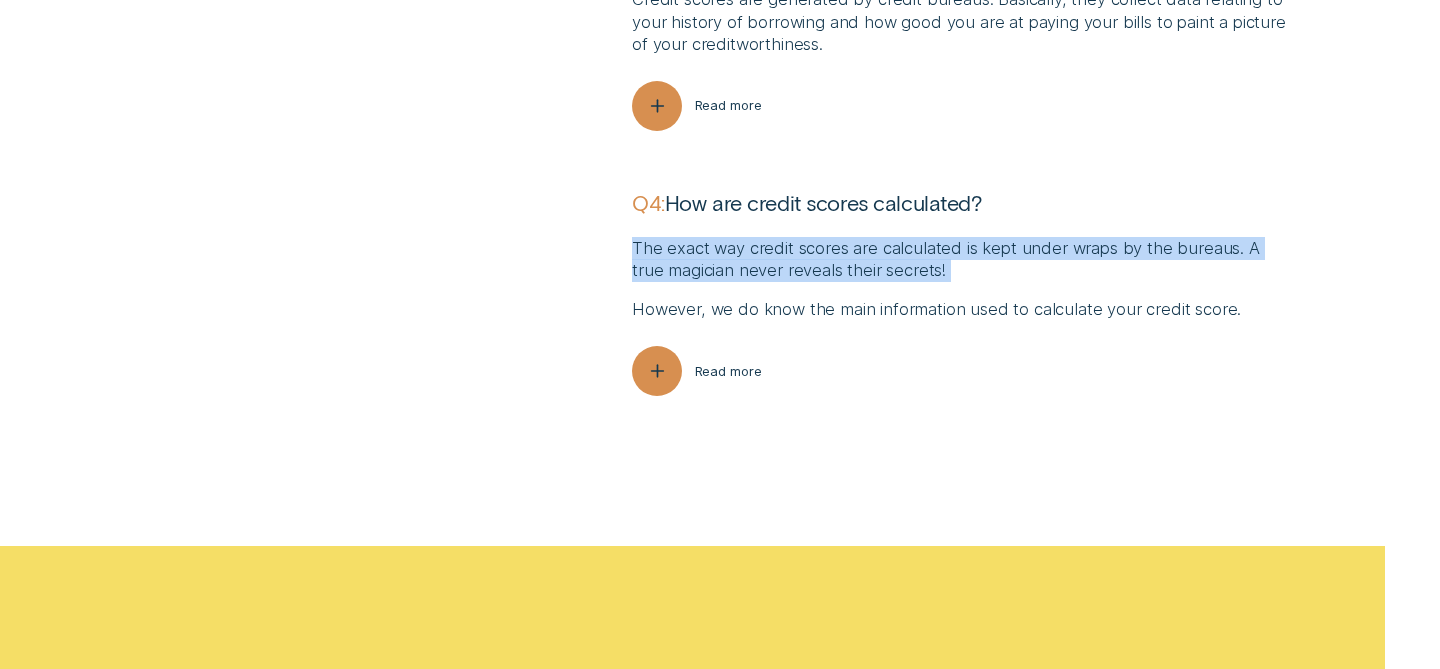 click on "The exact way credit scores are calculated is kept under wraps by the bureaus. A true magician never reveals their secrets!" at bounding box center [960, 259] 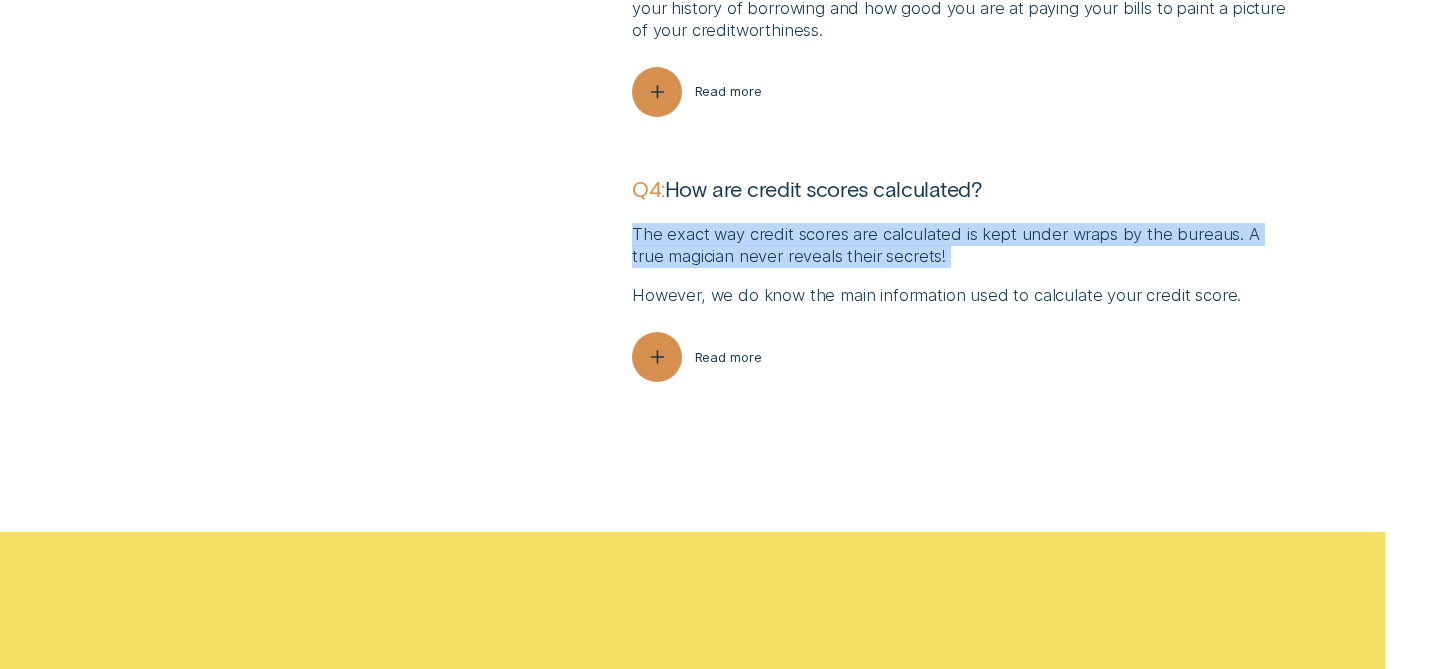 scroll, scrollTop: 5418, scrollLeft: 0, axis: vertical 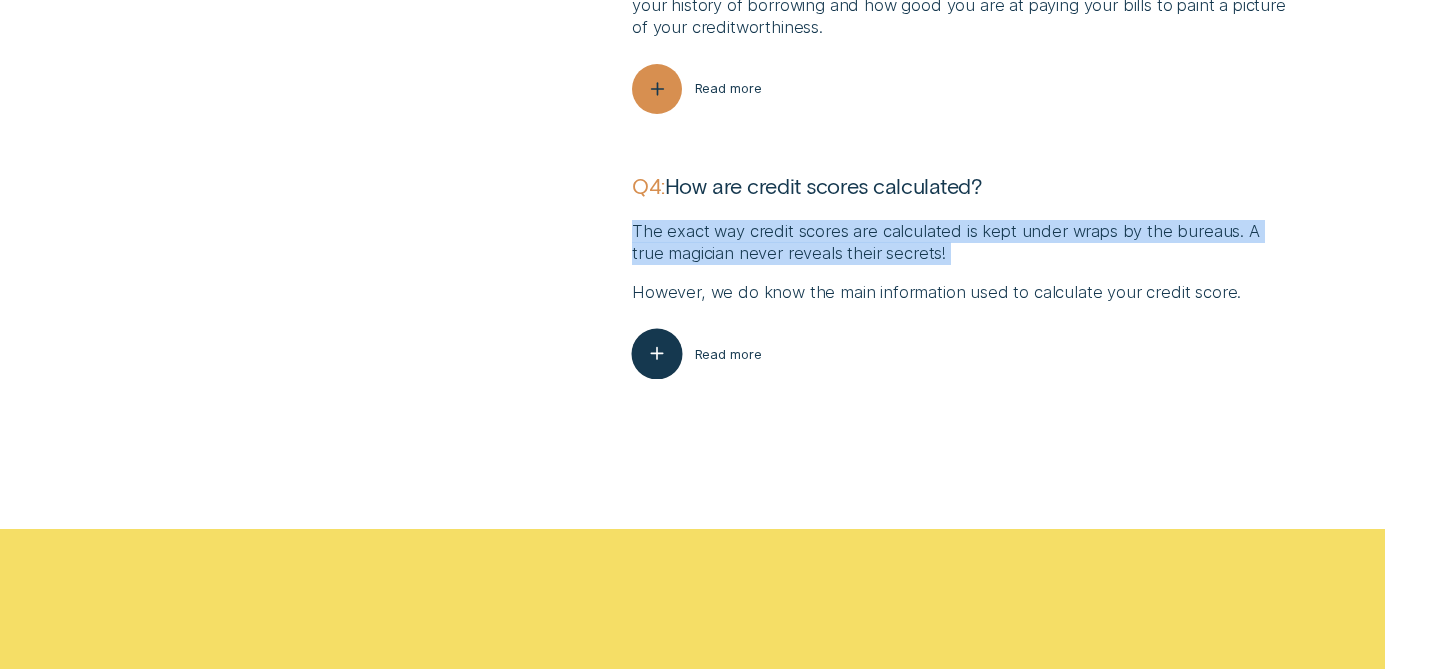 click 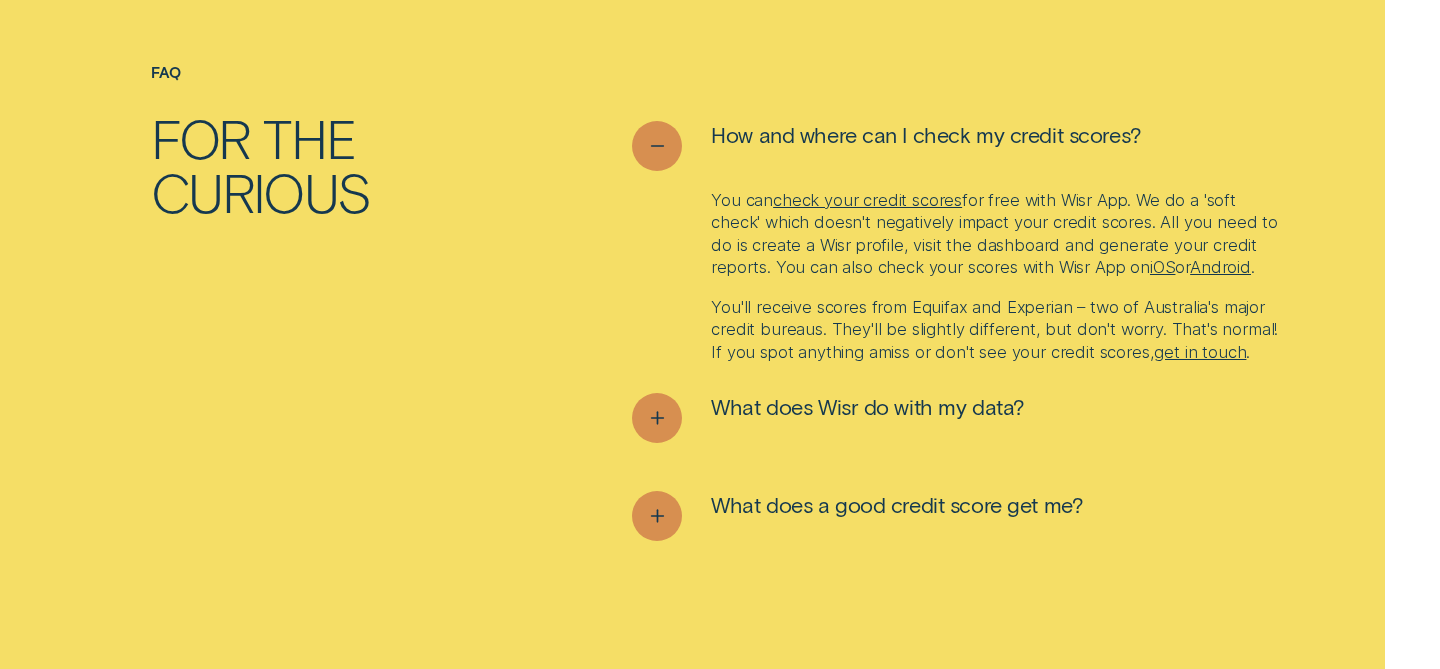 scroll, scrollTop: 6309, scrollLeft: 0, axis: vertical 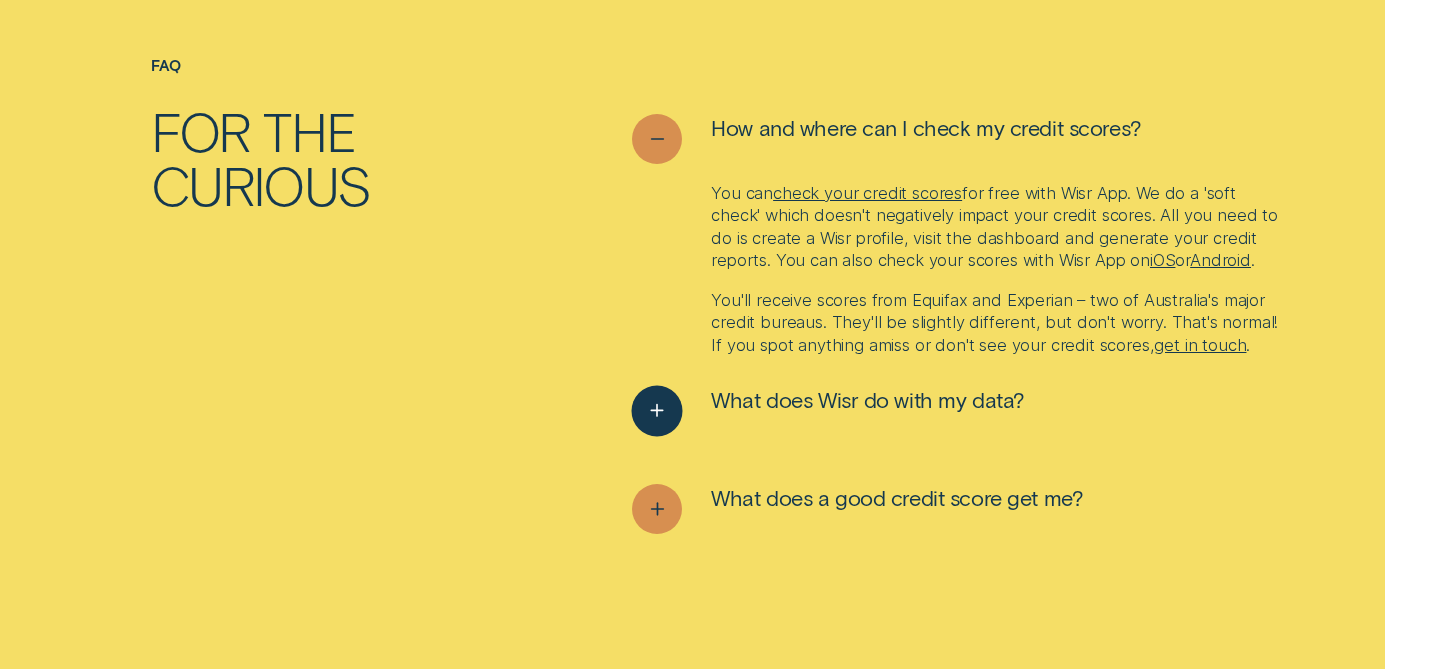 click at bounding box center [657, 411] 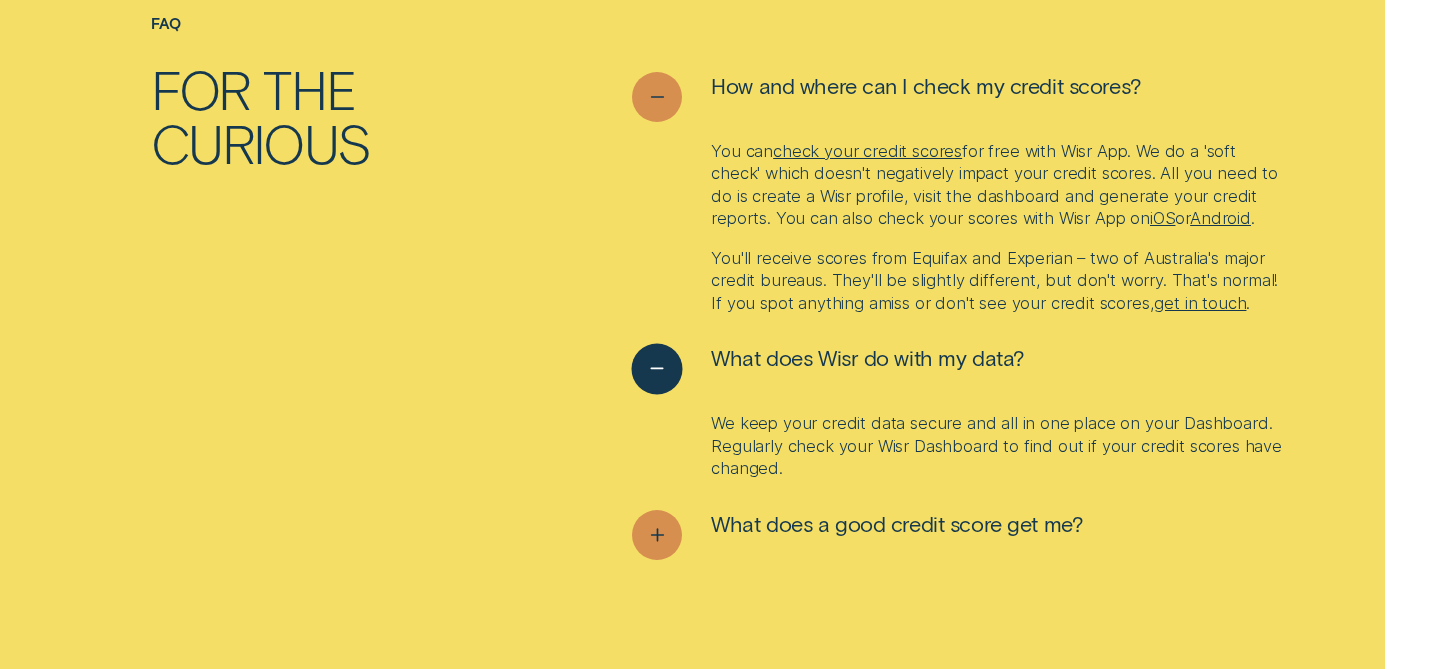 scroll, scrollTop: 6359, scrollLeft: 0, axis: vertical 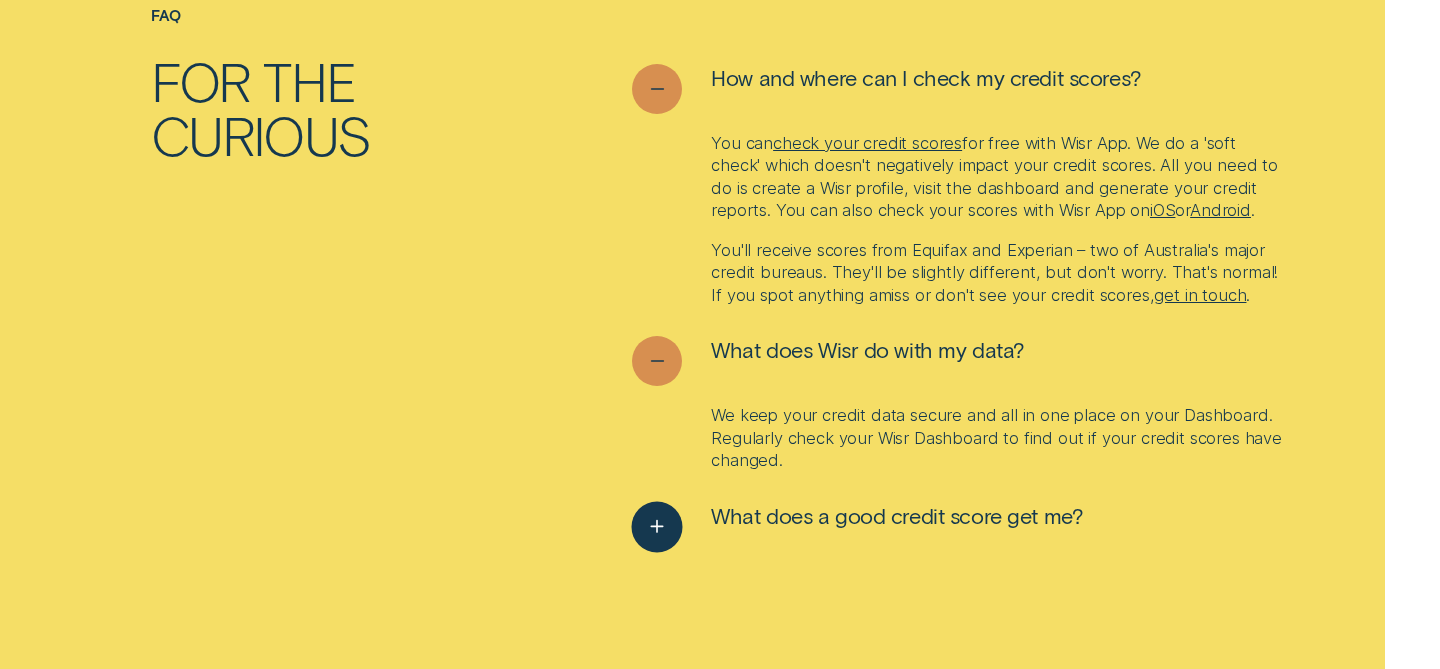 click 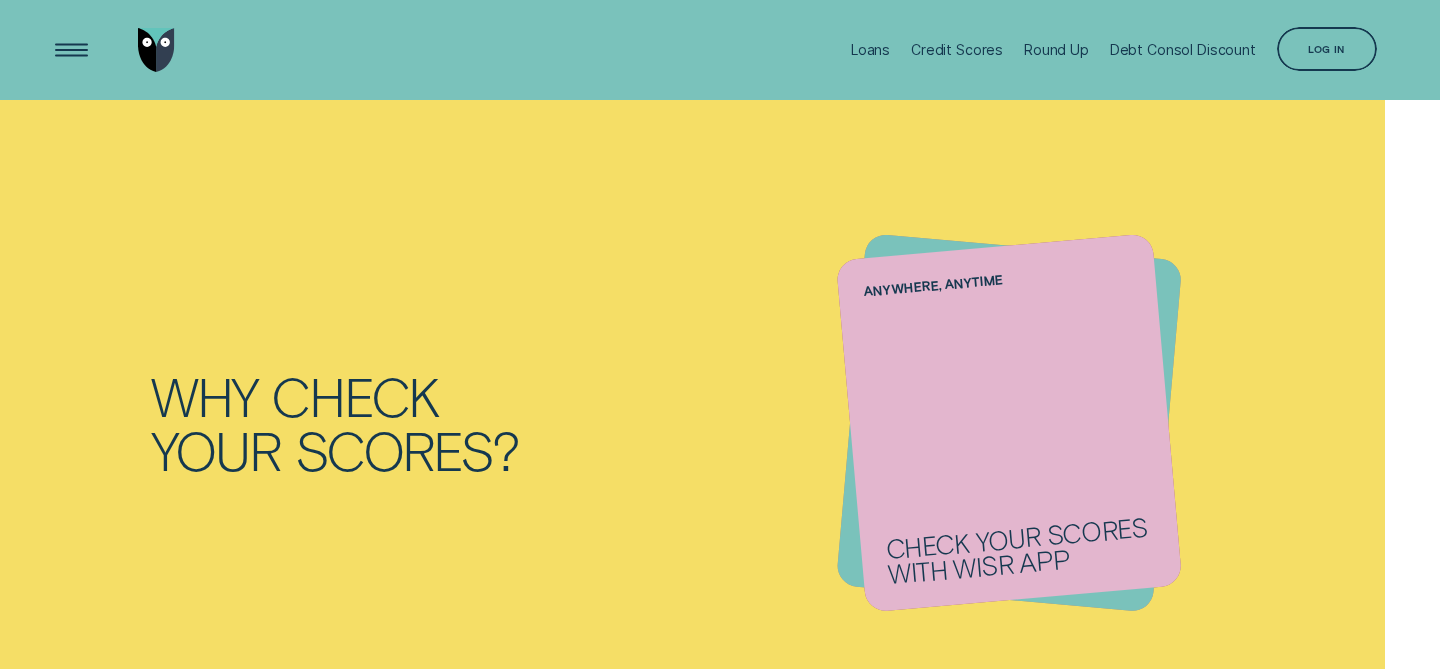 scroll, scrollTop: 1682, scrollLeft: 0, axis: vertical 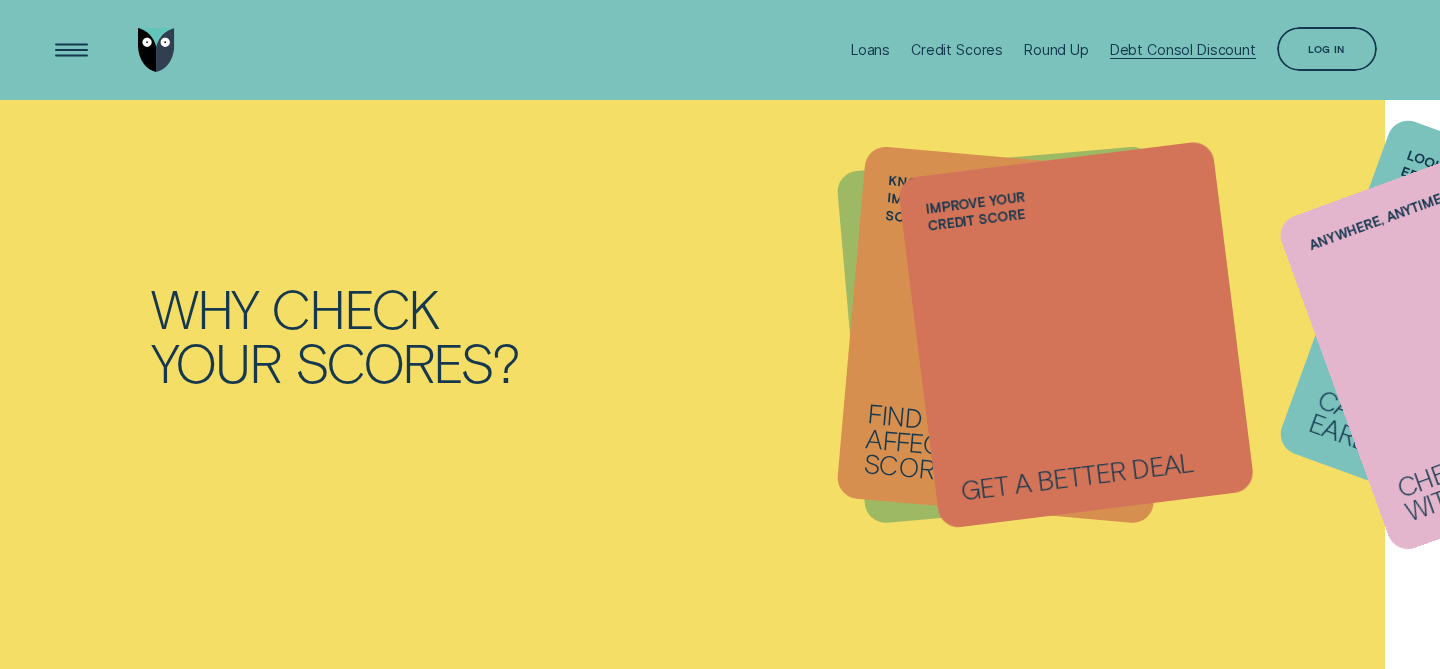 click at bounding box center [1183, 58] 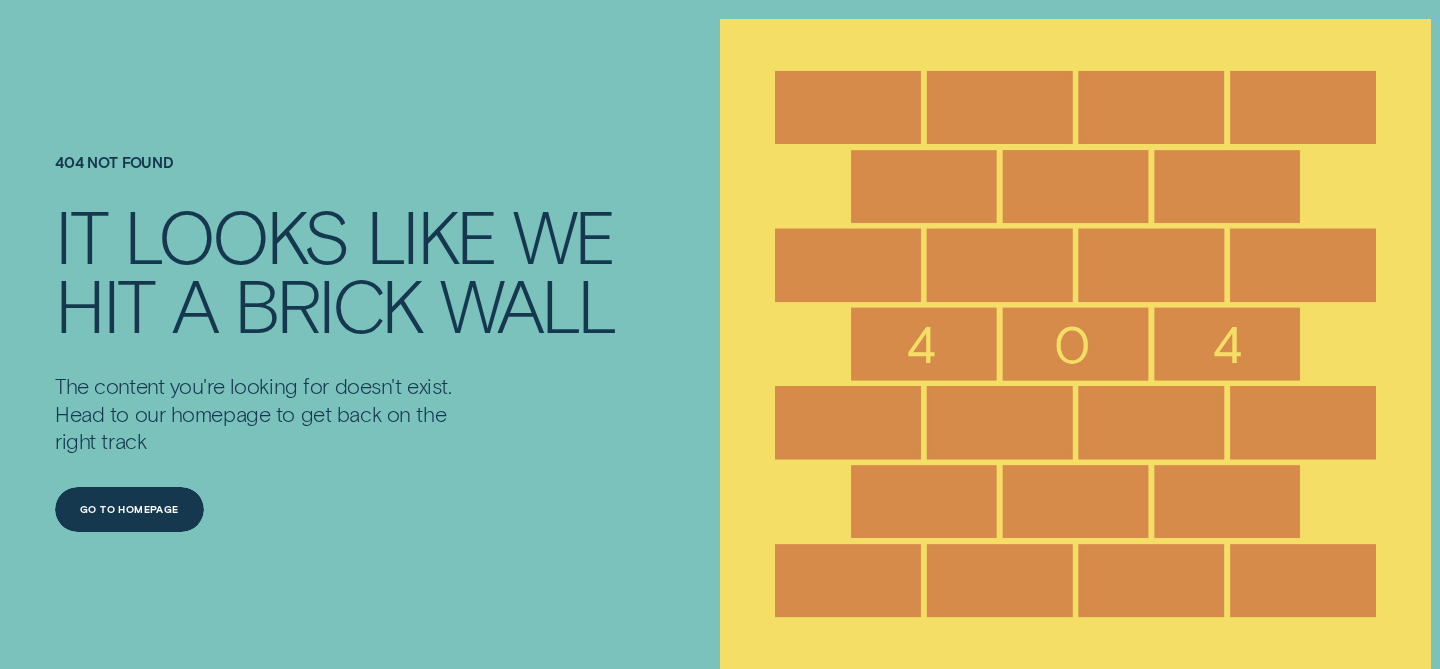 scroll, scrollTop: 0, scrollLeft: 0, axis: both 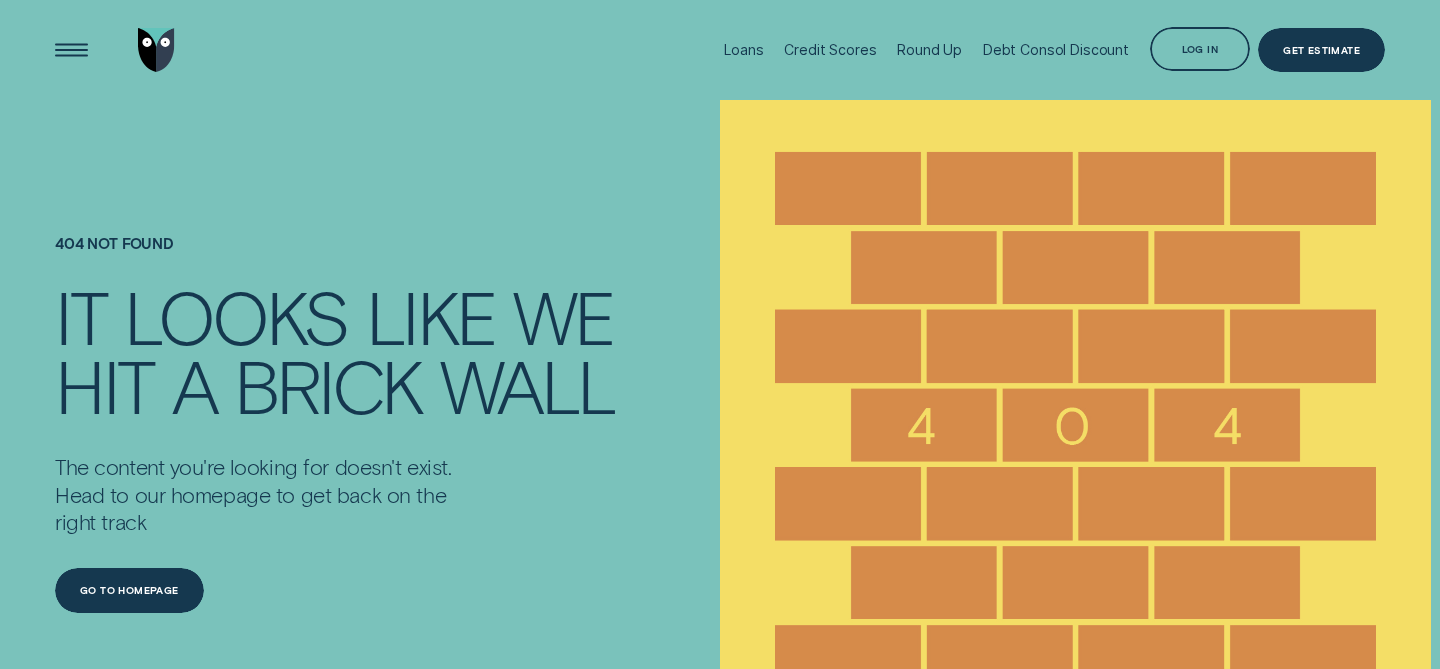 click at bounding box center (156, 50) 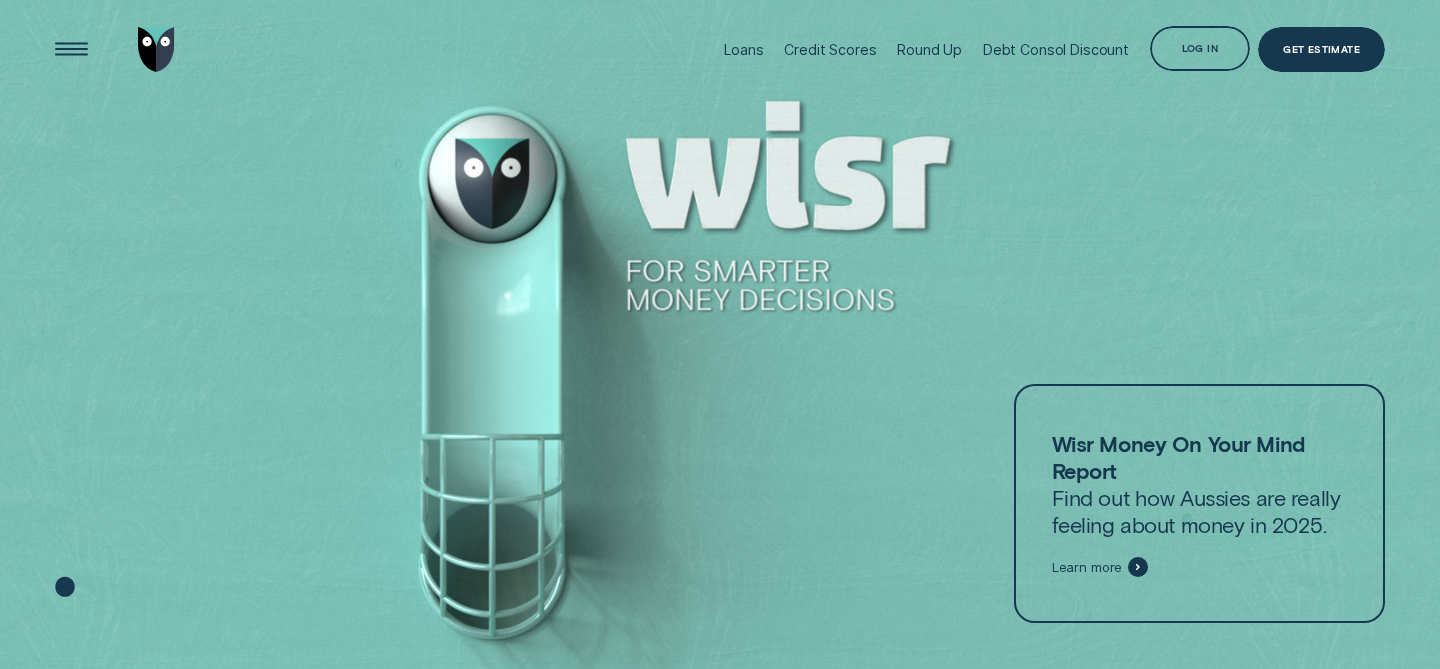 click on "Debt Consol Discount" at bounding box center [1056, 49] 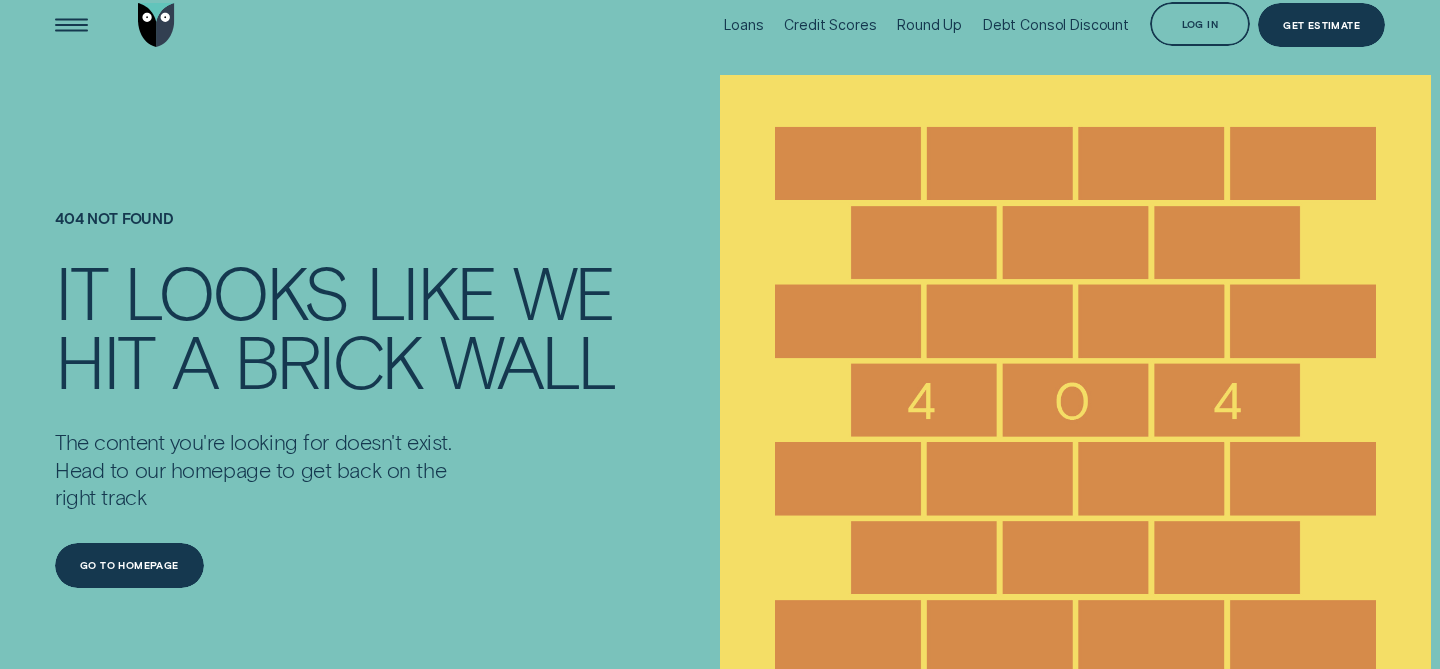 scroll, scrollTop: 0, scrollLeft: 0, axis: both 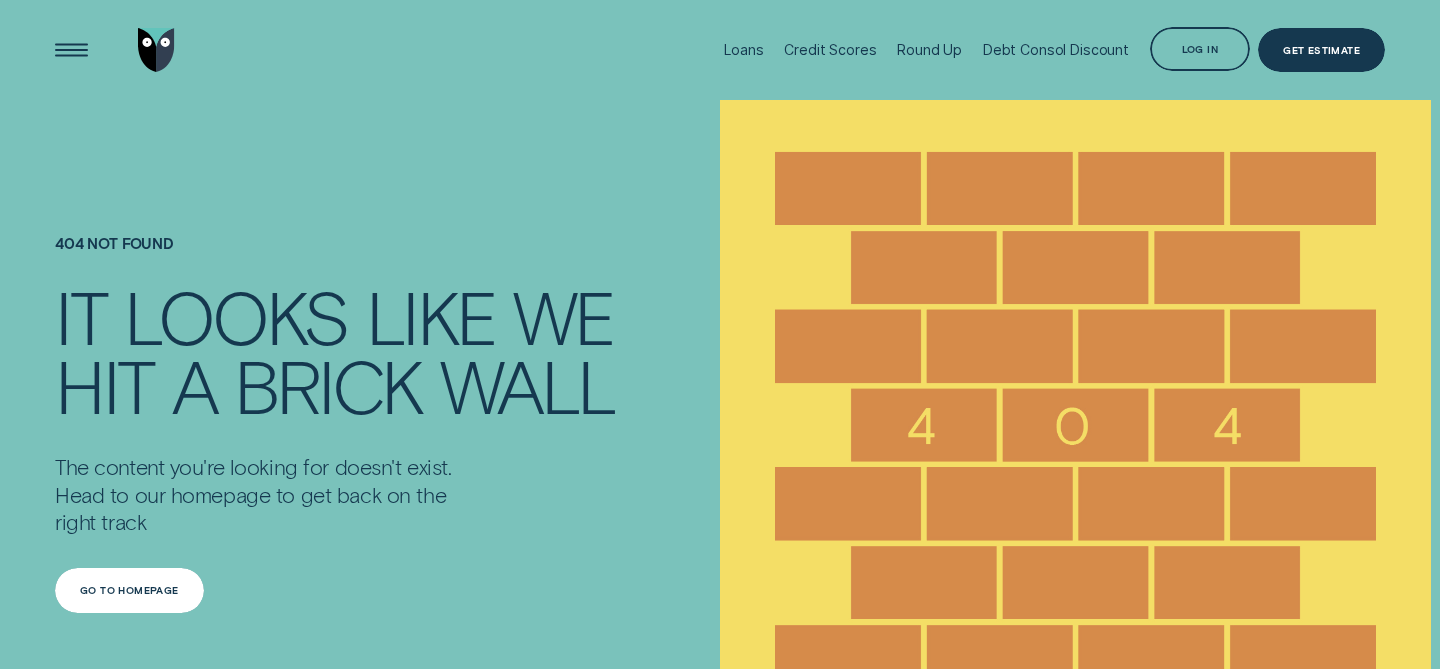click on "Go to homepage" at bounding box center [129, 590] 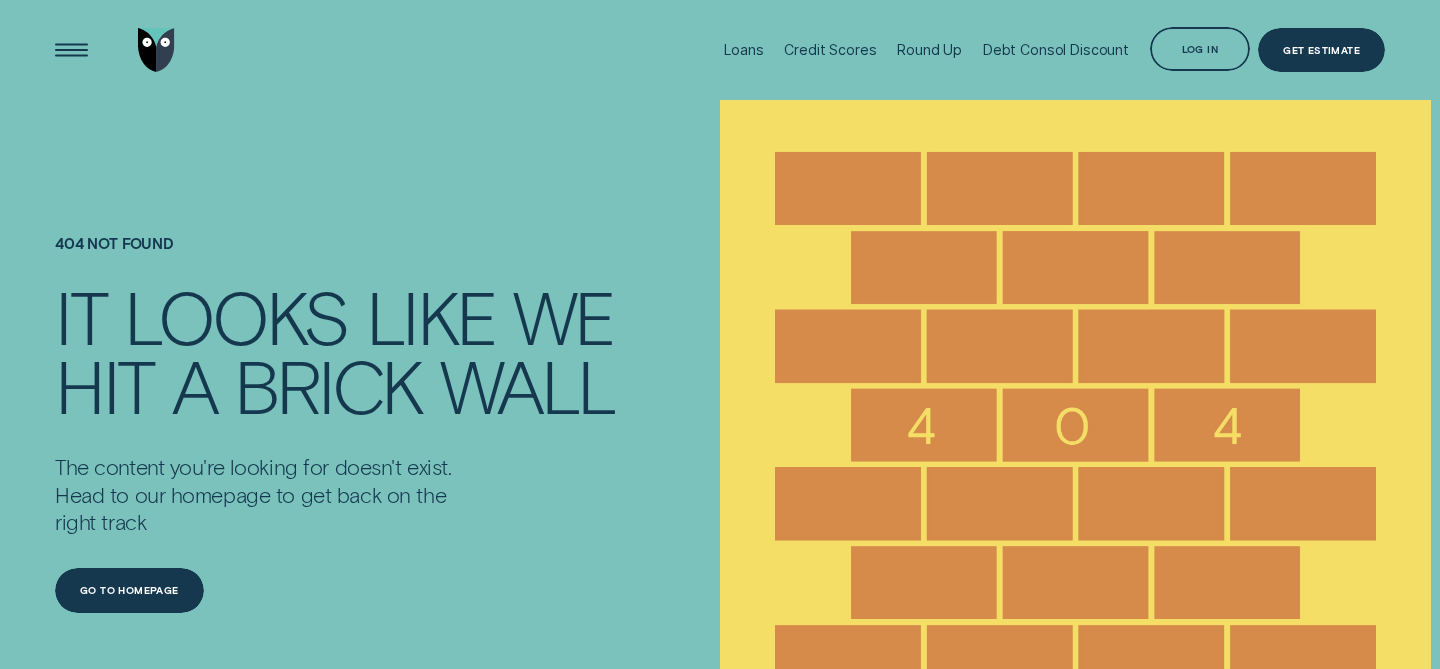 click at bounding box center [156, 50] 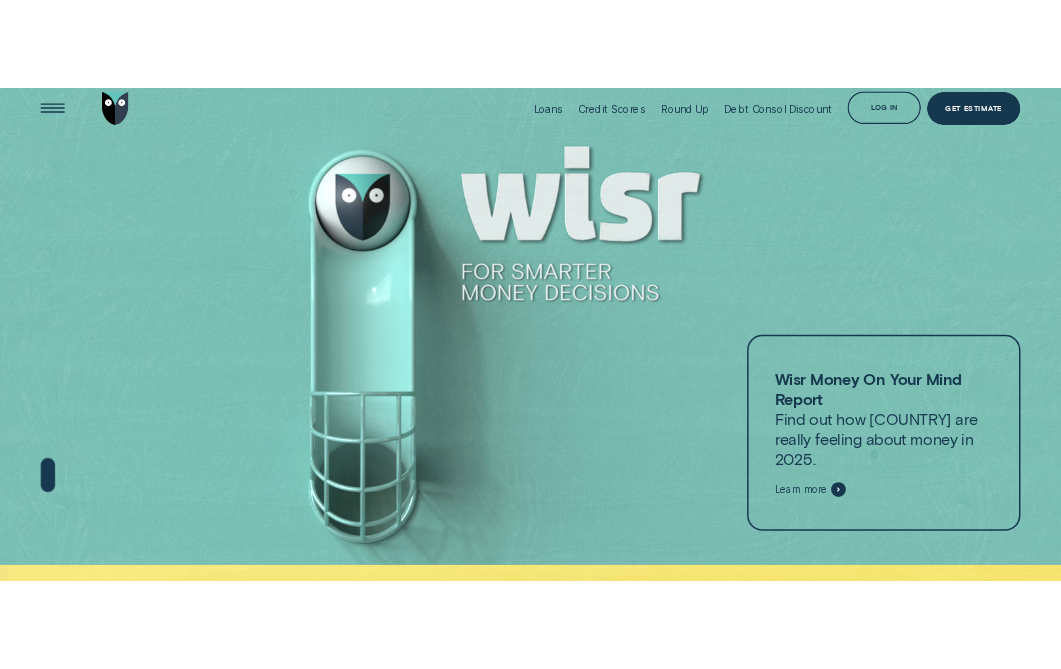 scroll, scrollTop: 25, scrollLeft: 0, axis: vertical 